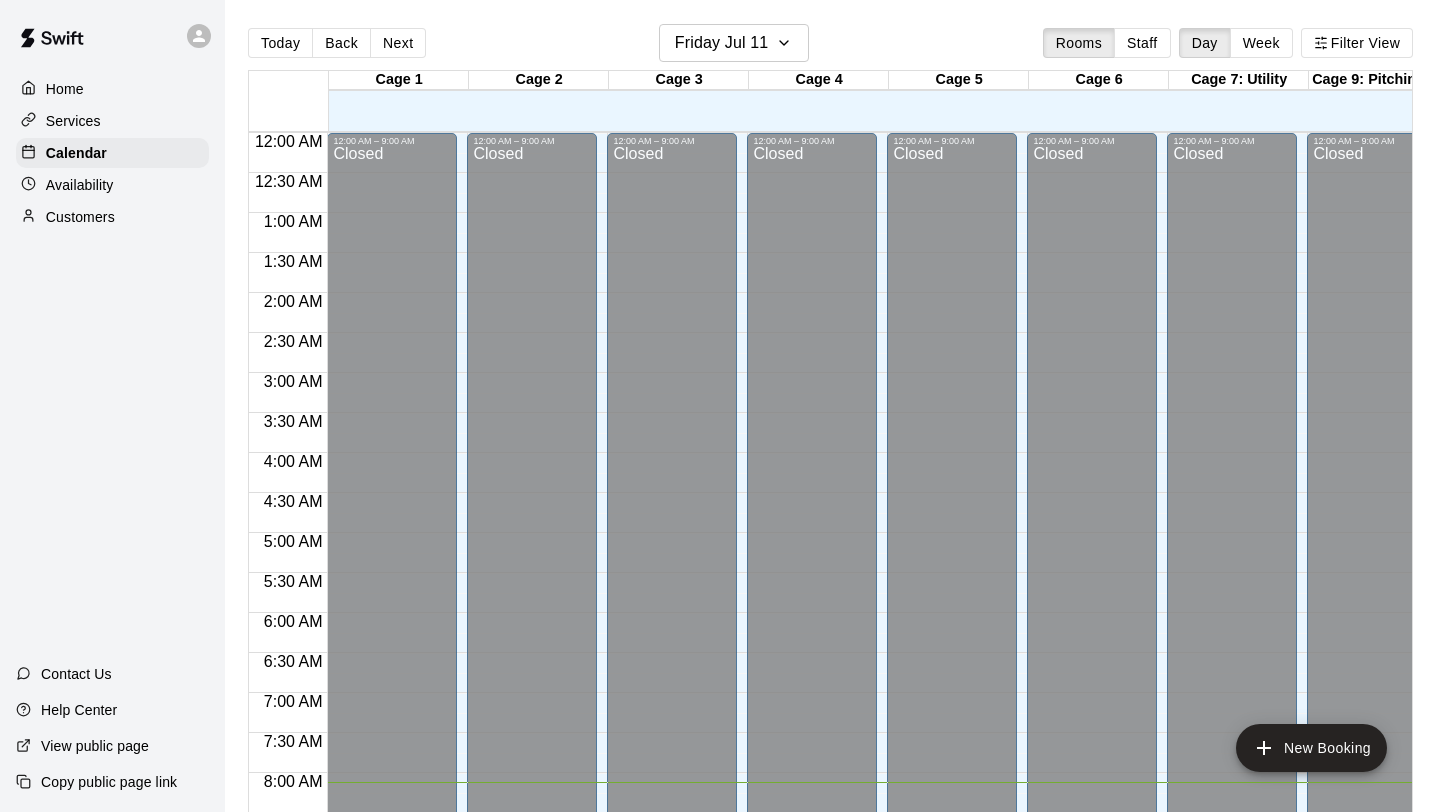scroll, scrollTop: 10, scrollLeft: 0, axis: vertical 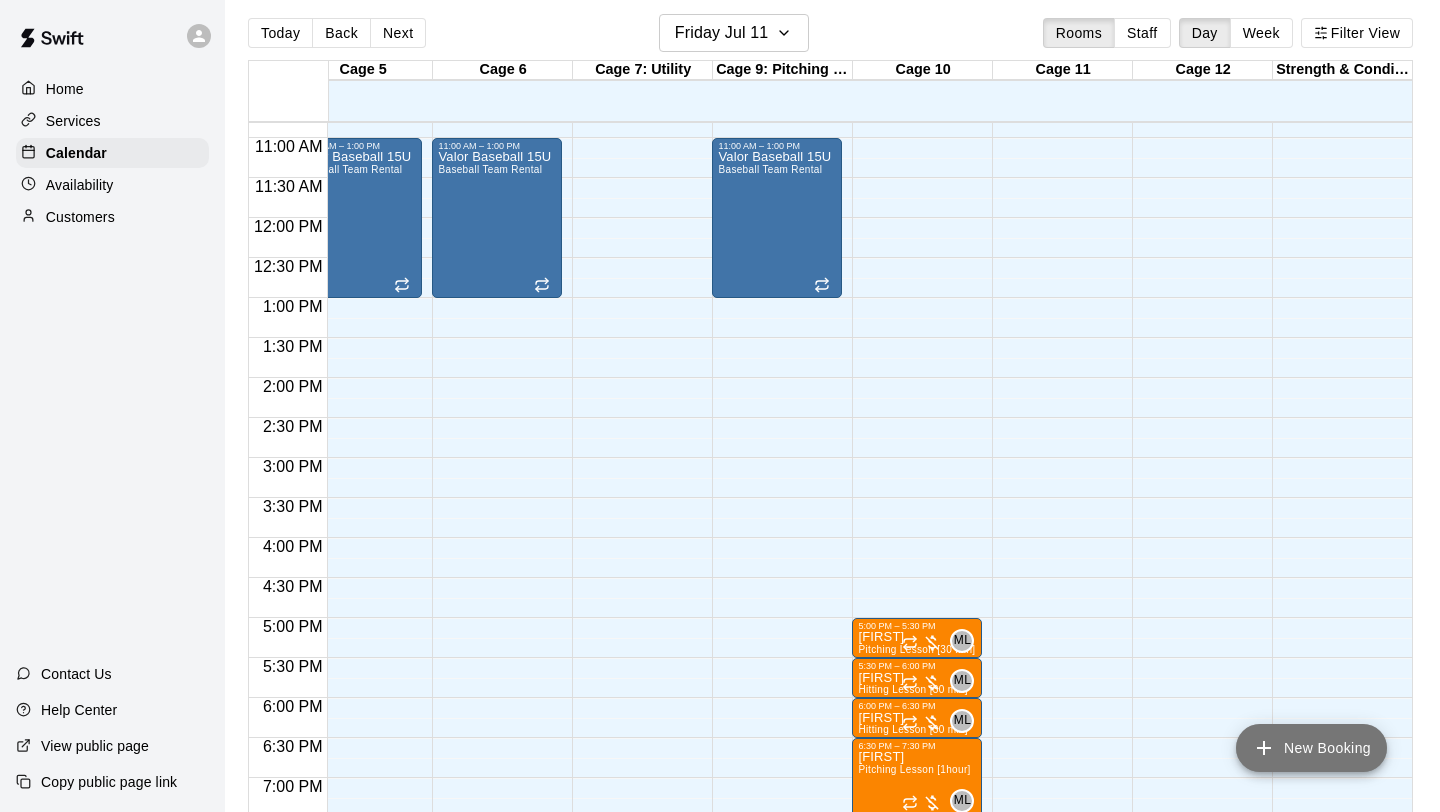 click 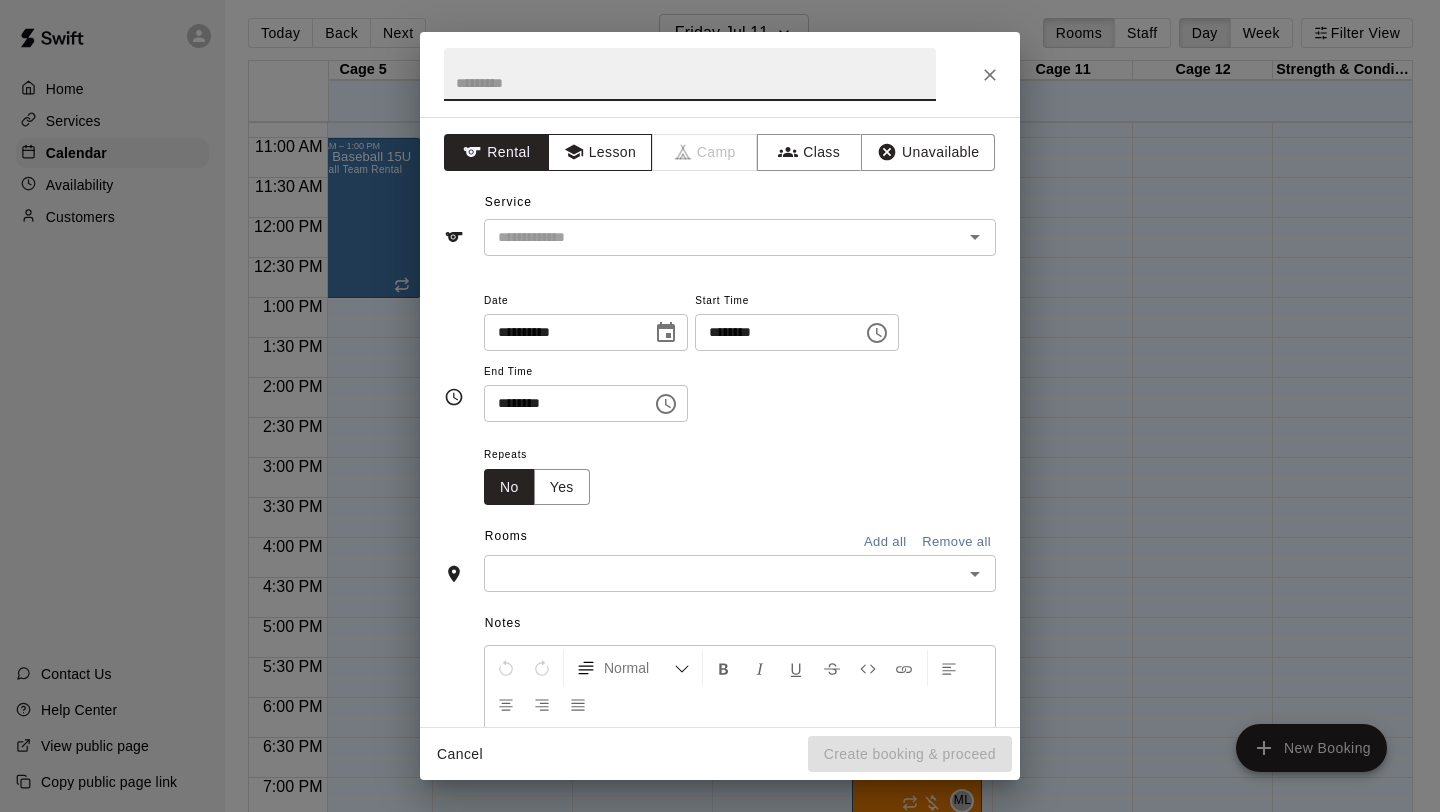 click on "Lesson" at bounding box center [600, 152] 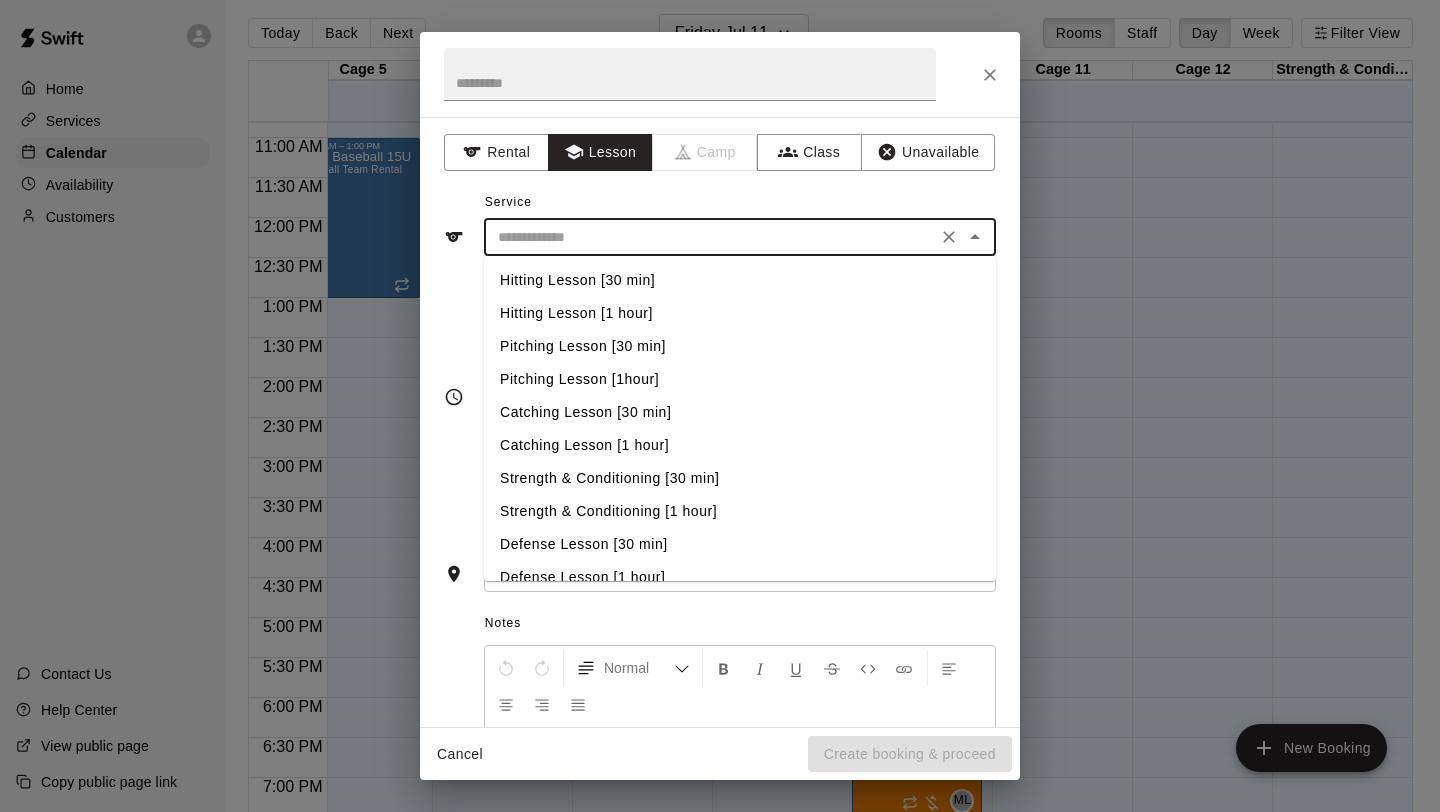 click at bounding box center [710, 237] 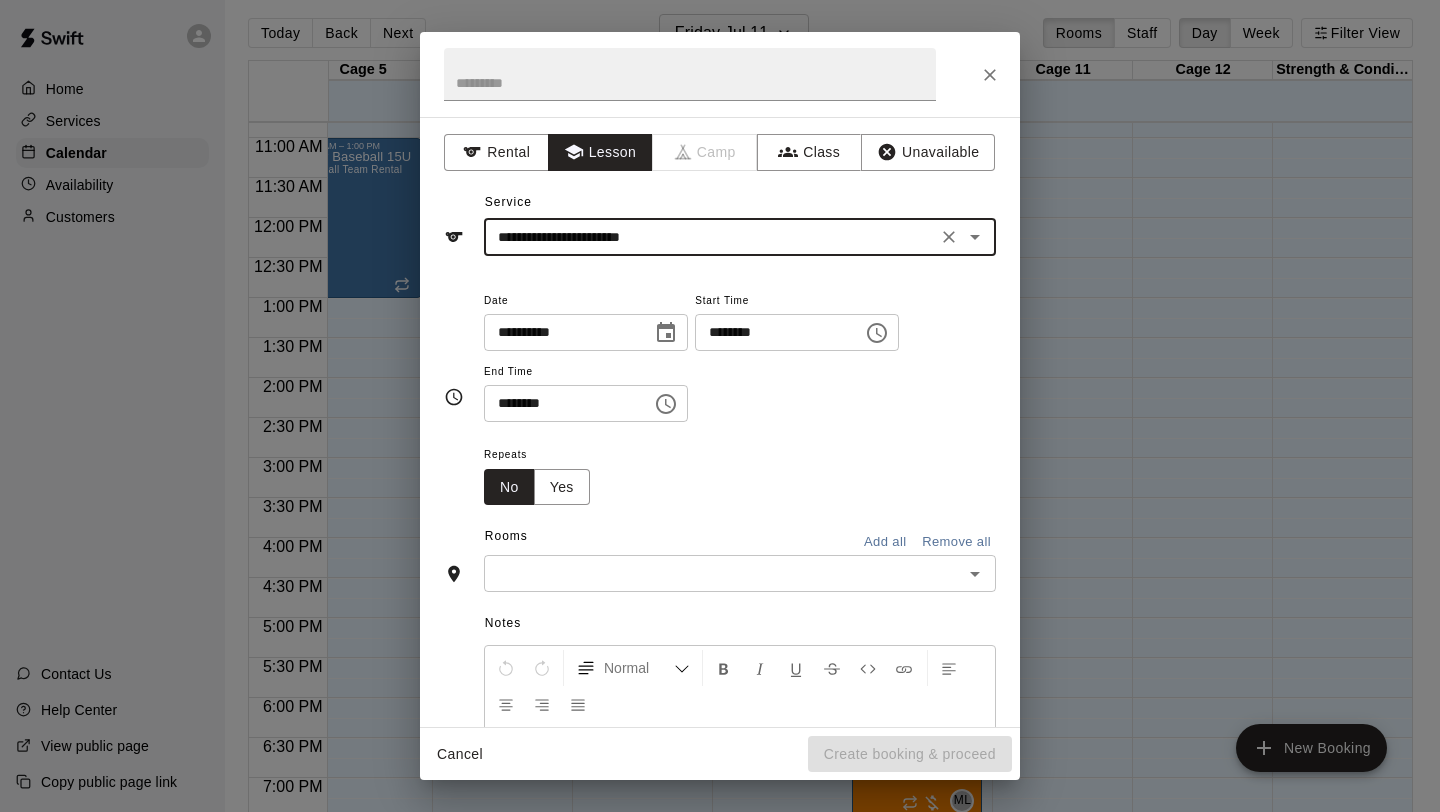 click 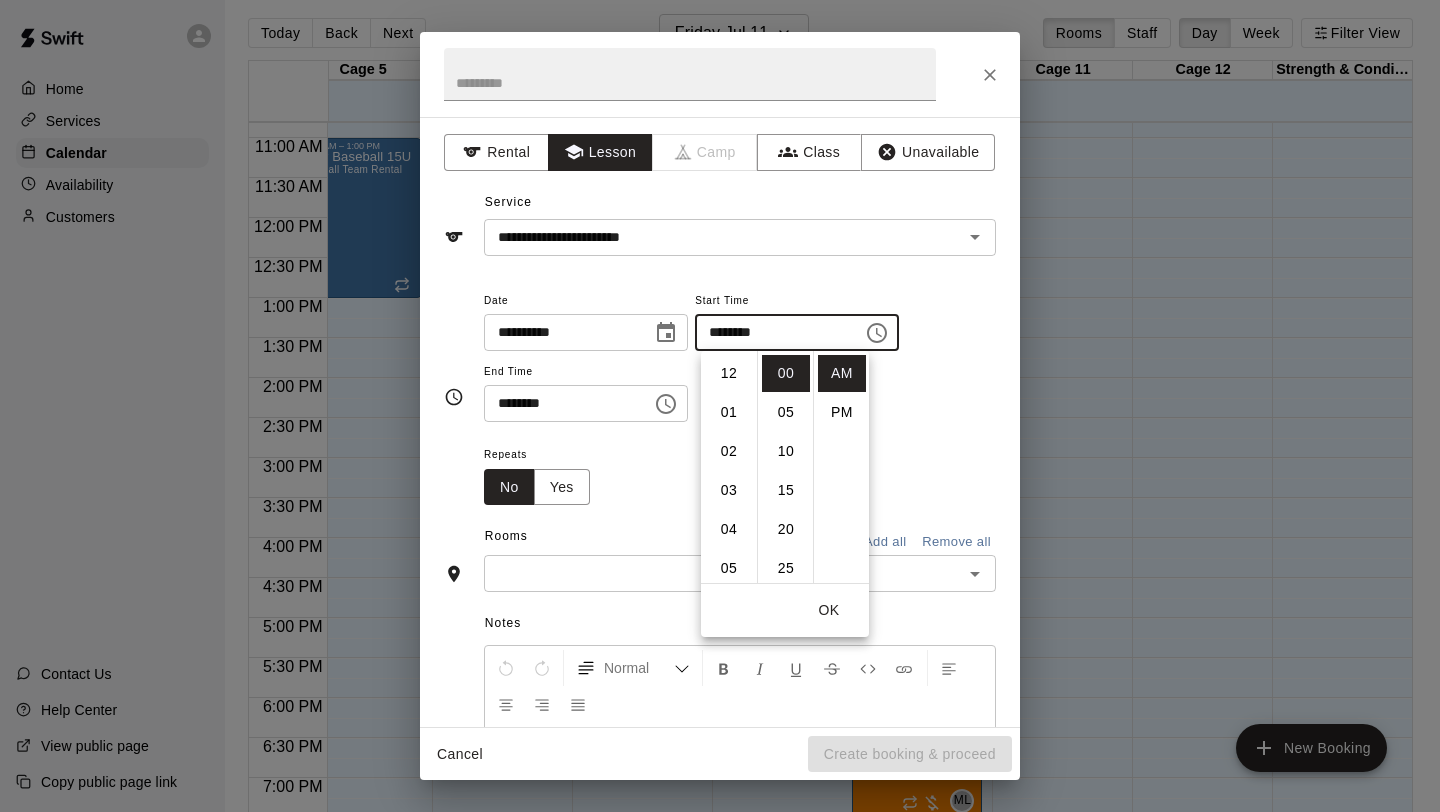 scroll, scrollTop: 312, scrollLeft: 0, axis: vertical 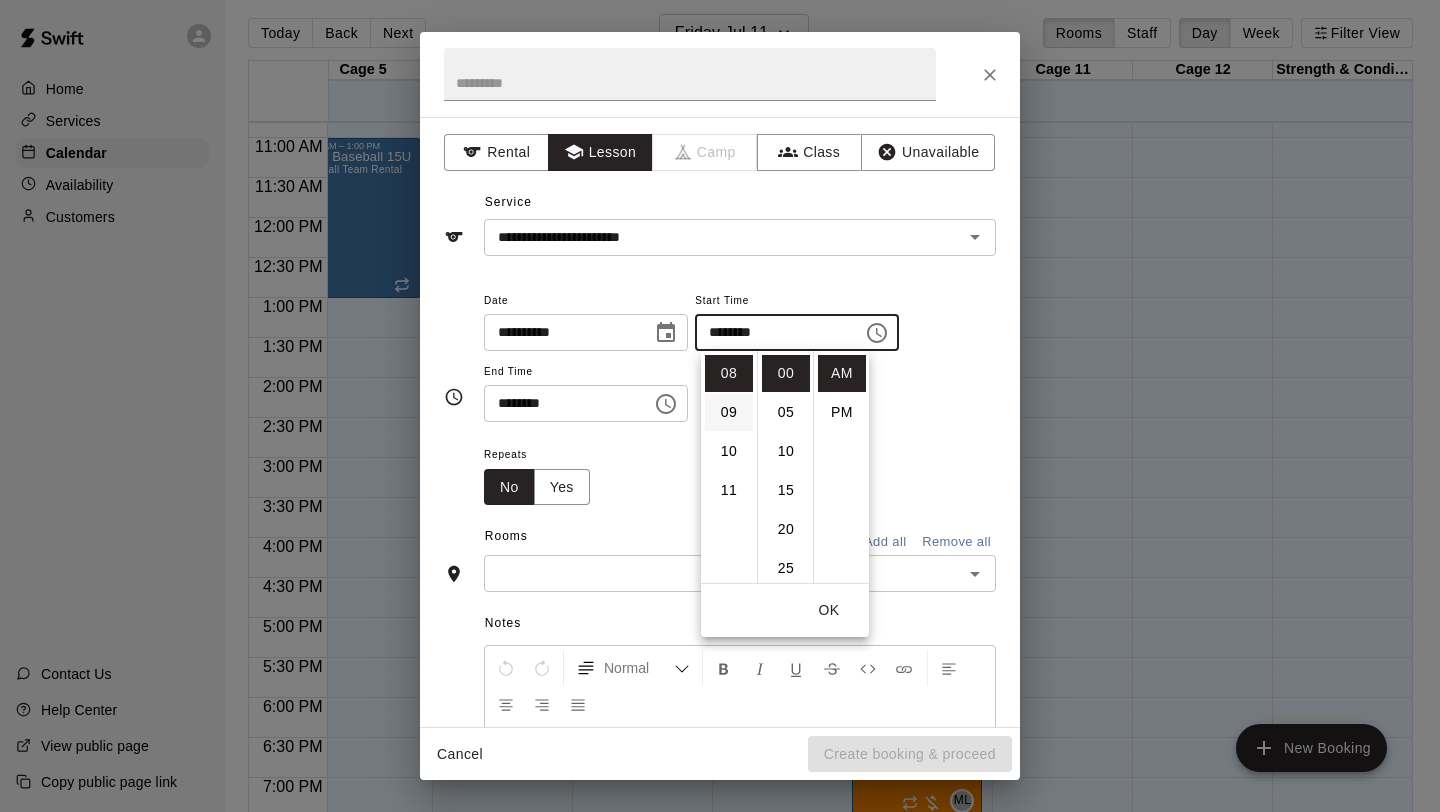 click on "09" at bounding box center (729, 412) 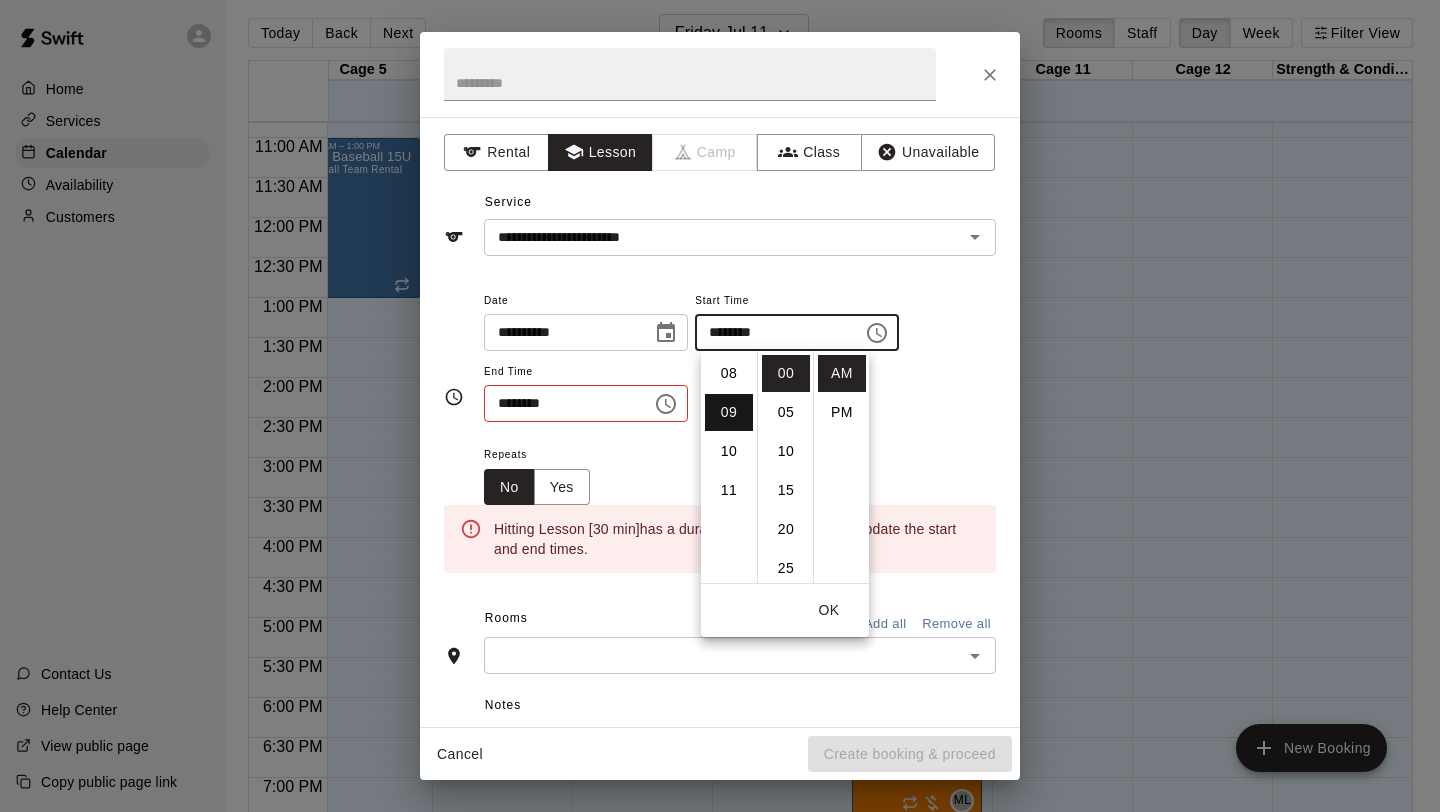 type on "********" 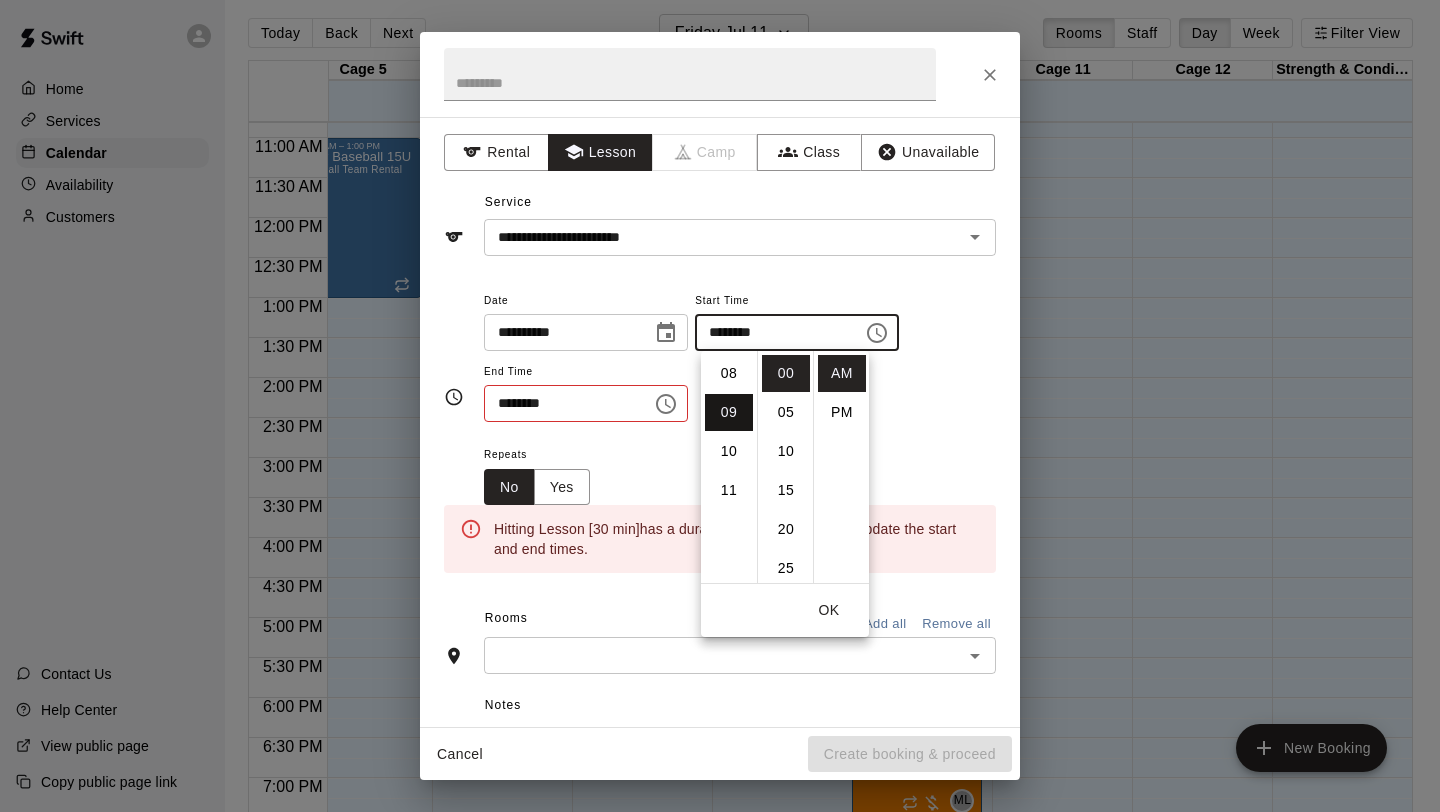 scroll, scrollTop: 351, scrollLeft: 0, axis: vertical 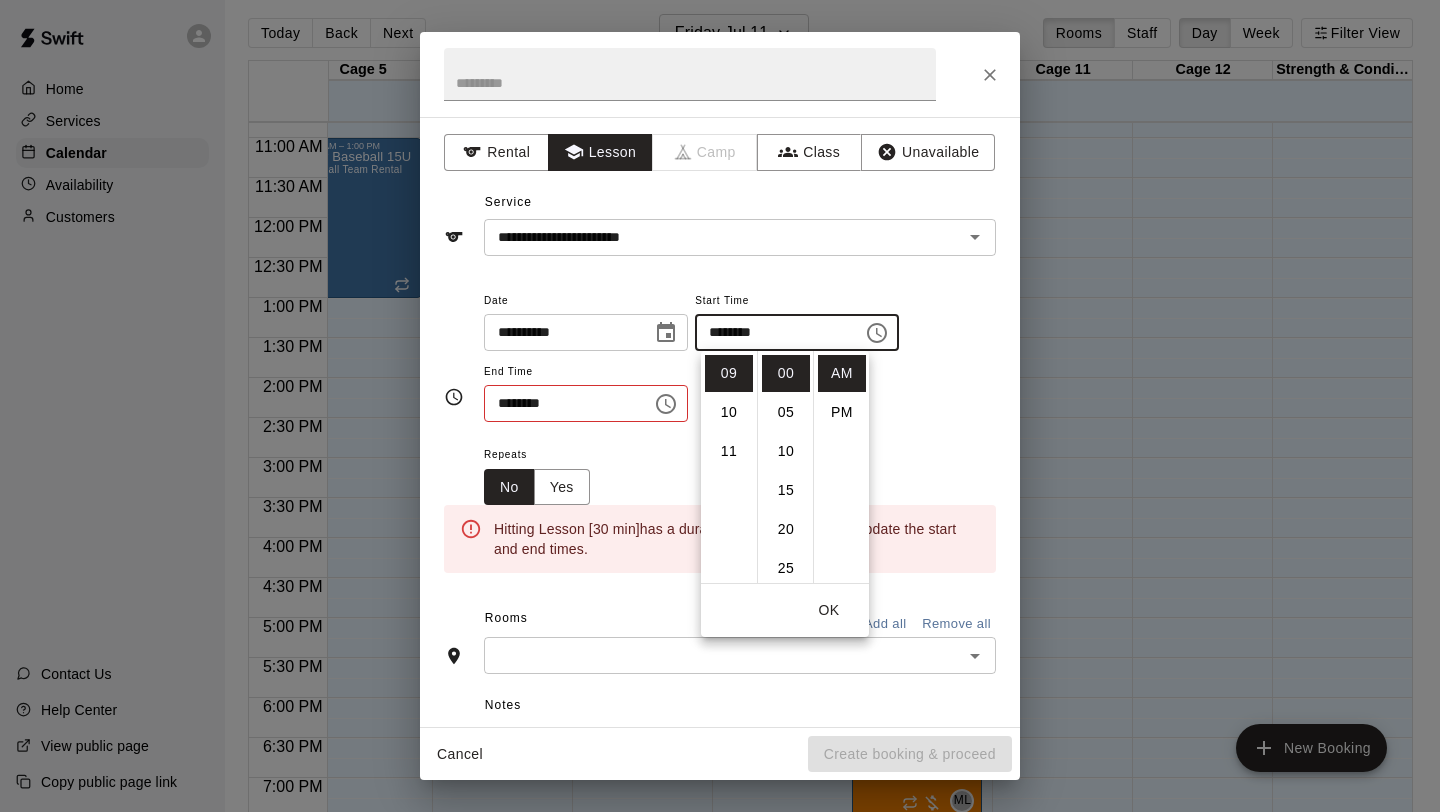 click 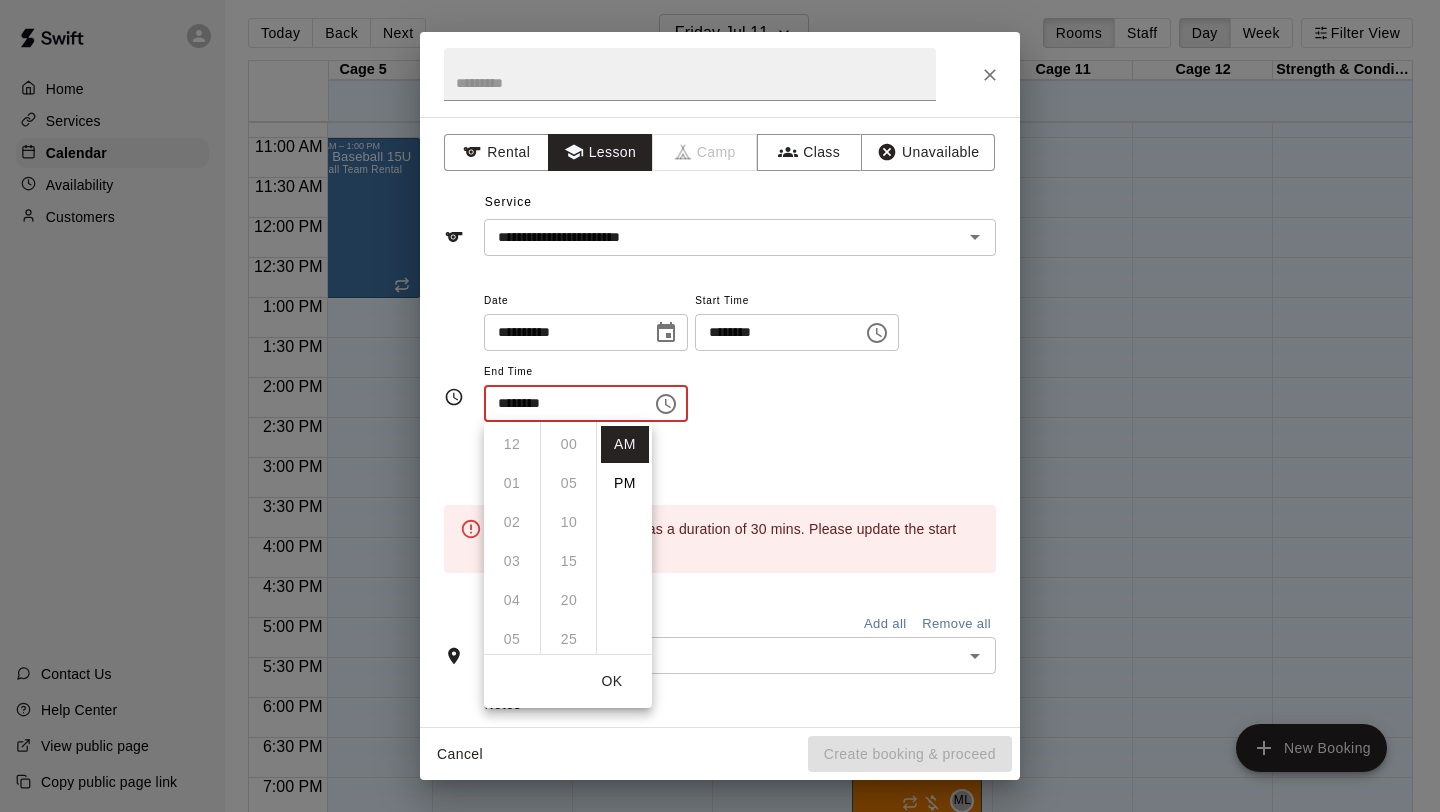 scroll, scrollTop: 312, scrollLeft: 0, axis: vertical 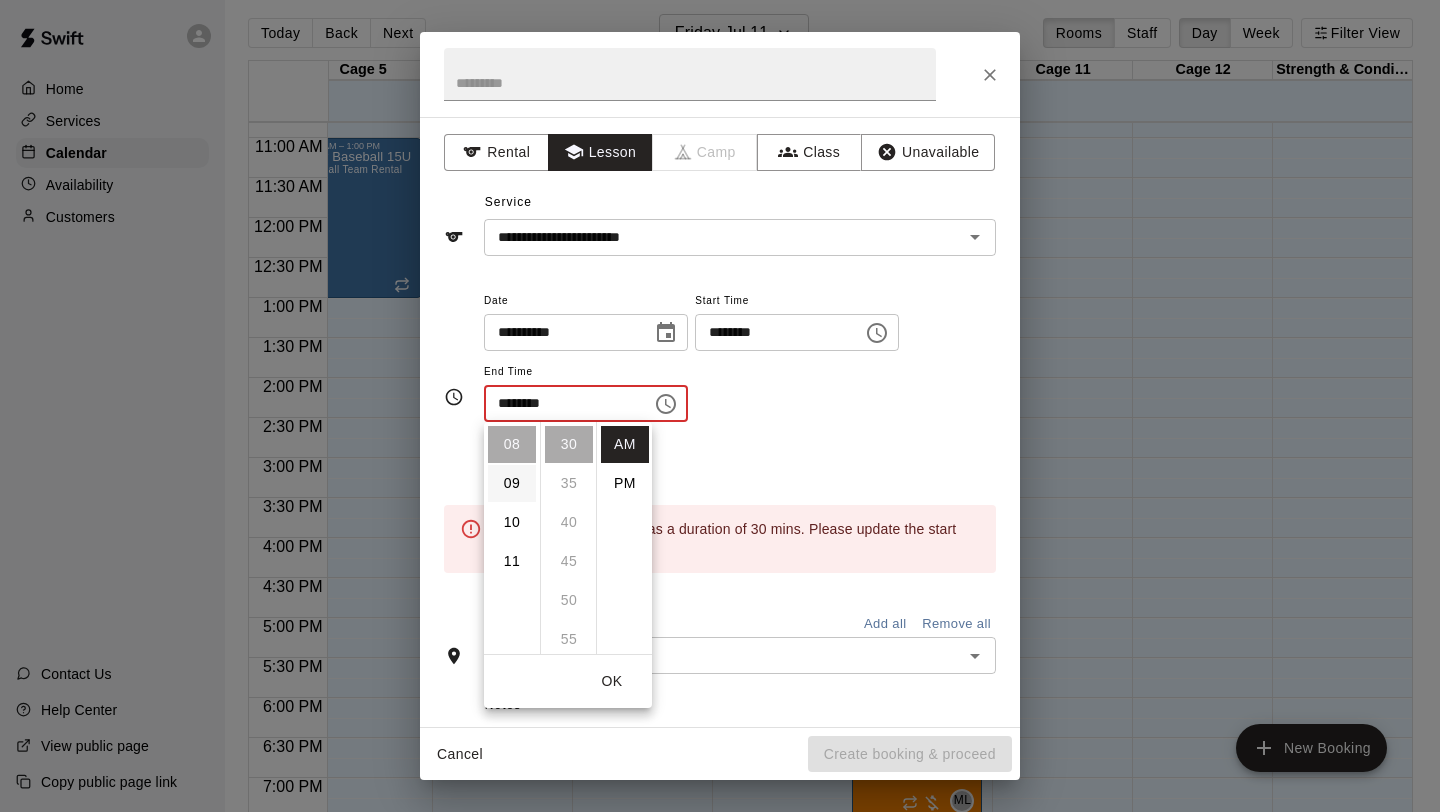 click on "09" at bounding box center [512, 483] 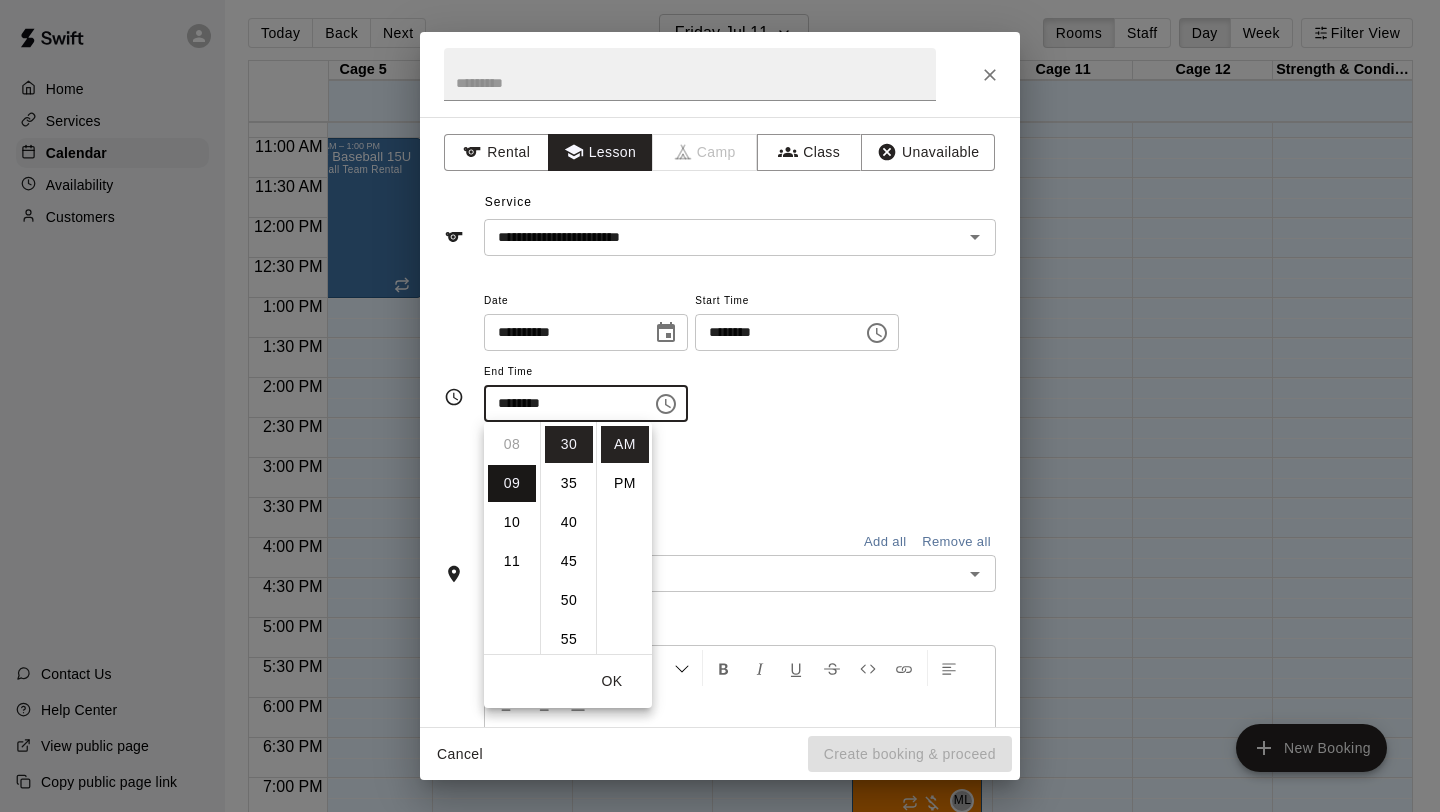scroll, scrollTop: 351, scrollLeft: 0, axis: vertical 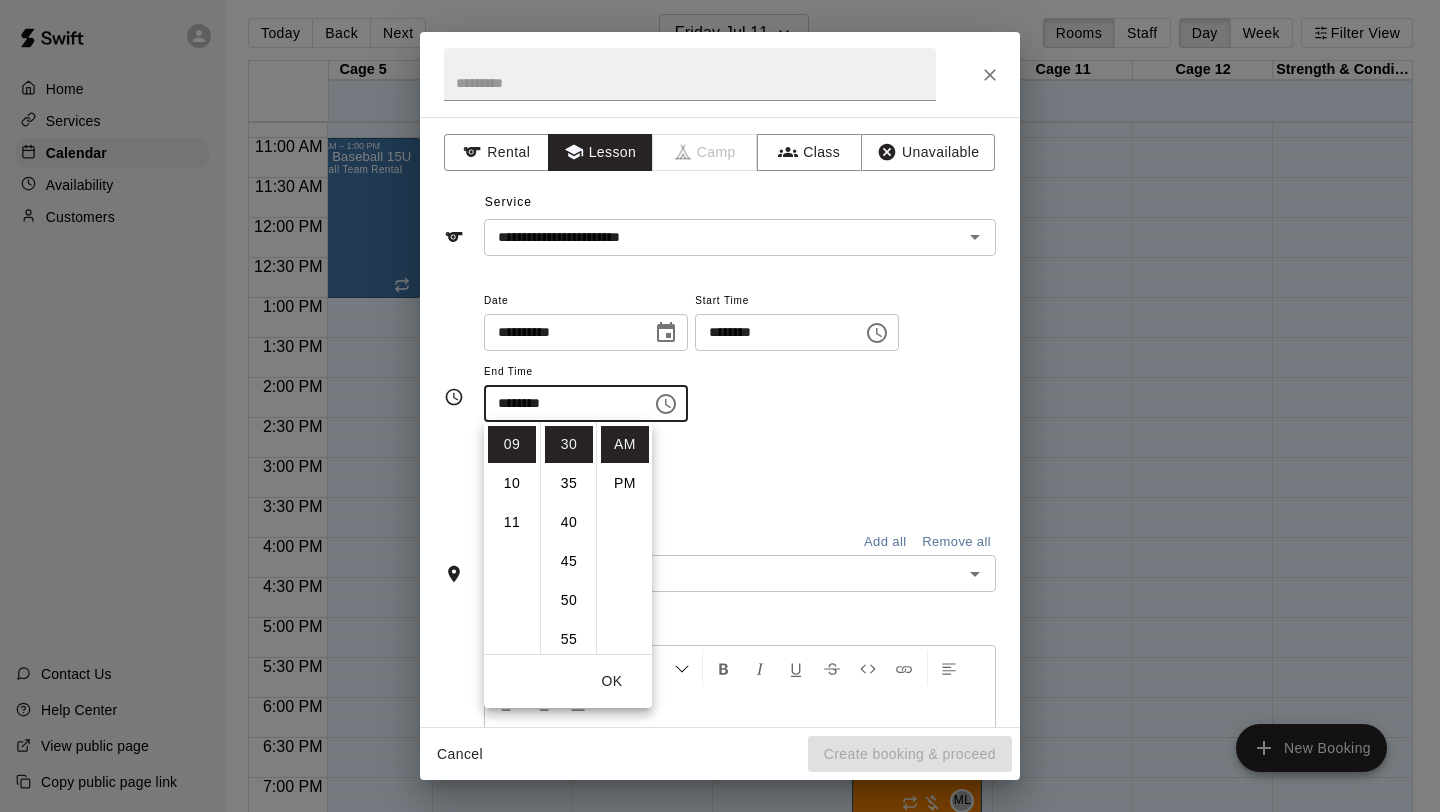 click on "Repeats No Yes" at bounding box center (740, 473) 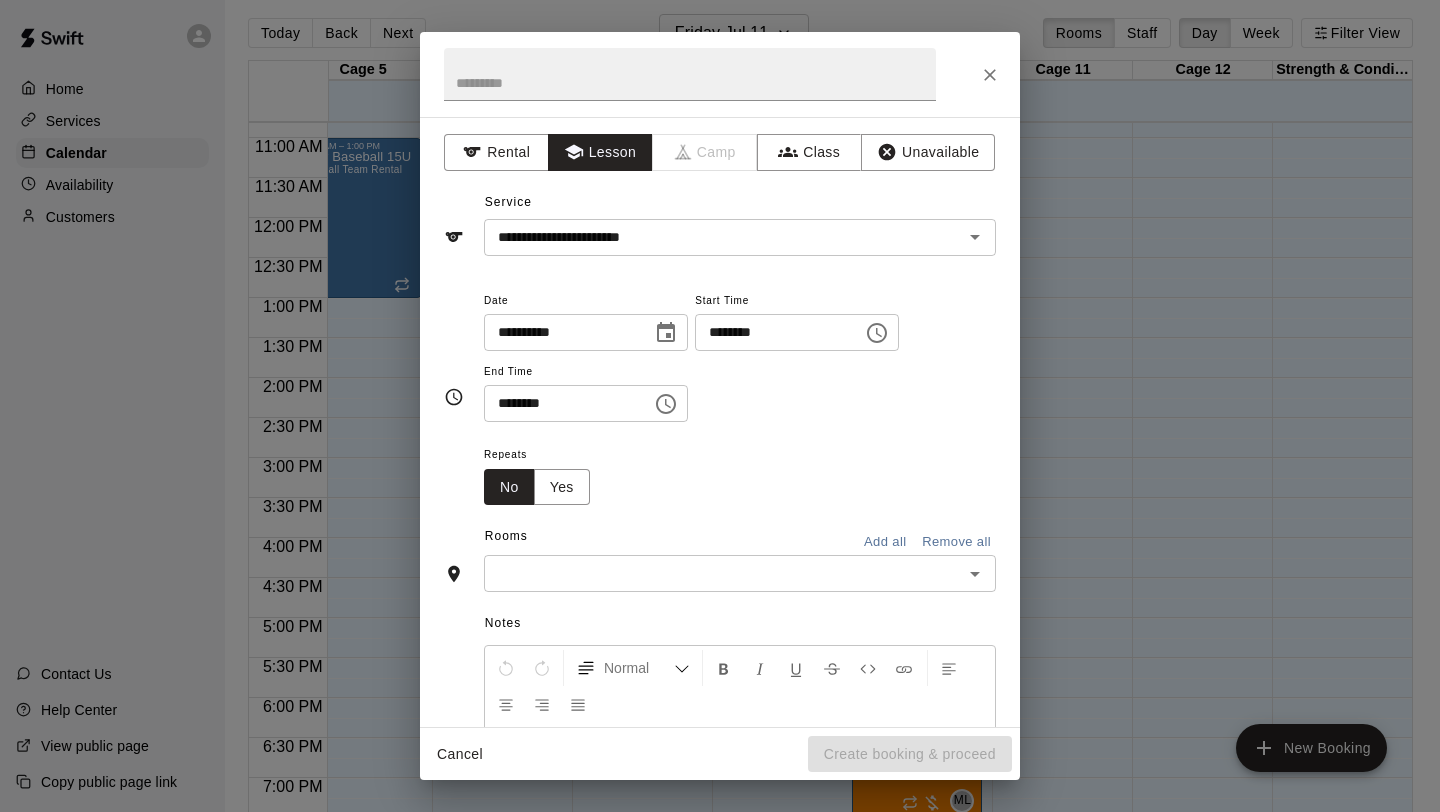click at bounding box center (723, 573) 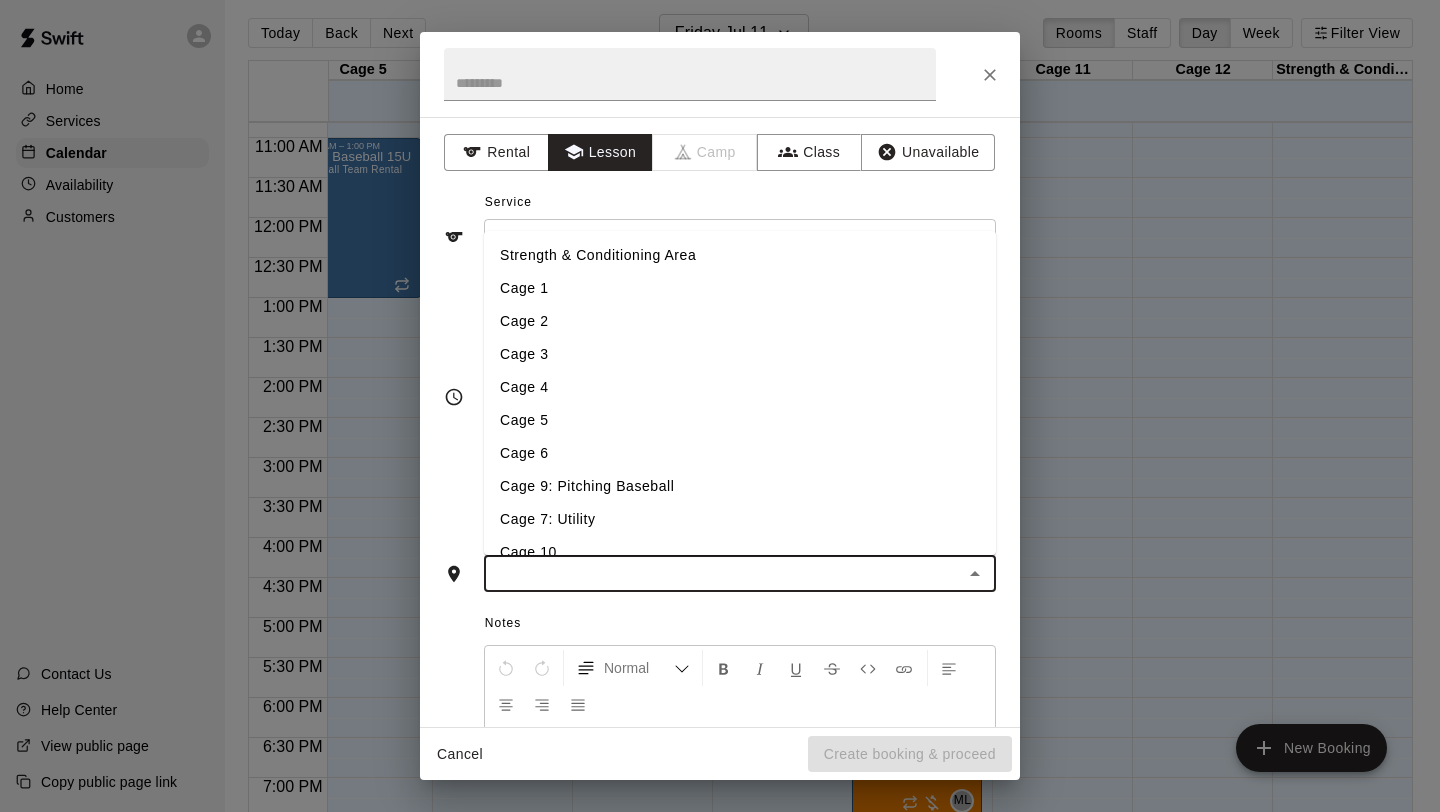 click on "Cage 7: Utility" at bounding box center [740, 519] 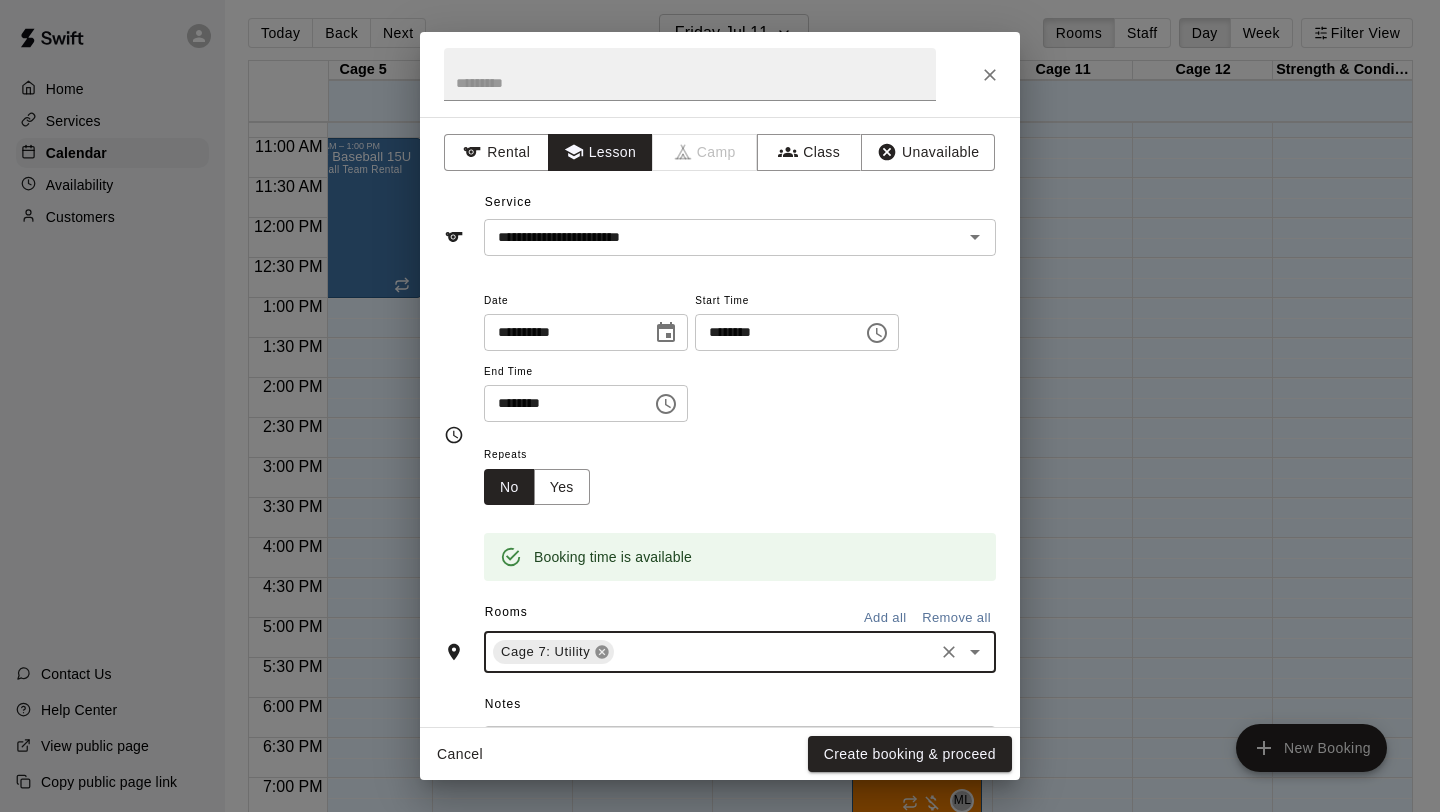 click 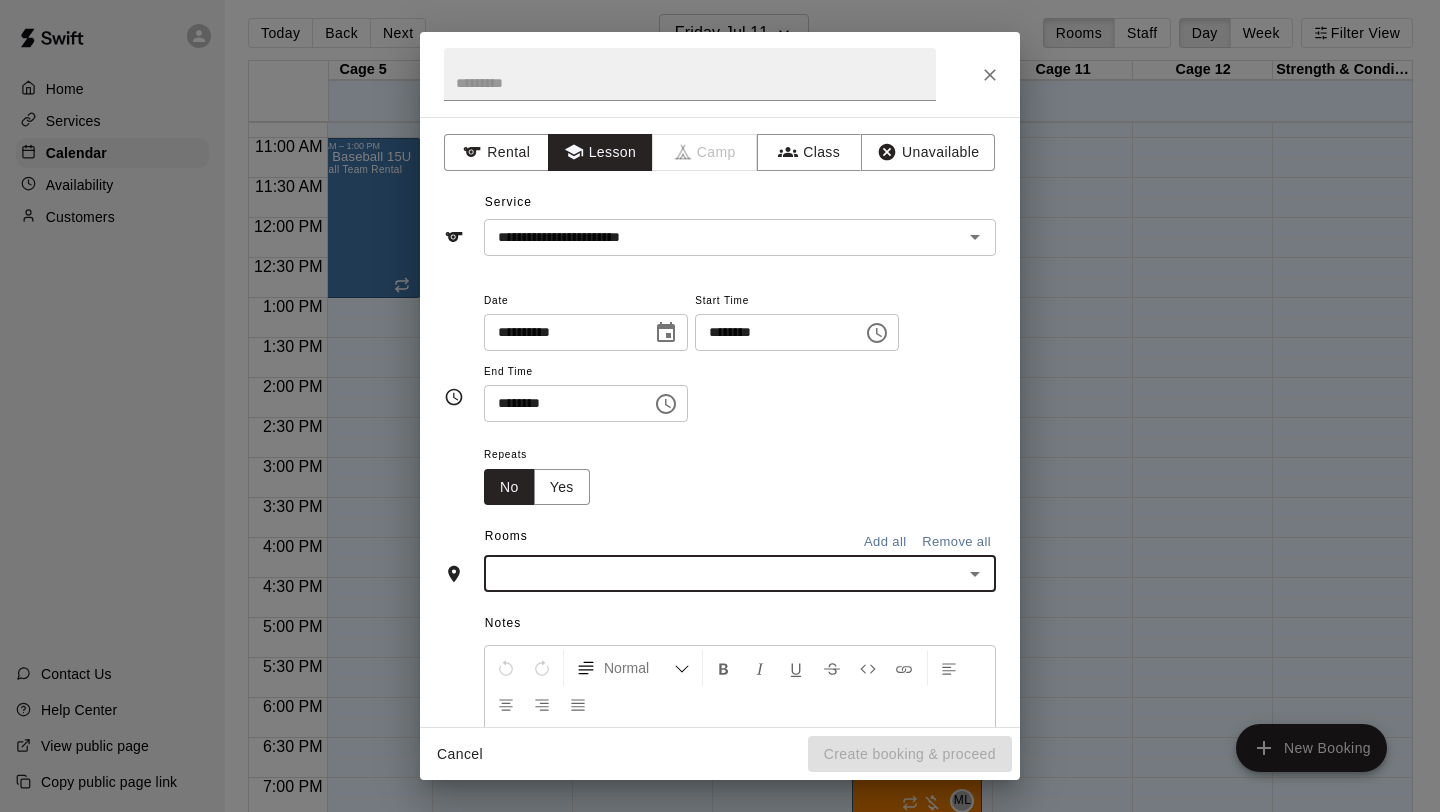 click at bounding box center (723, 573) 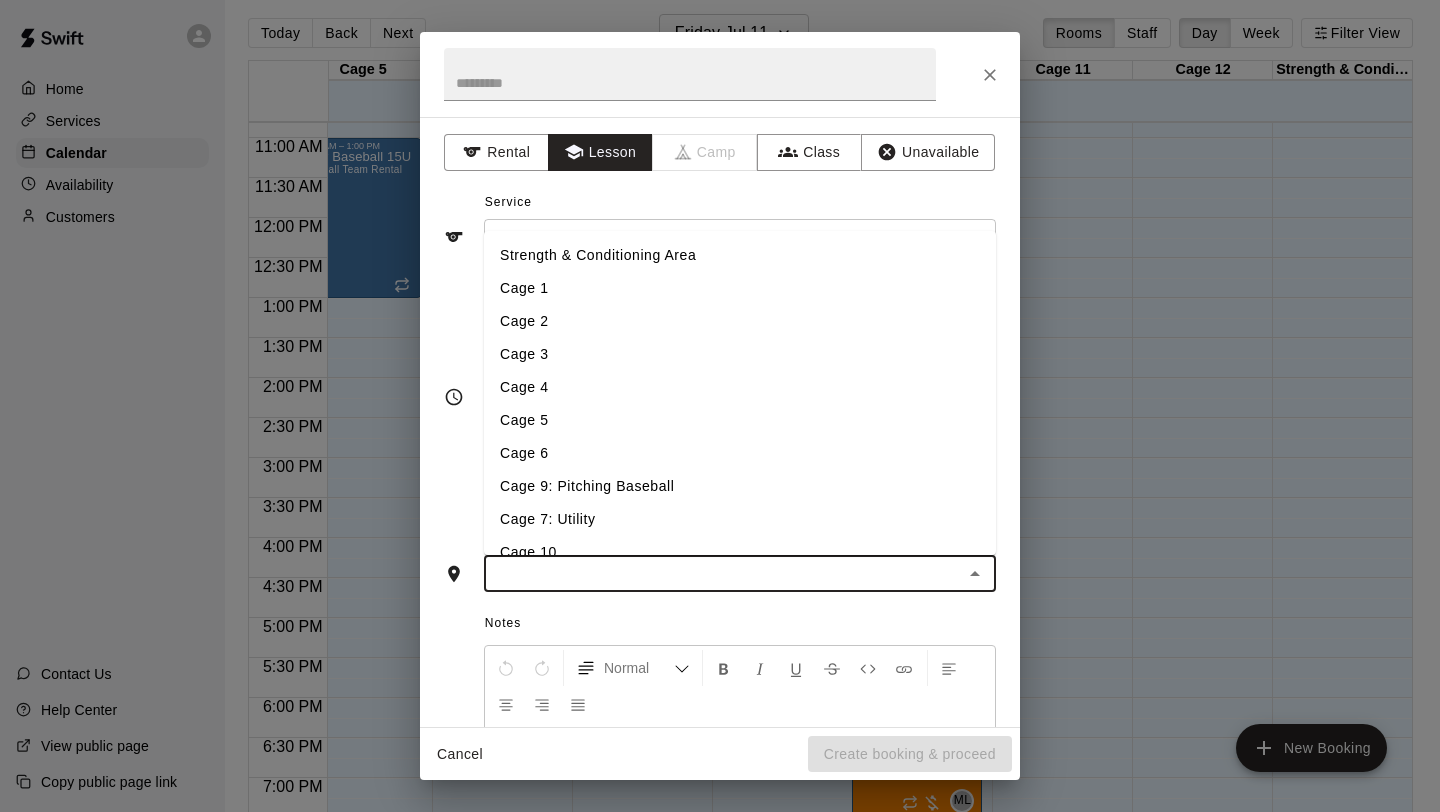 click on "Cage 5" at bounding box center [740, 420] 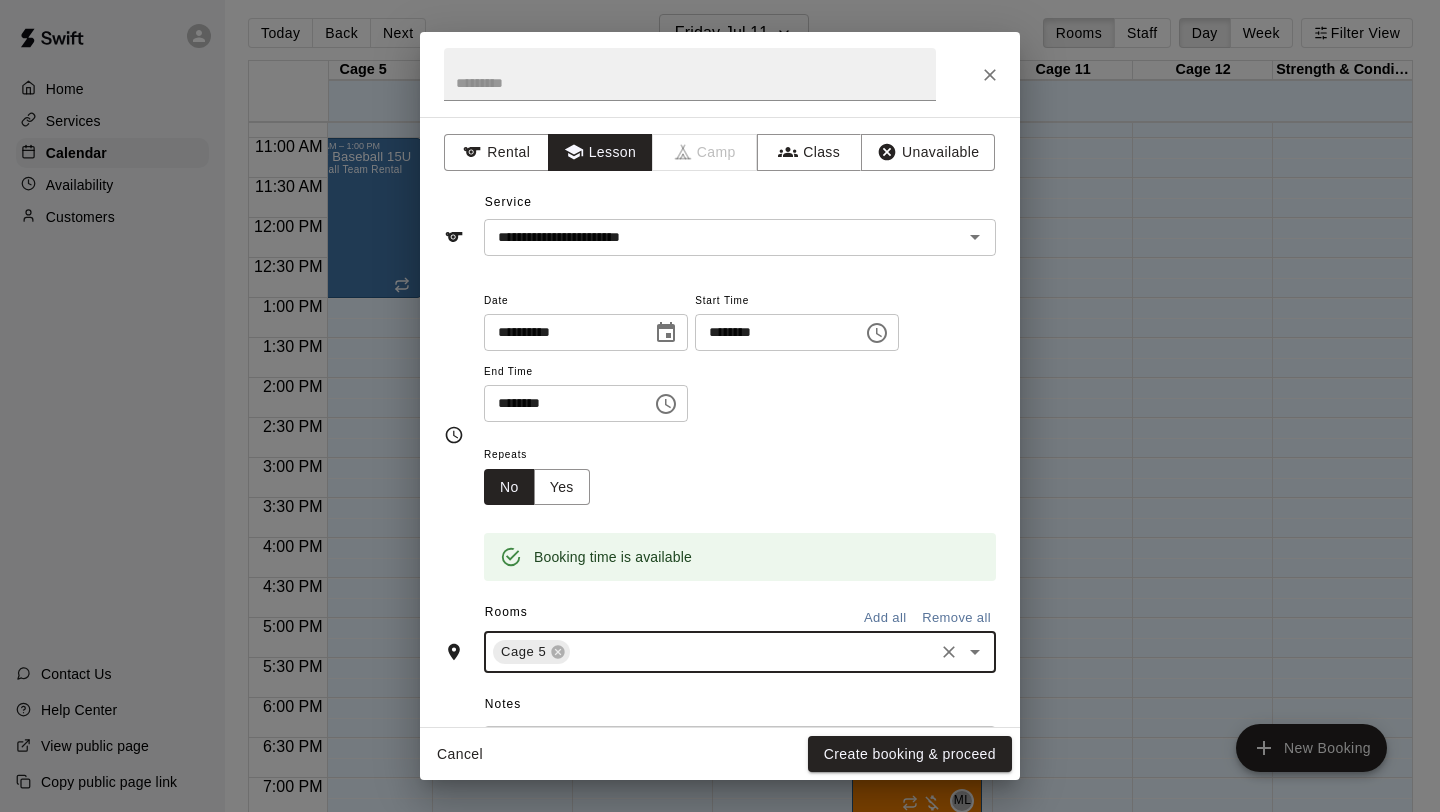 scroll, scrollTop: 269, scrollLeft: 0, axis: vertical 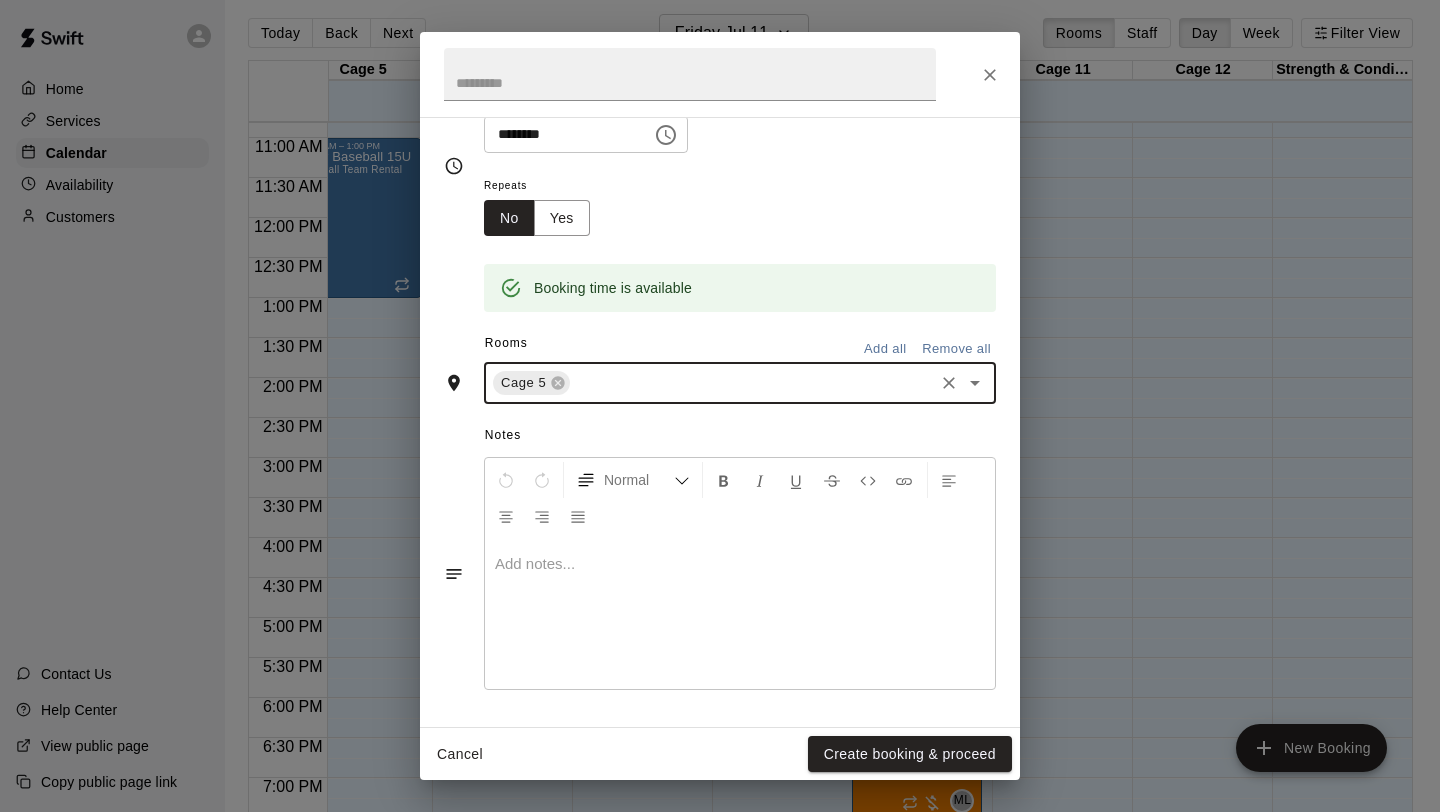 click at bounding box center (740, 614) 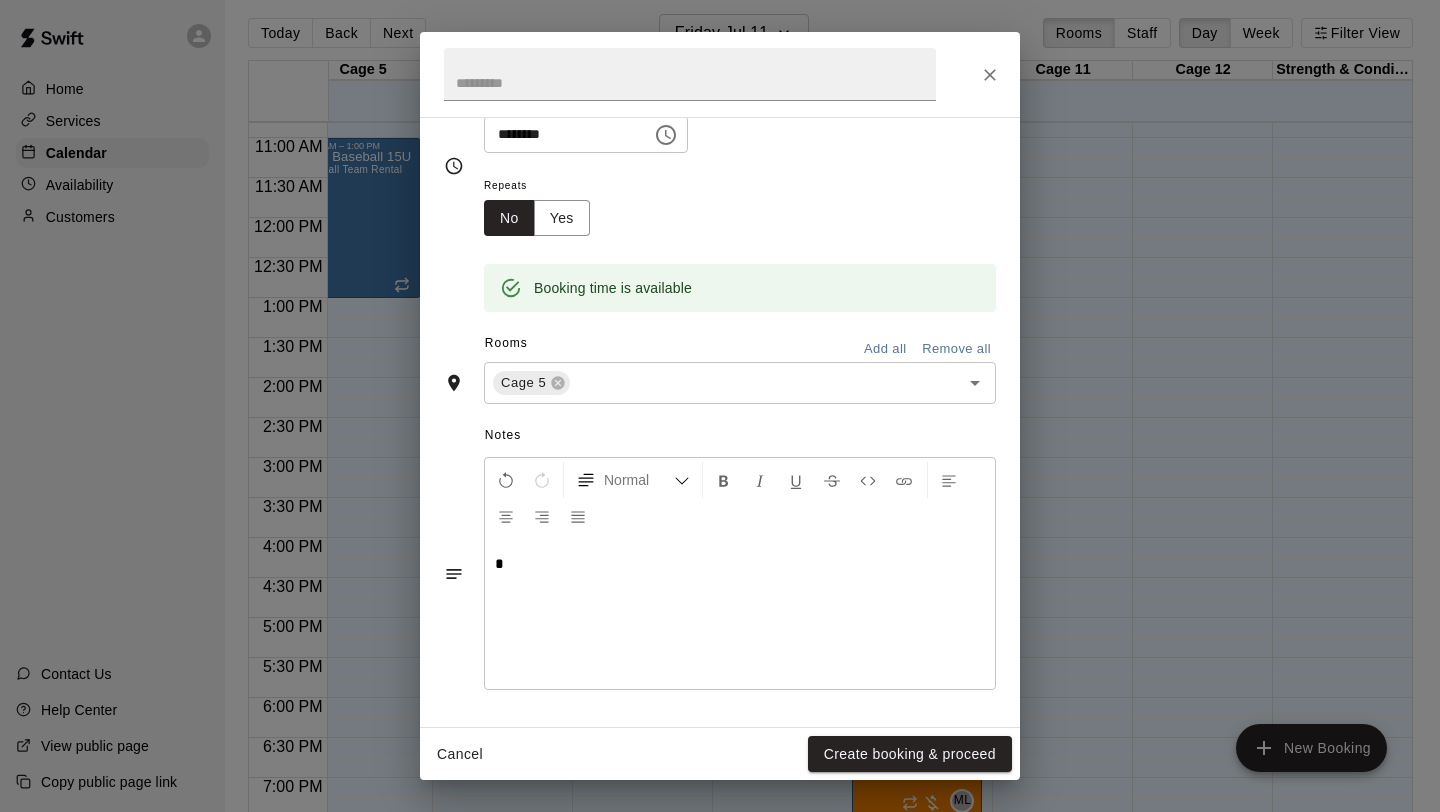 type 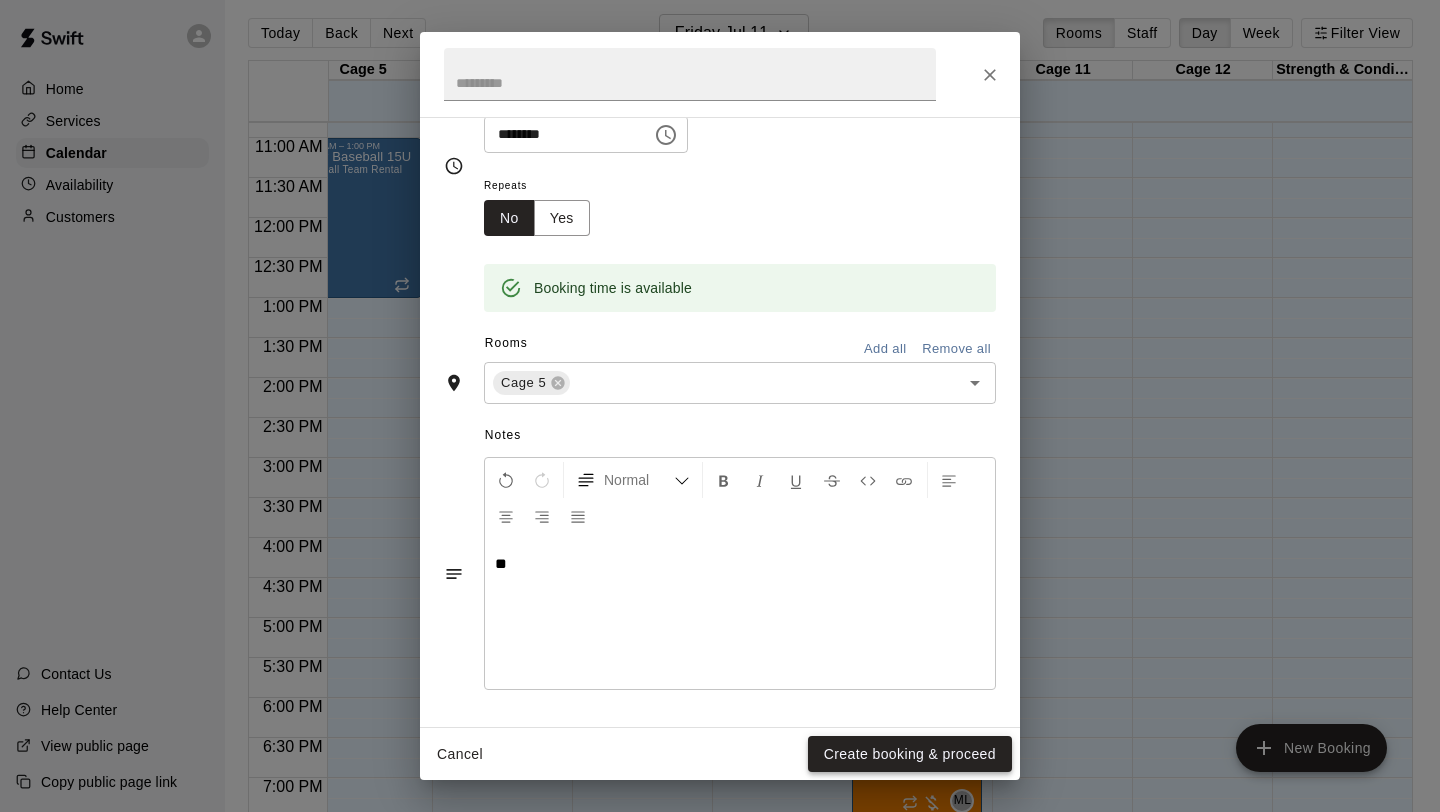 click on "Create booking & proceed" at bounding box center [910, 754] 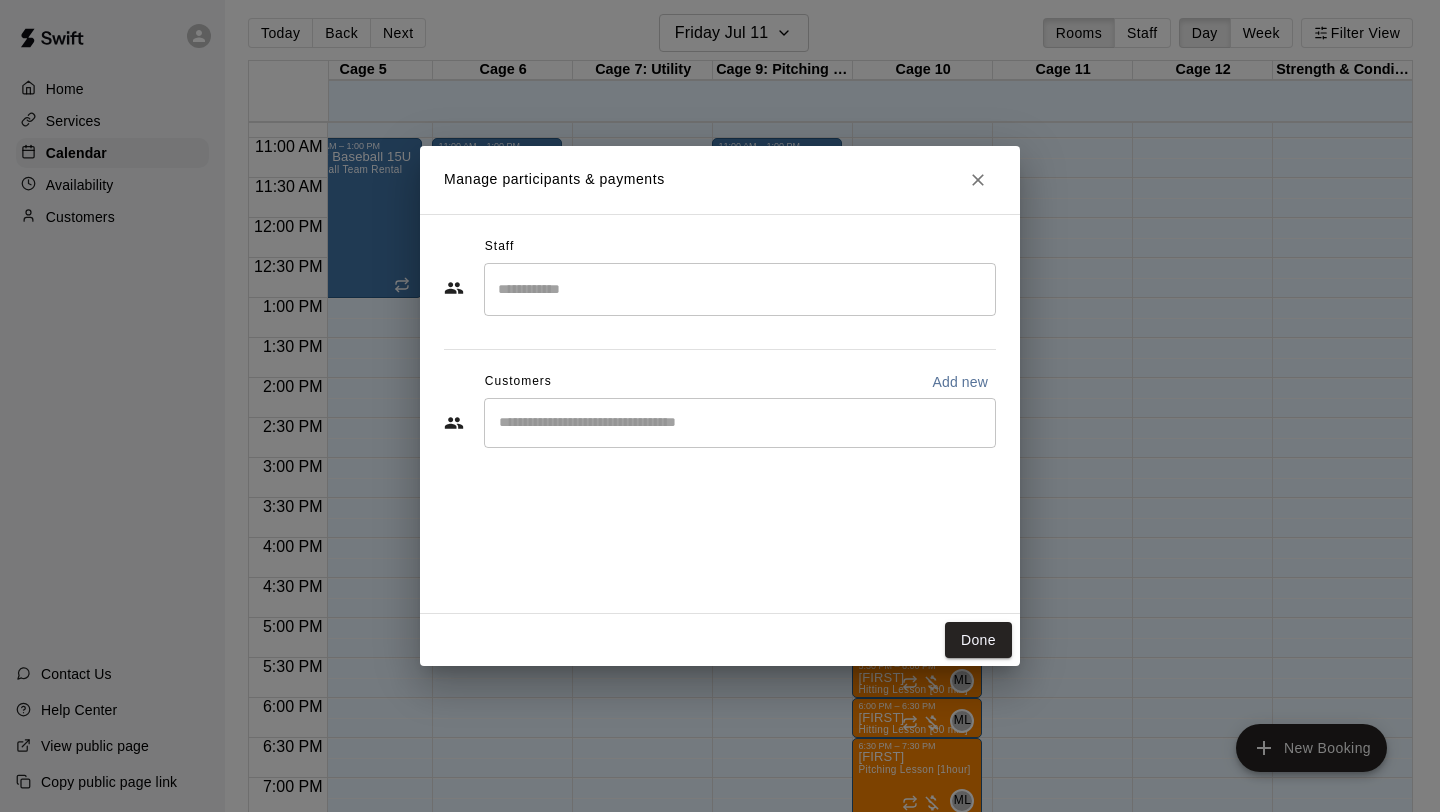 click on "​" at bounding box center [740, 289] 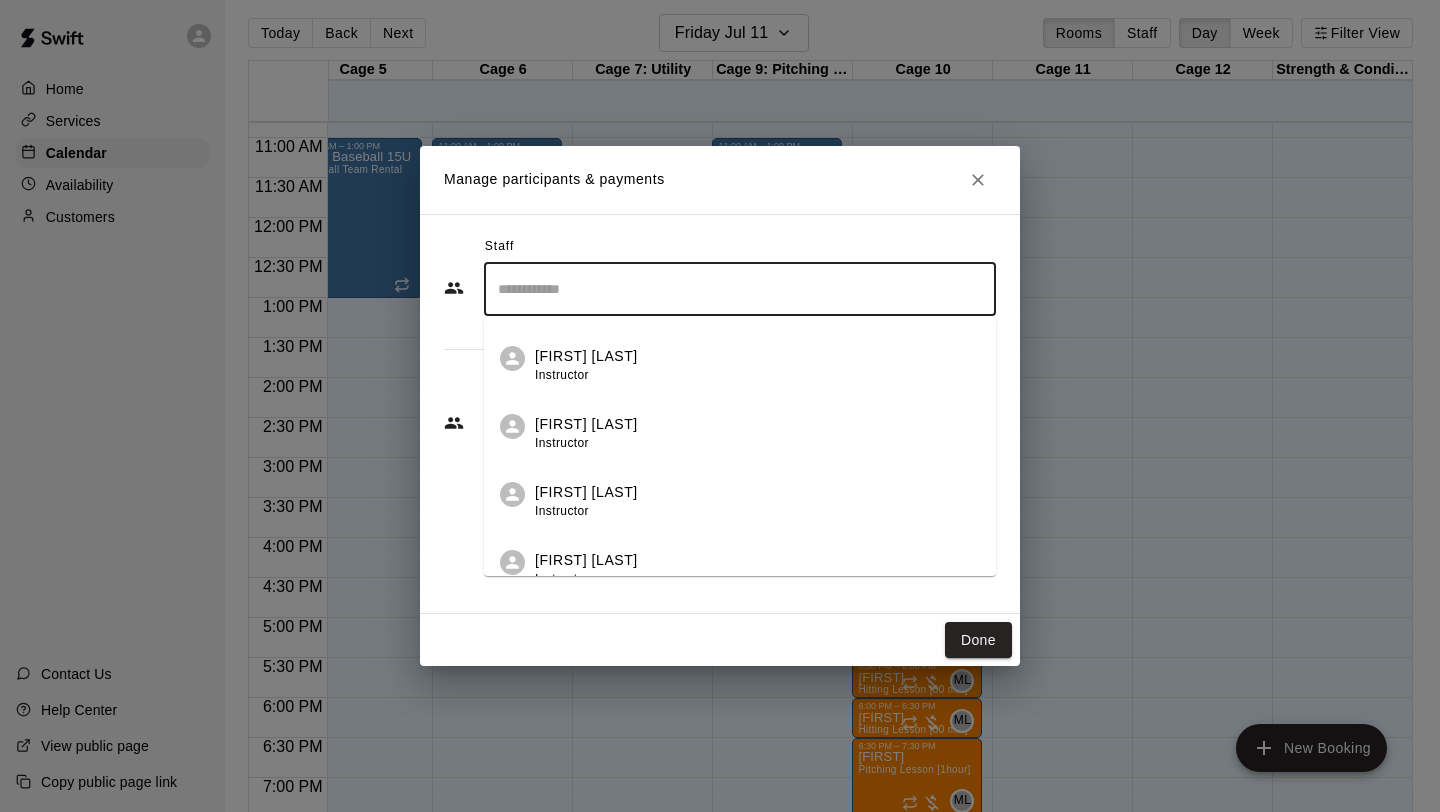 scroll, scrollTop: 334, scrollLeft: 0, axis: vertical 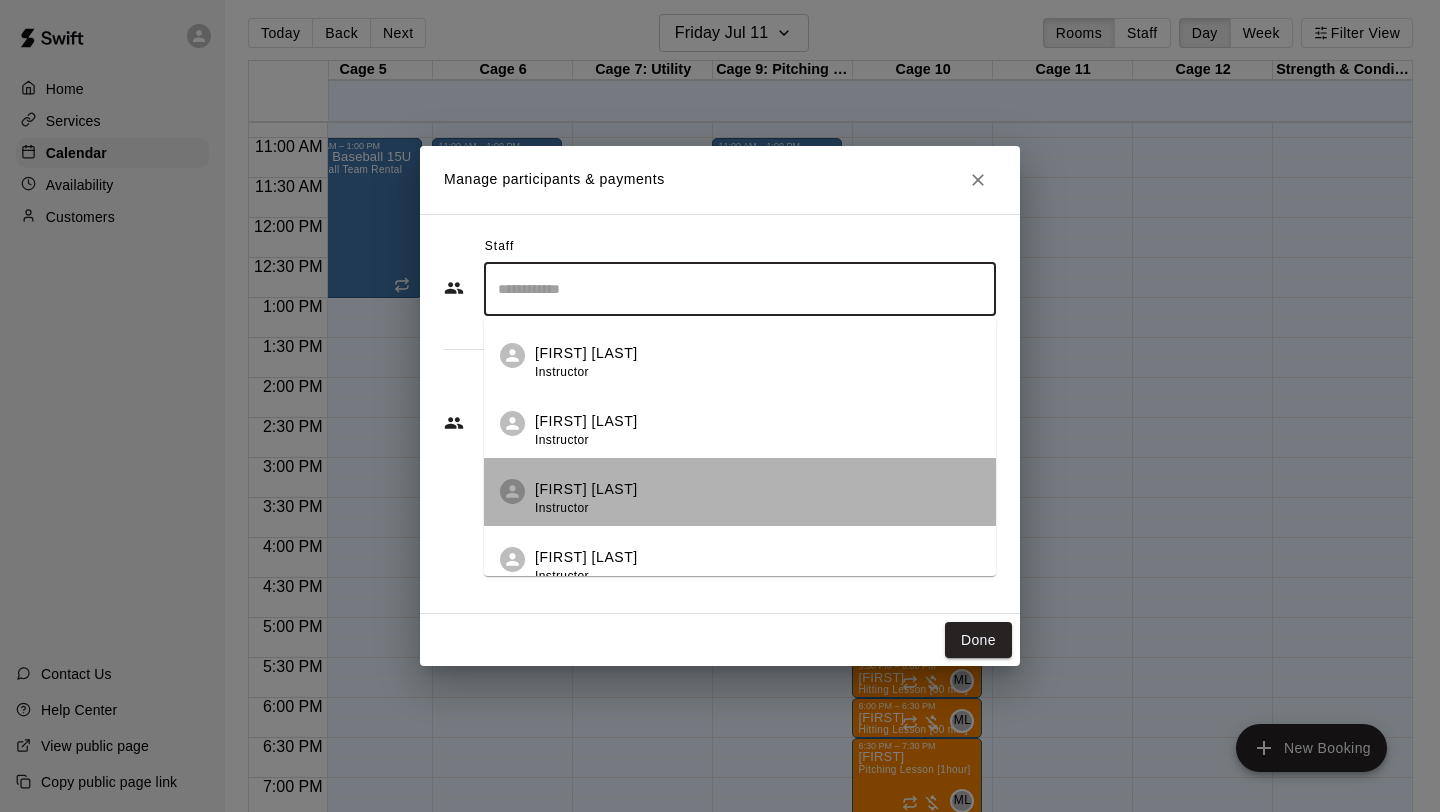 click on "[FIRST] [LAST]" at bounding box center (586, 489) 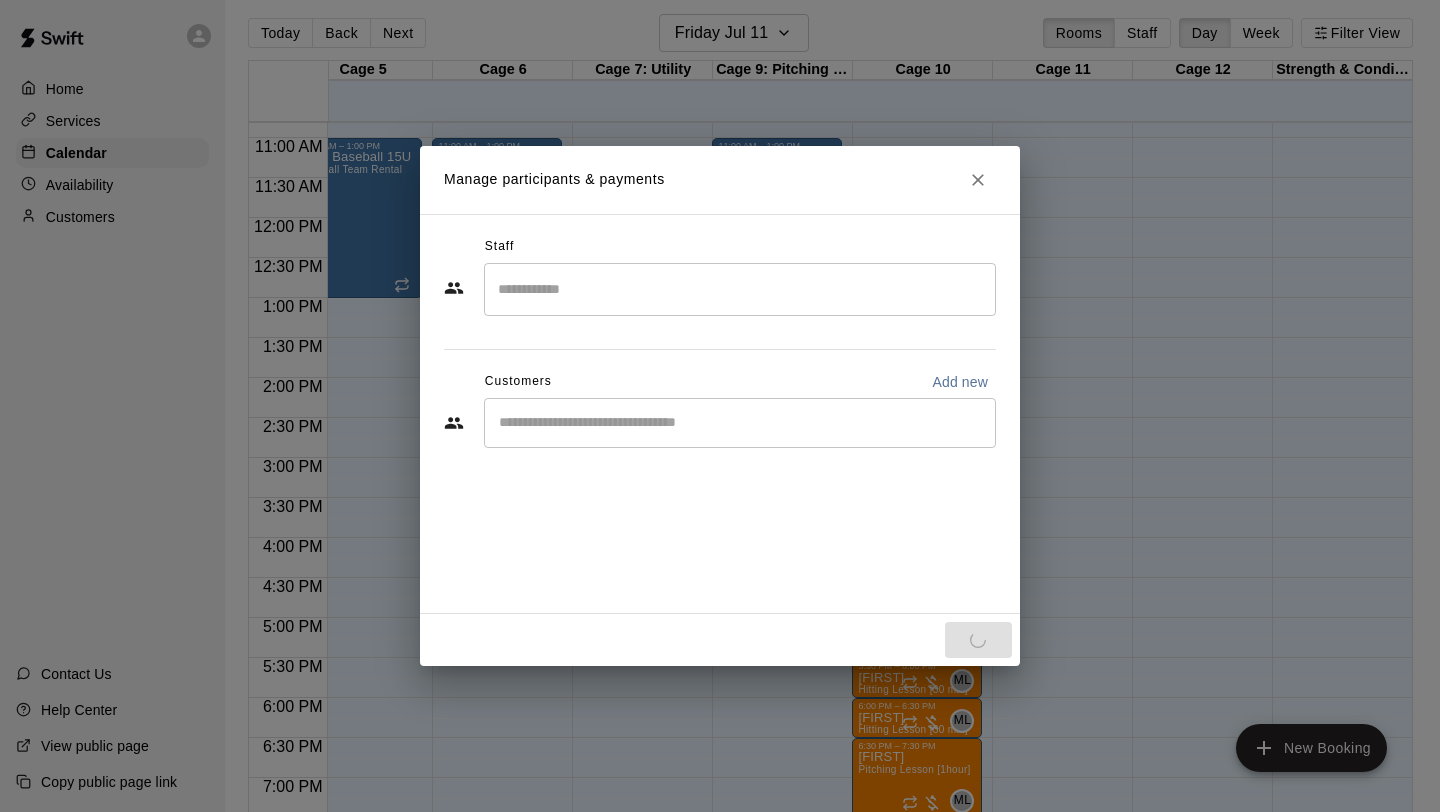 click on "Staff ​ Customers Add new ​" at bounding box center [720, 414] 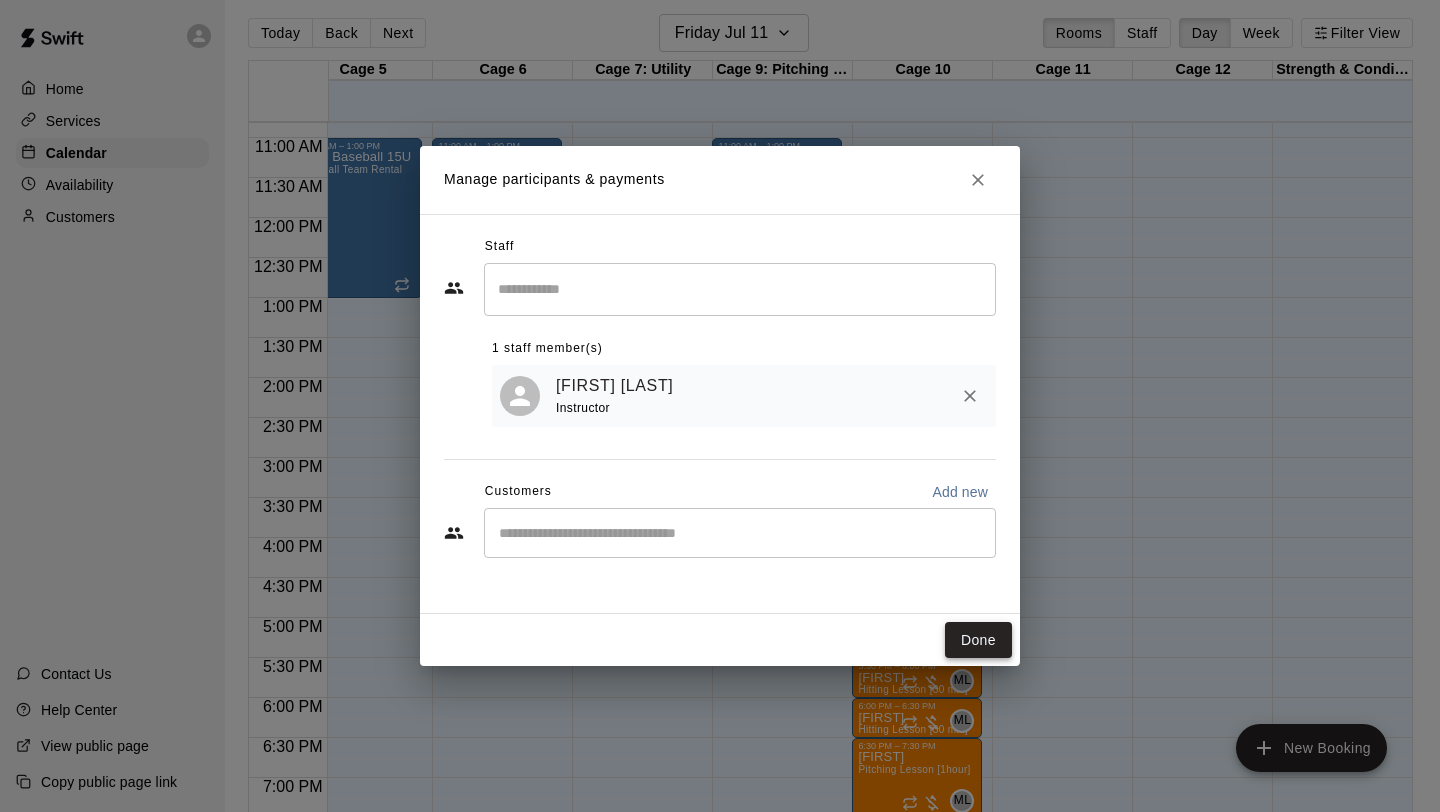 click on "Done" at bounding box center (978, 640) 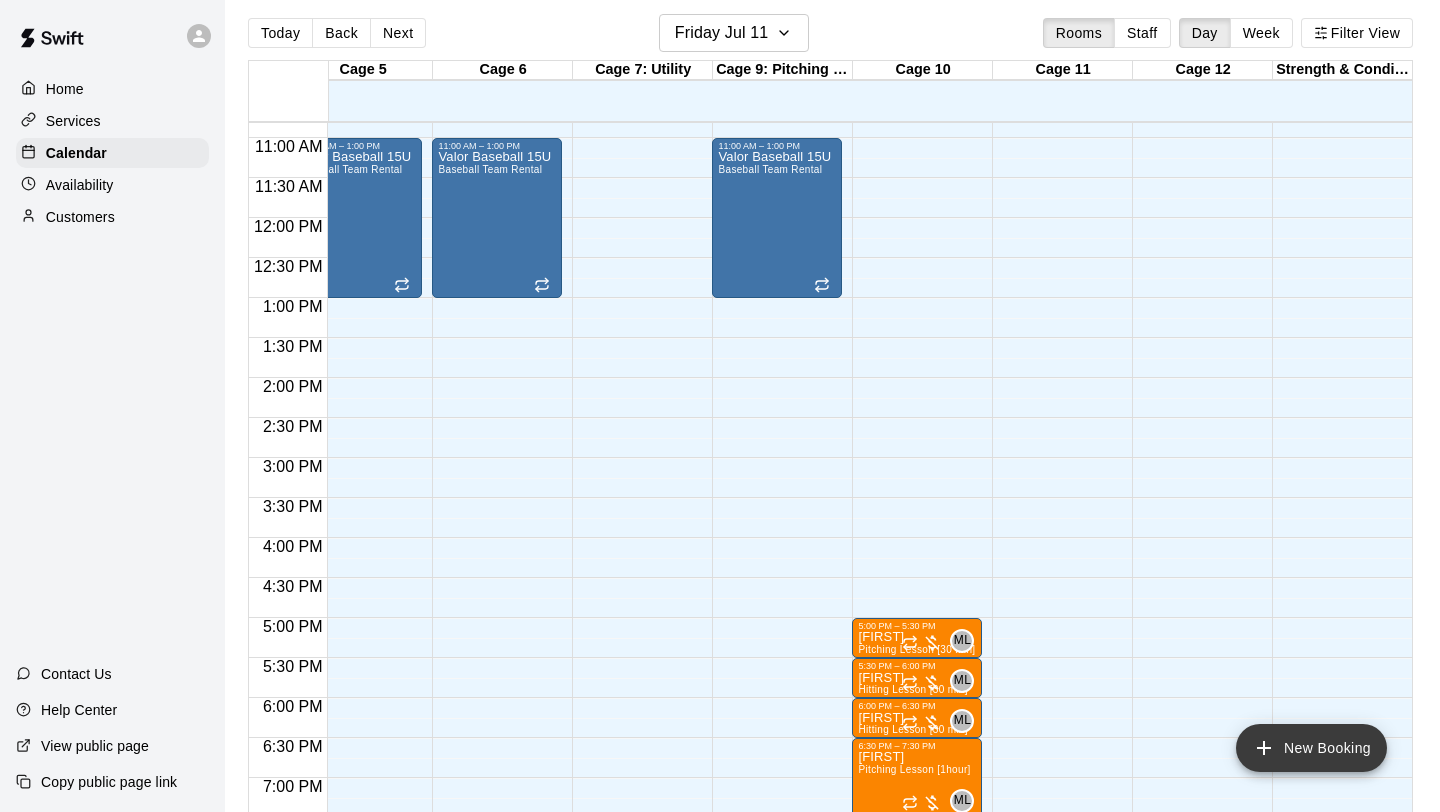 click on "New Booking" at bounding box center (1311, 748) 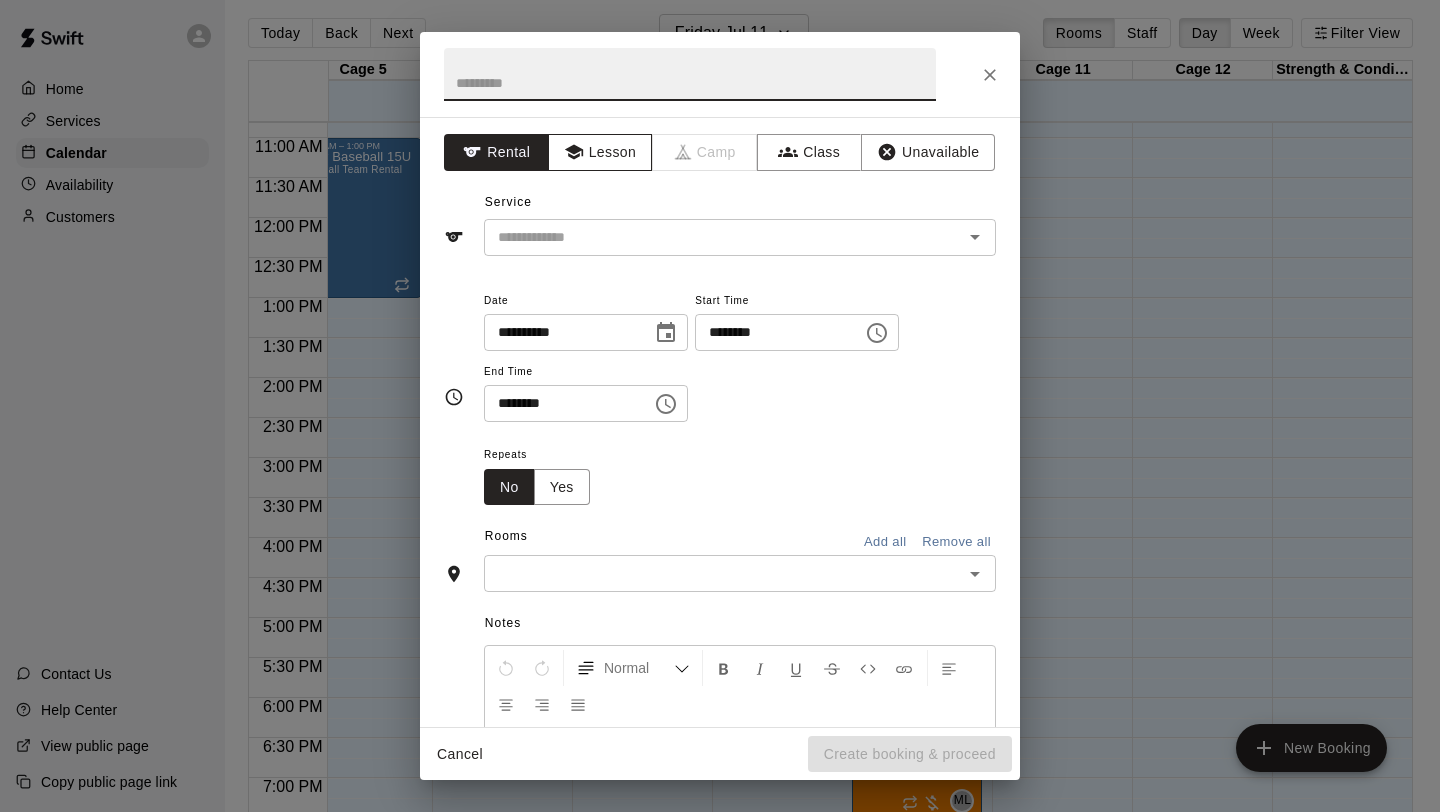 click 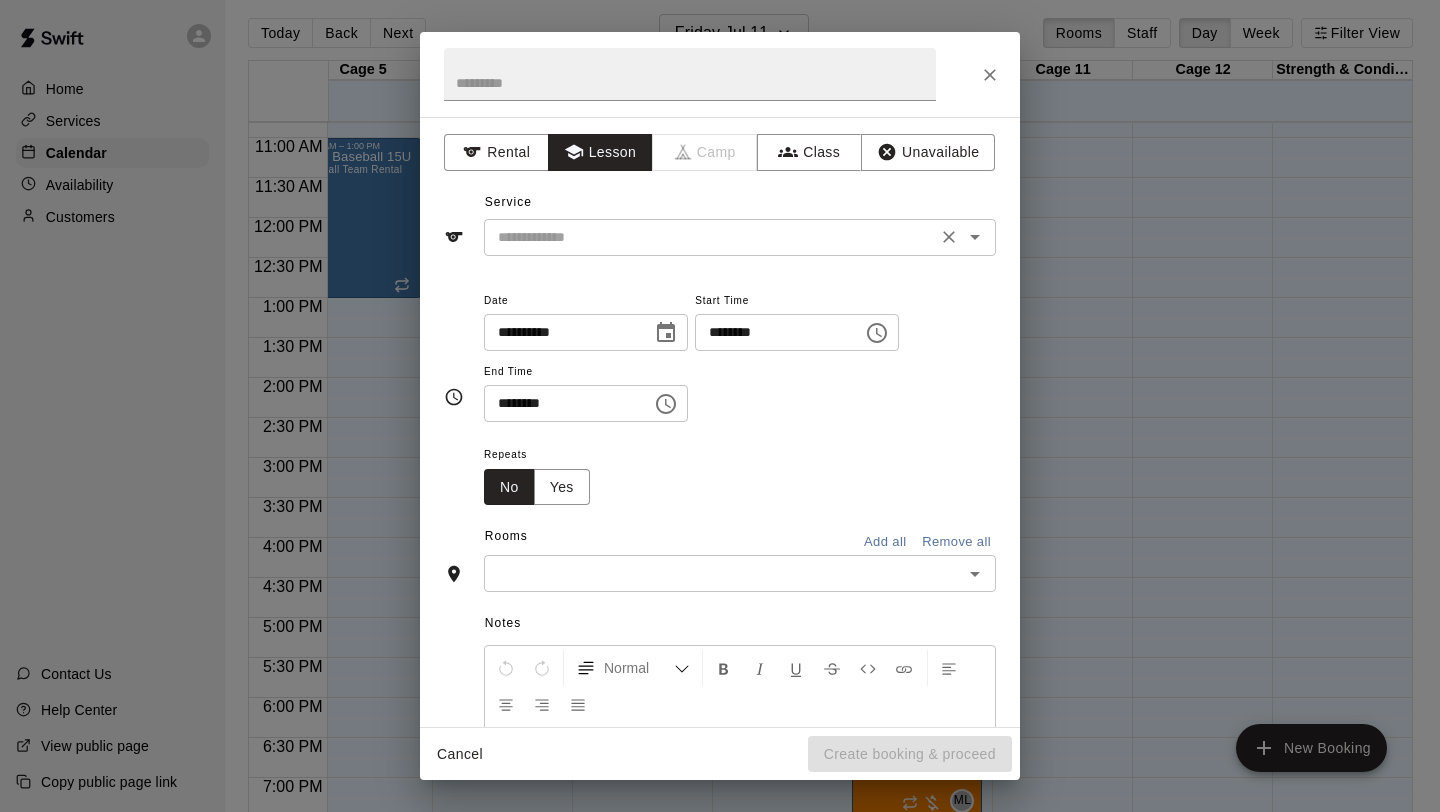 click at bounding box center (710, 237) 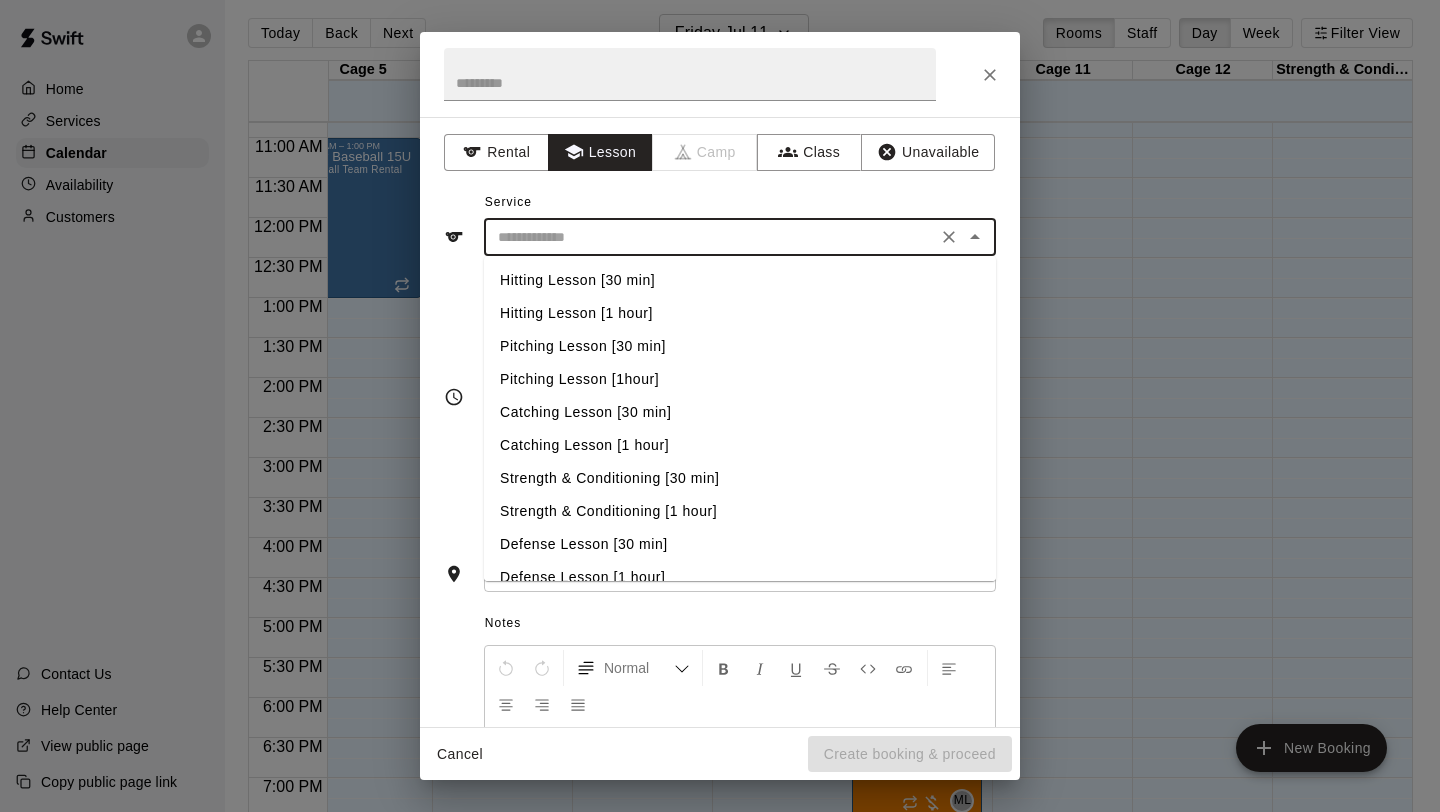 click on "Pitching Lesson [30 min]" at bounding box center (740, 346) 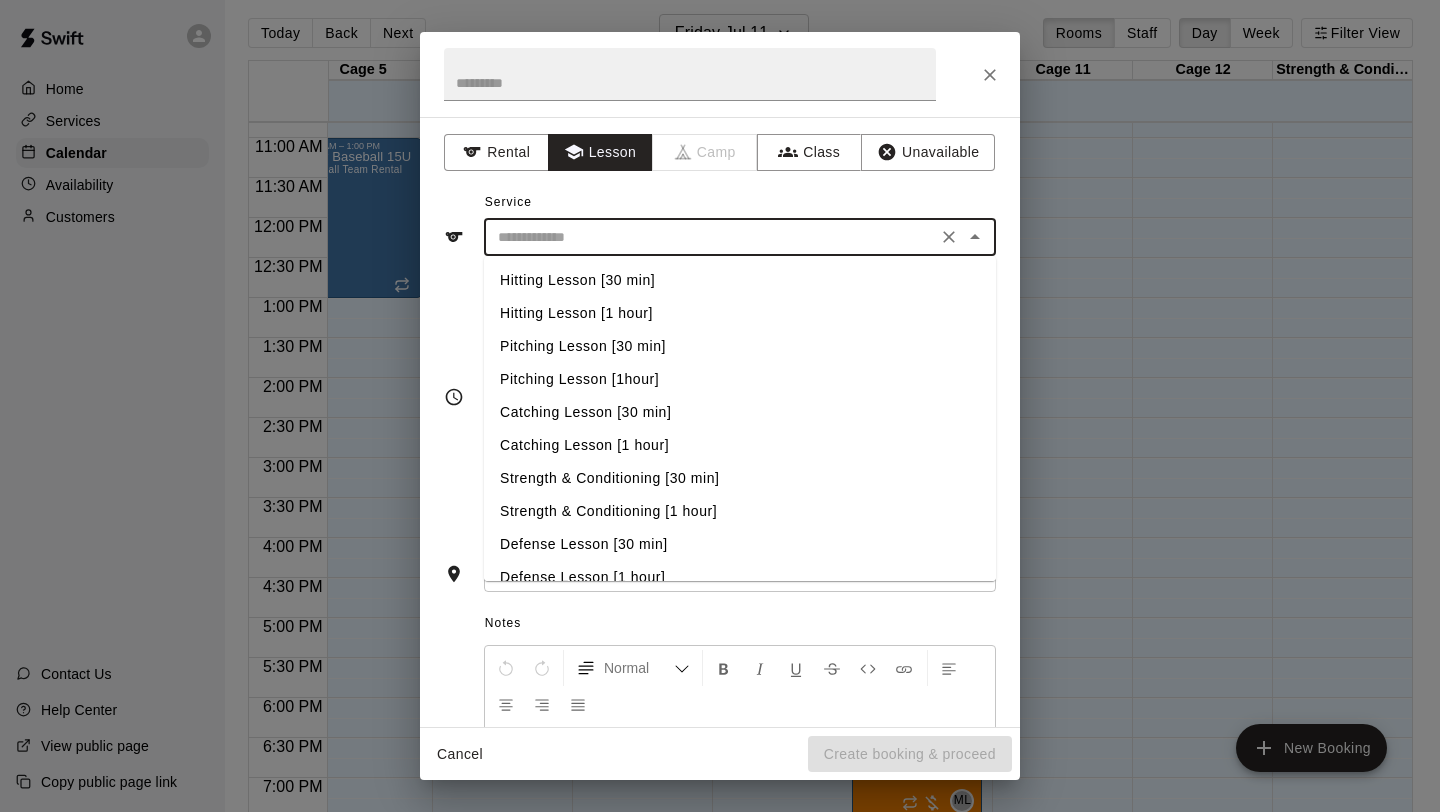 type on "**********" 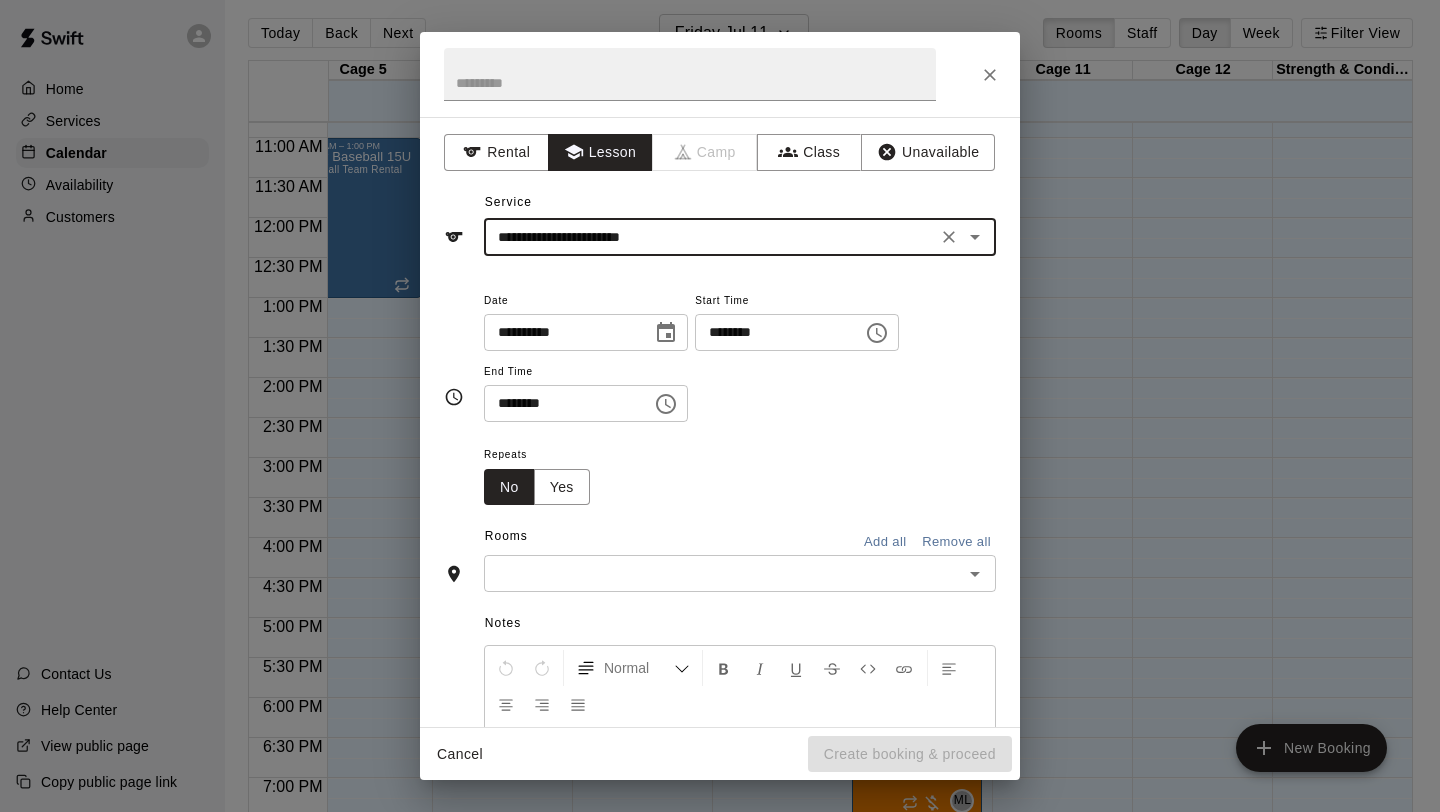 click 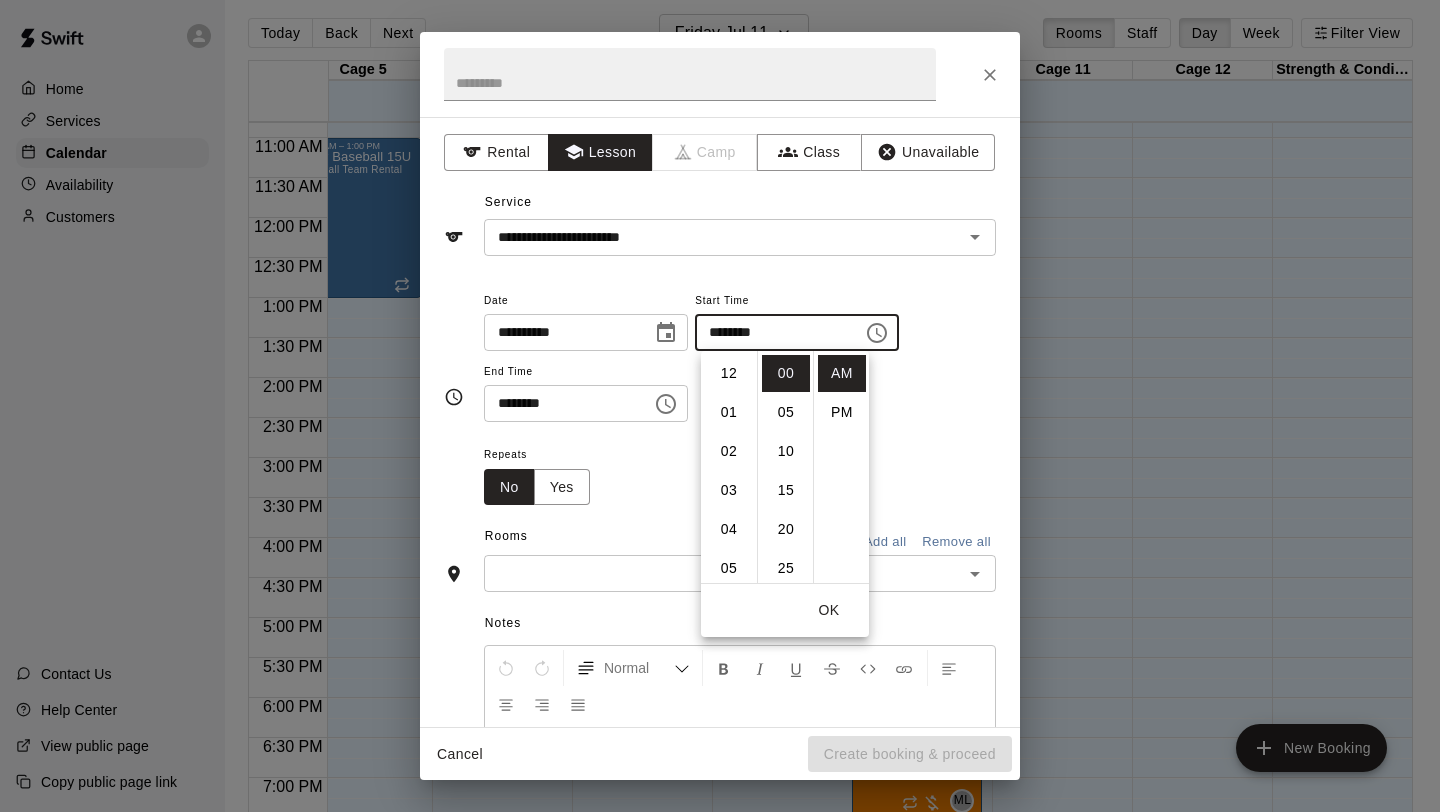 scroll, scrollTop: 312, scrollLeft: 0, axis: vertical 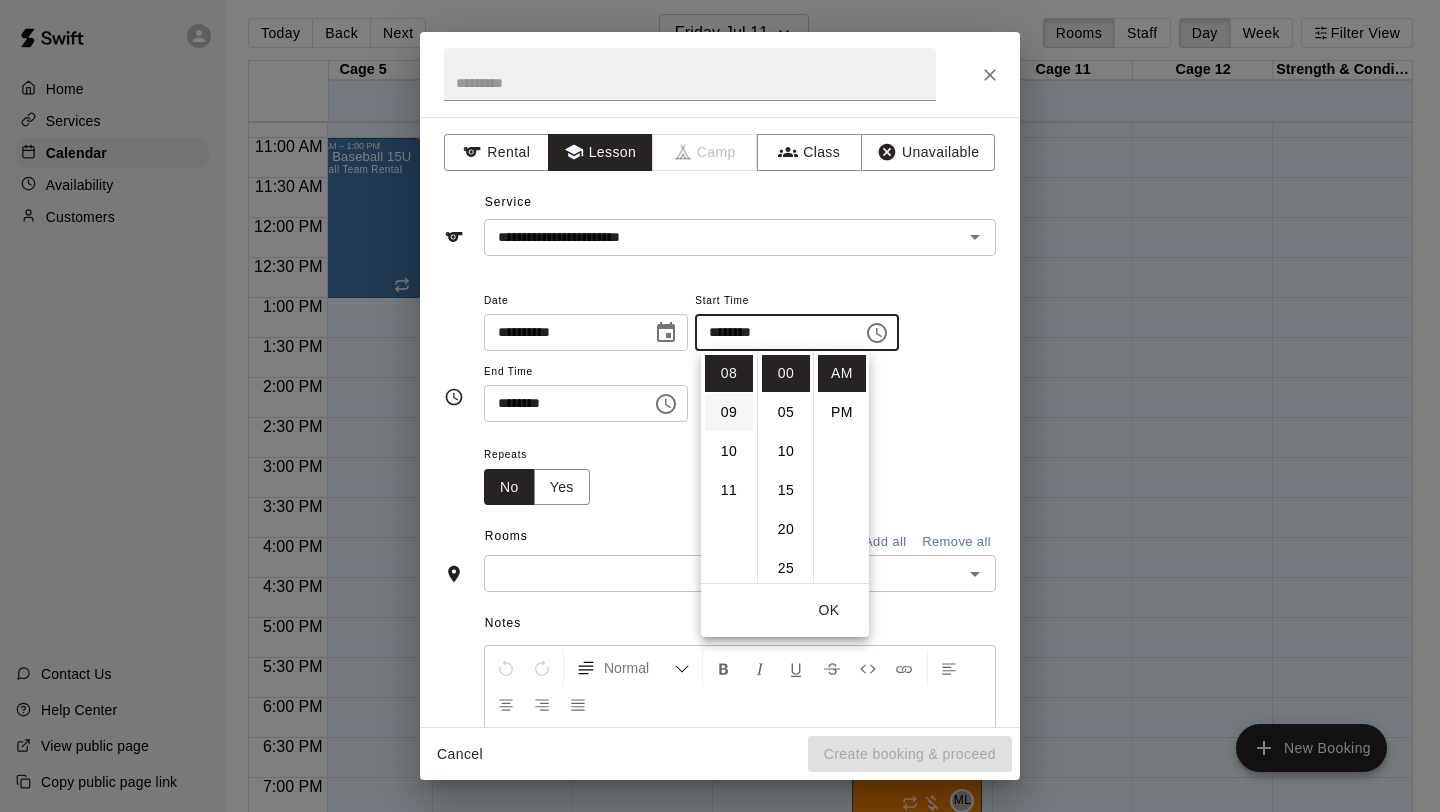 click on "09" at bounding box center [729, 412] 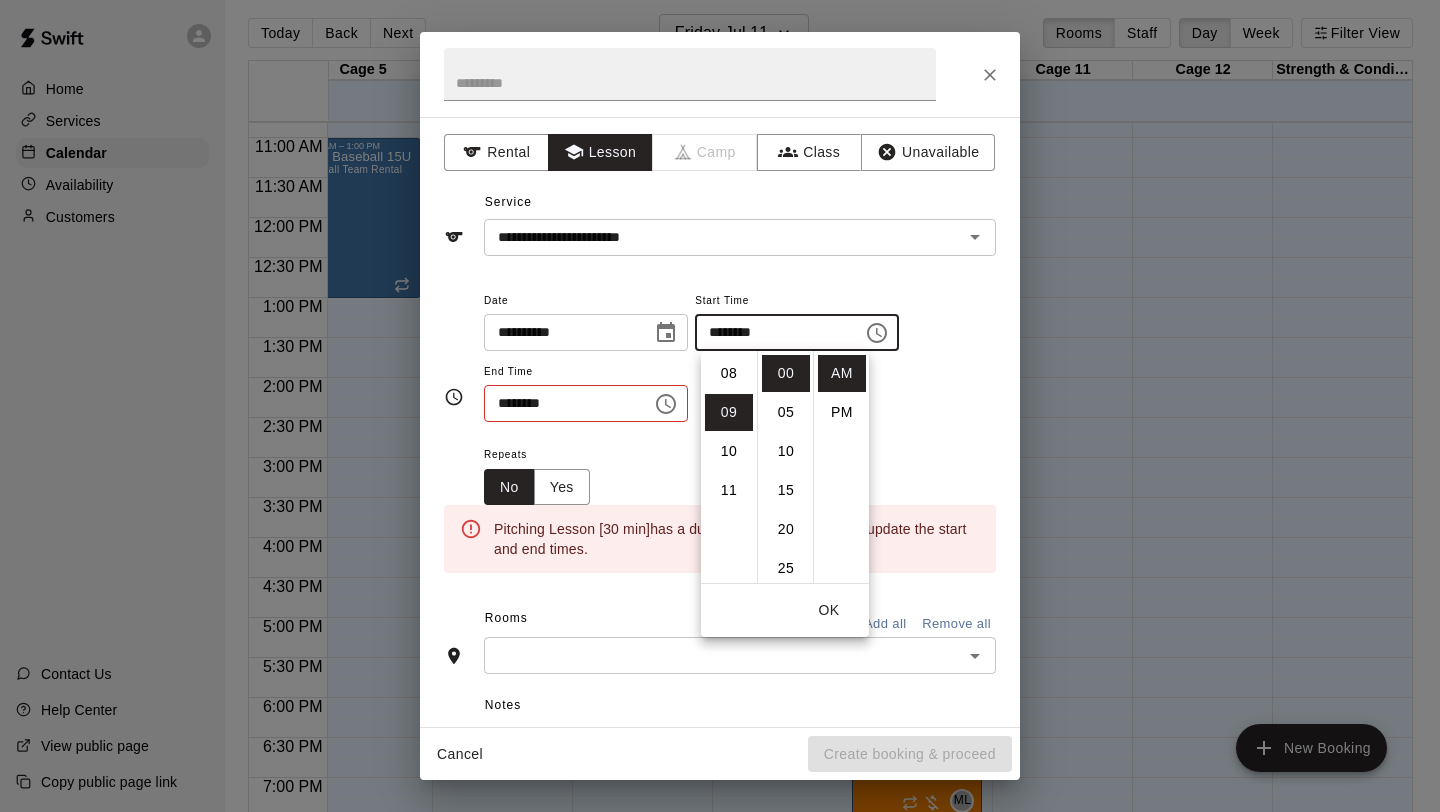 scroll, scrollTop: 351, scrollLeft: 0, axis: vertical 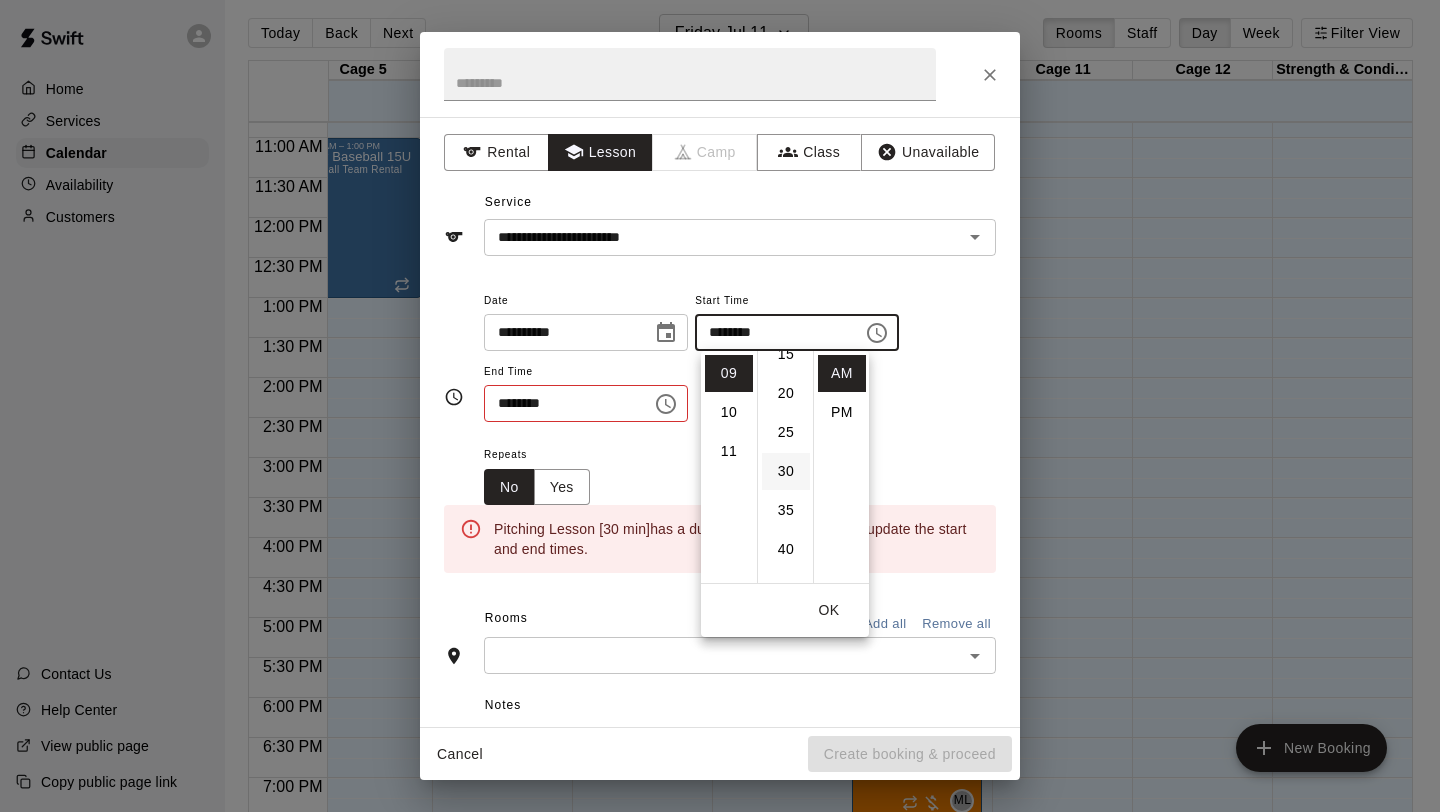 click on "30" at bounding box center (786, 471) 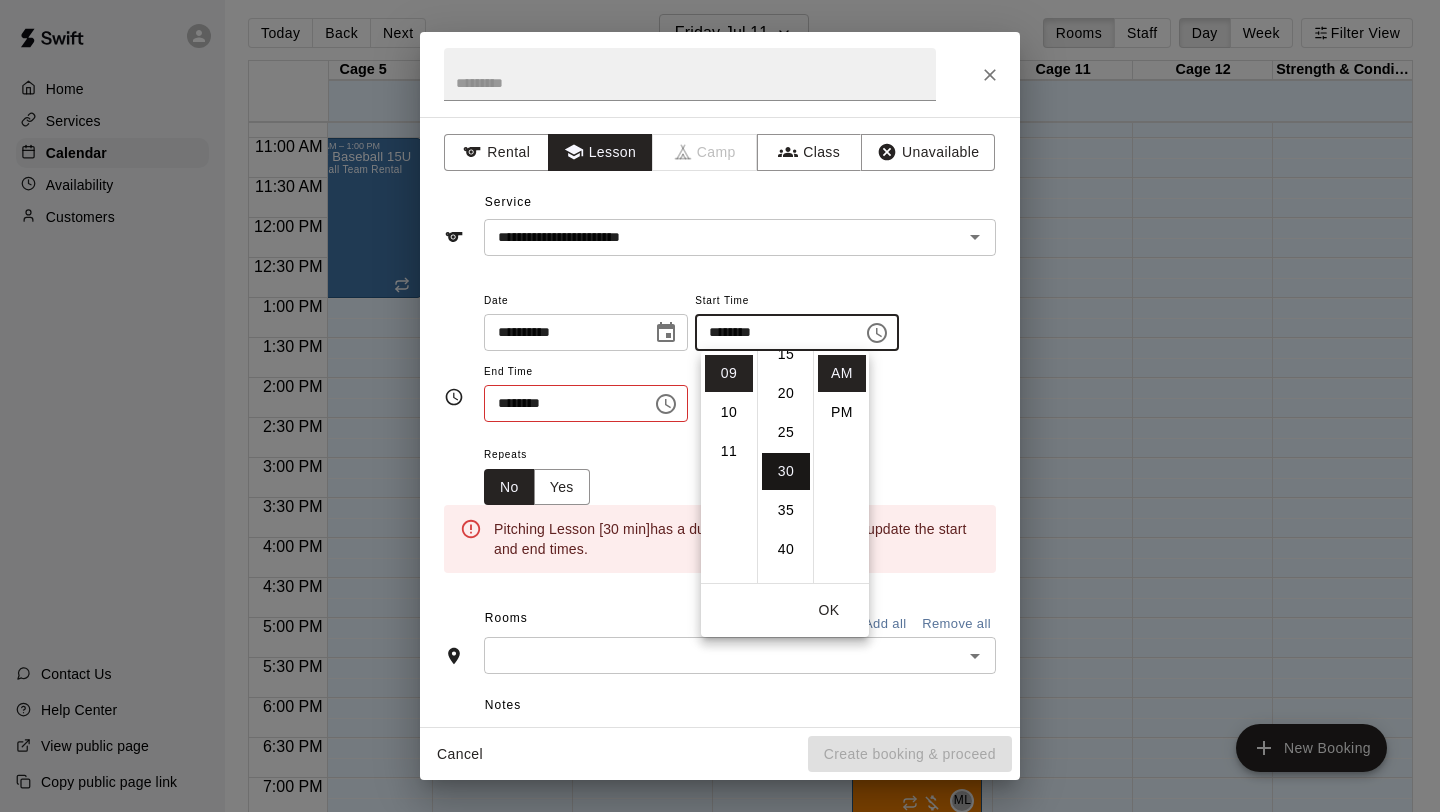 type on "********" 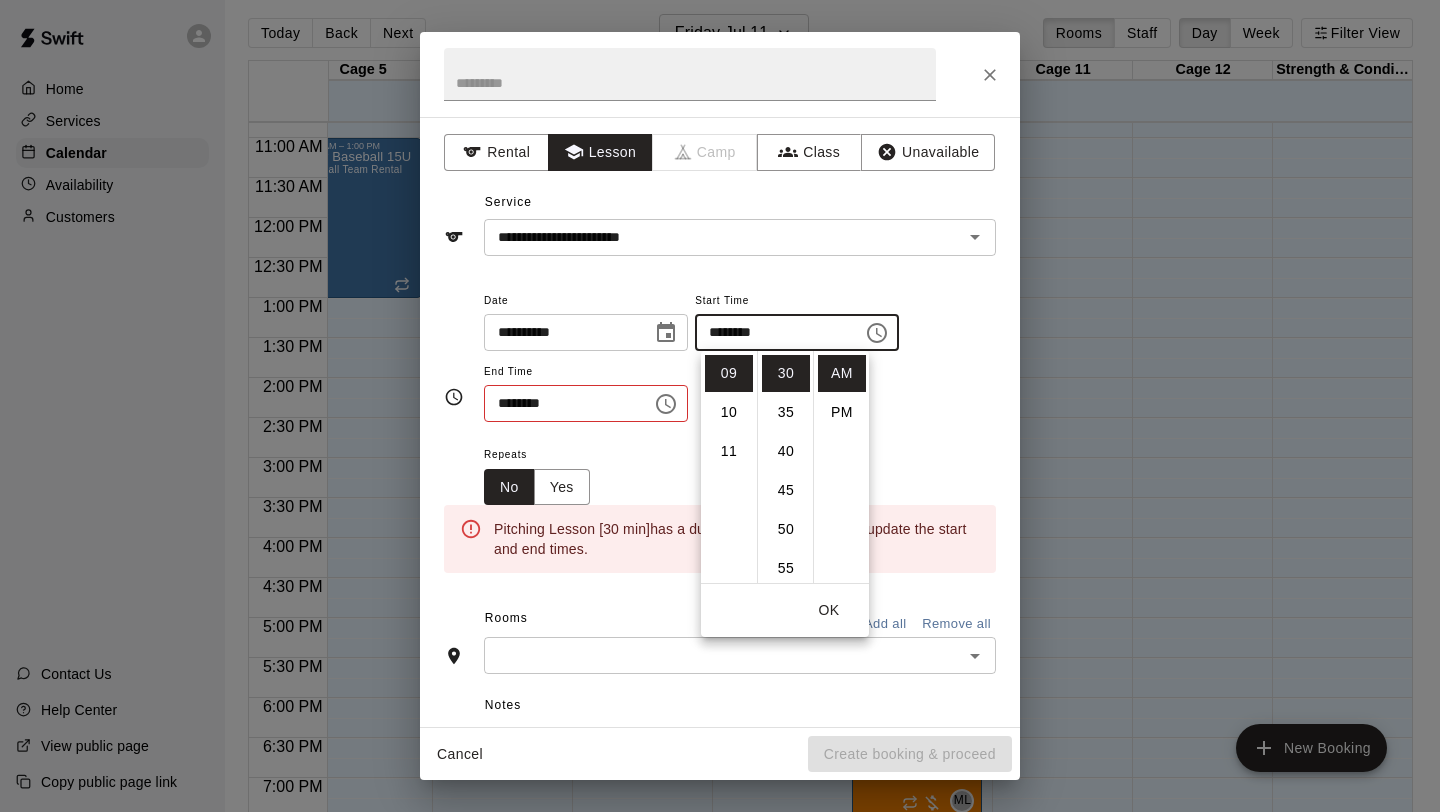 click 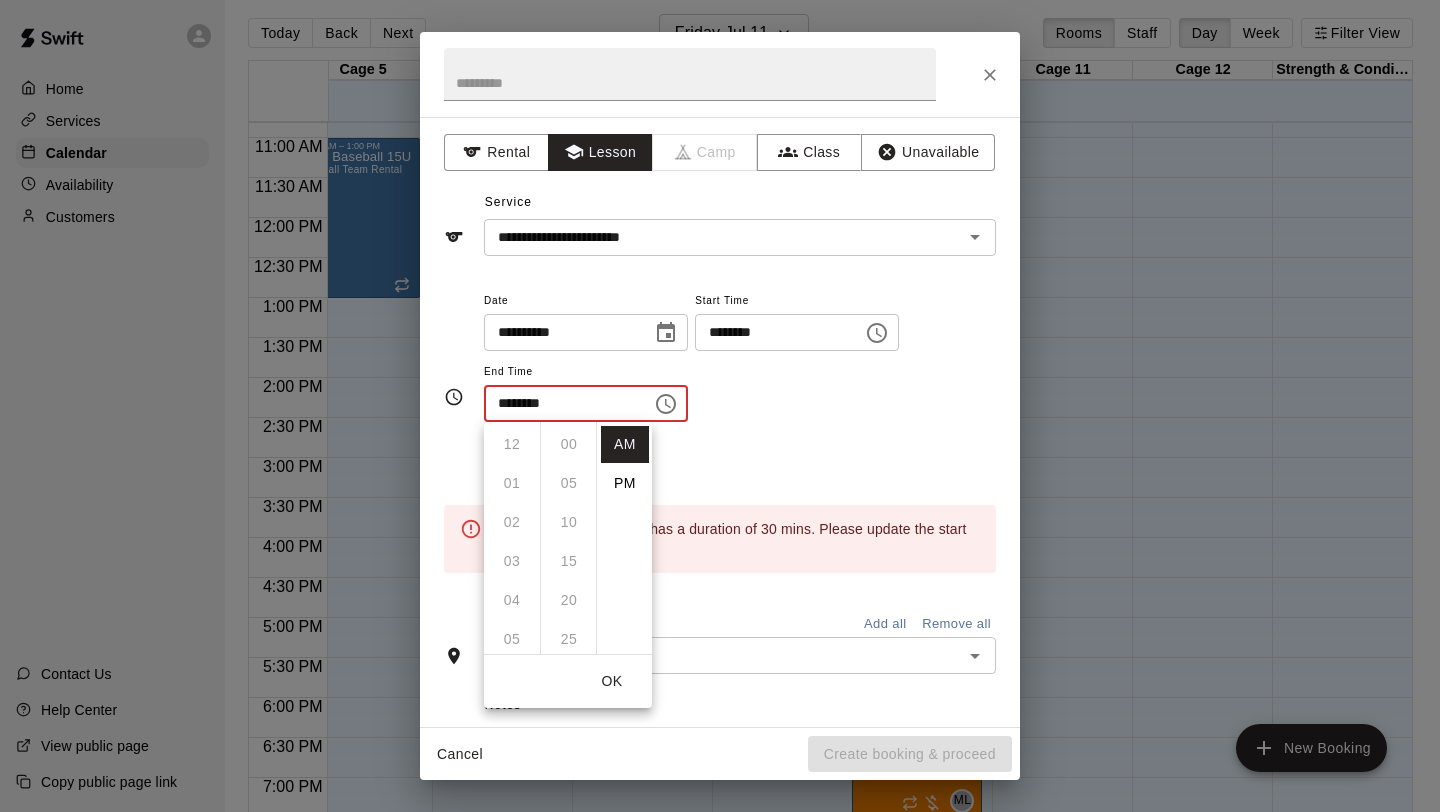 scroll, scrollTop: 312, scrollLeft: 0, axis: vertical 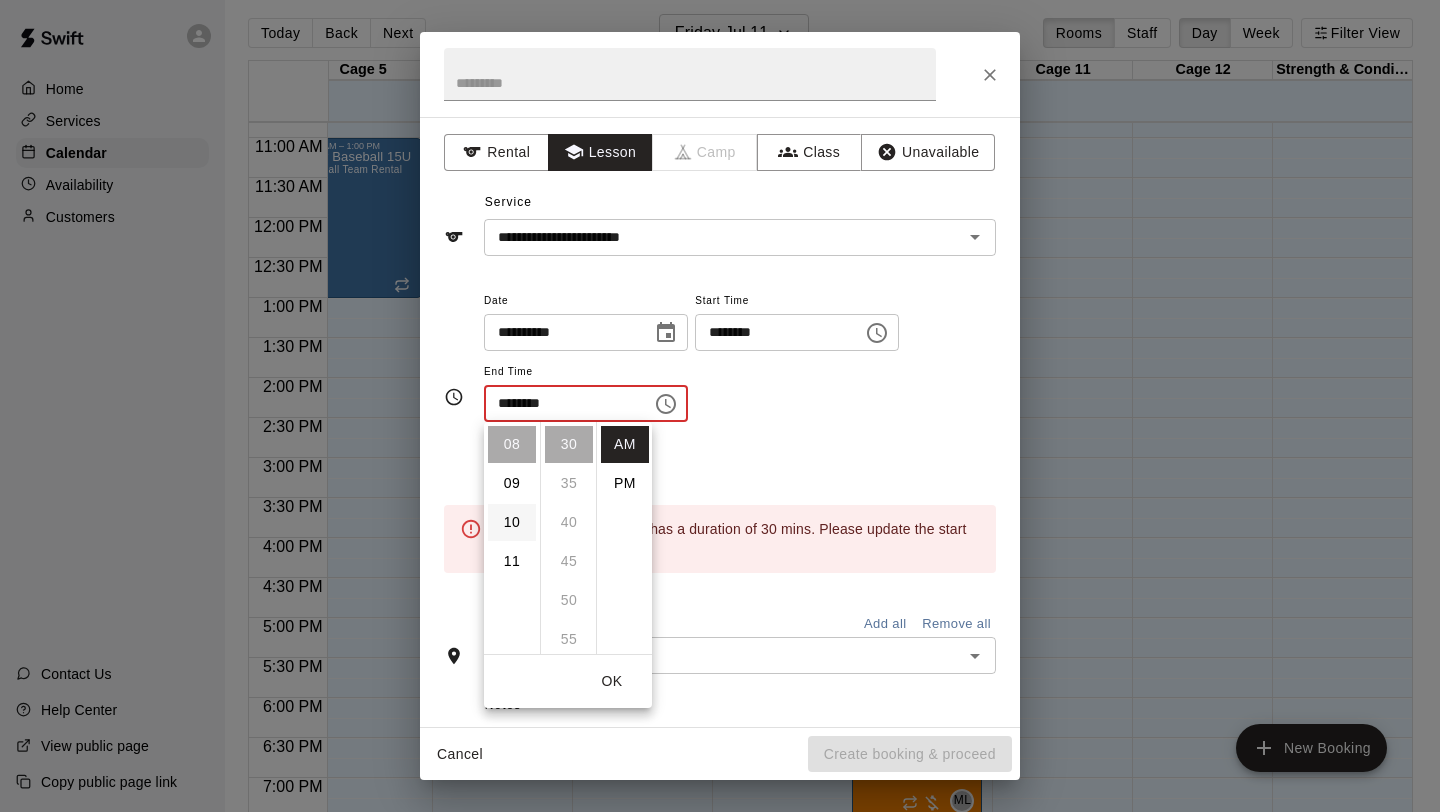 click on "10" at bounding box center [512, 522] 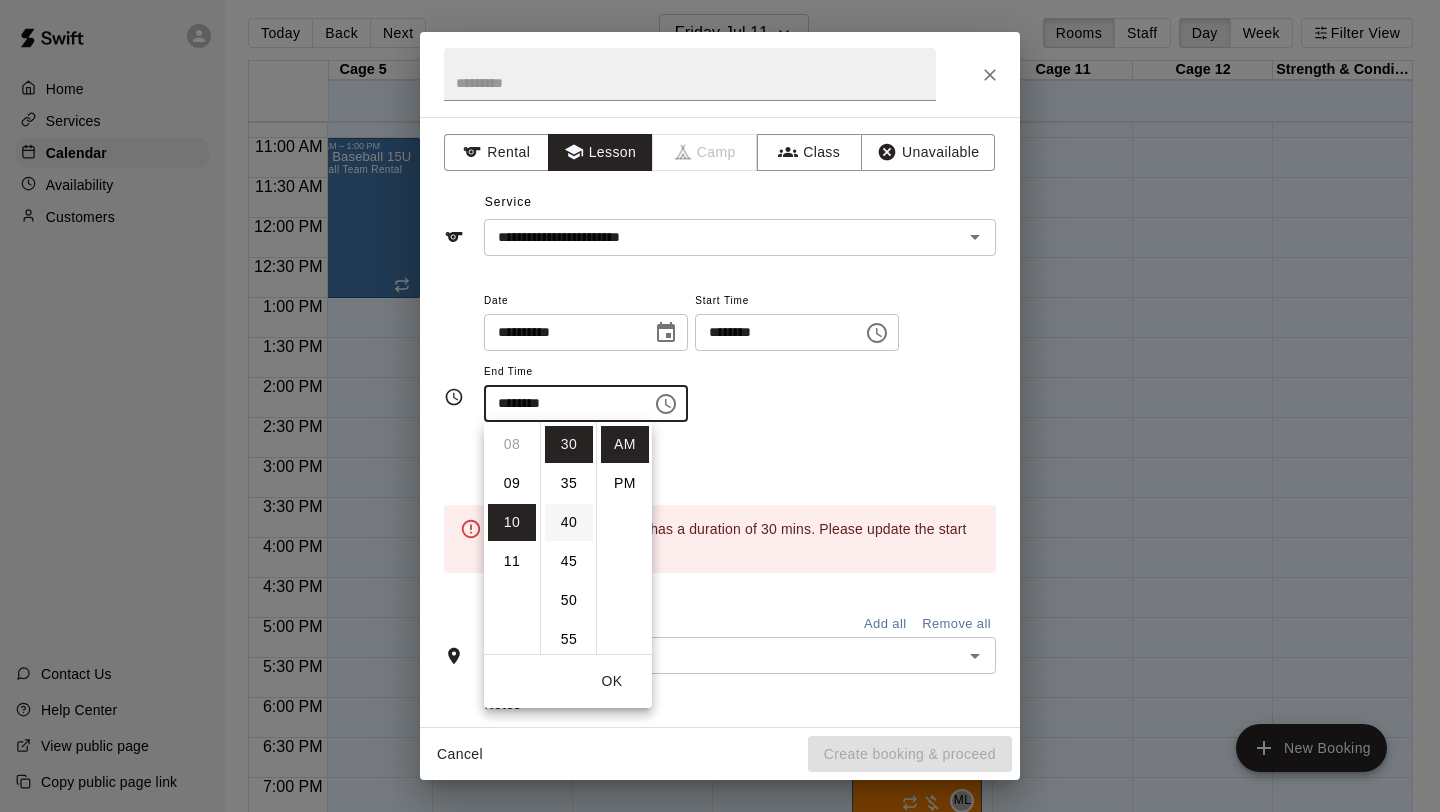 scroll, scrollTop: 390, scrollLeft: 0, axis: vertical 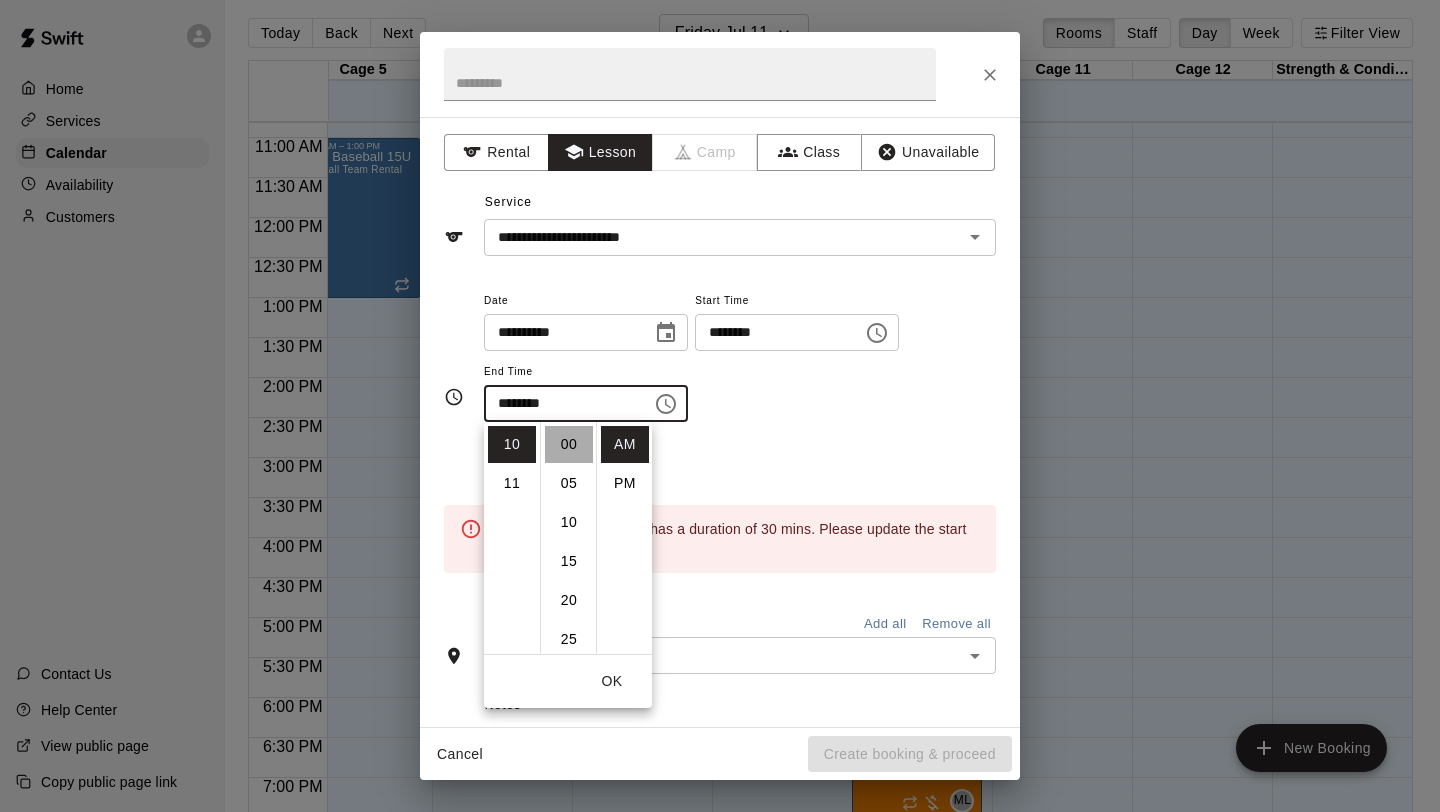 click on "00" at bounding box center [569, 444] 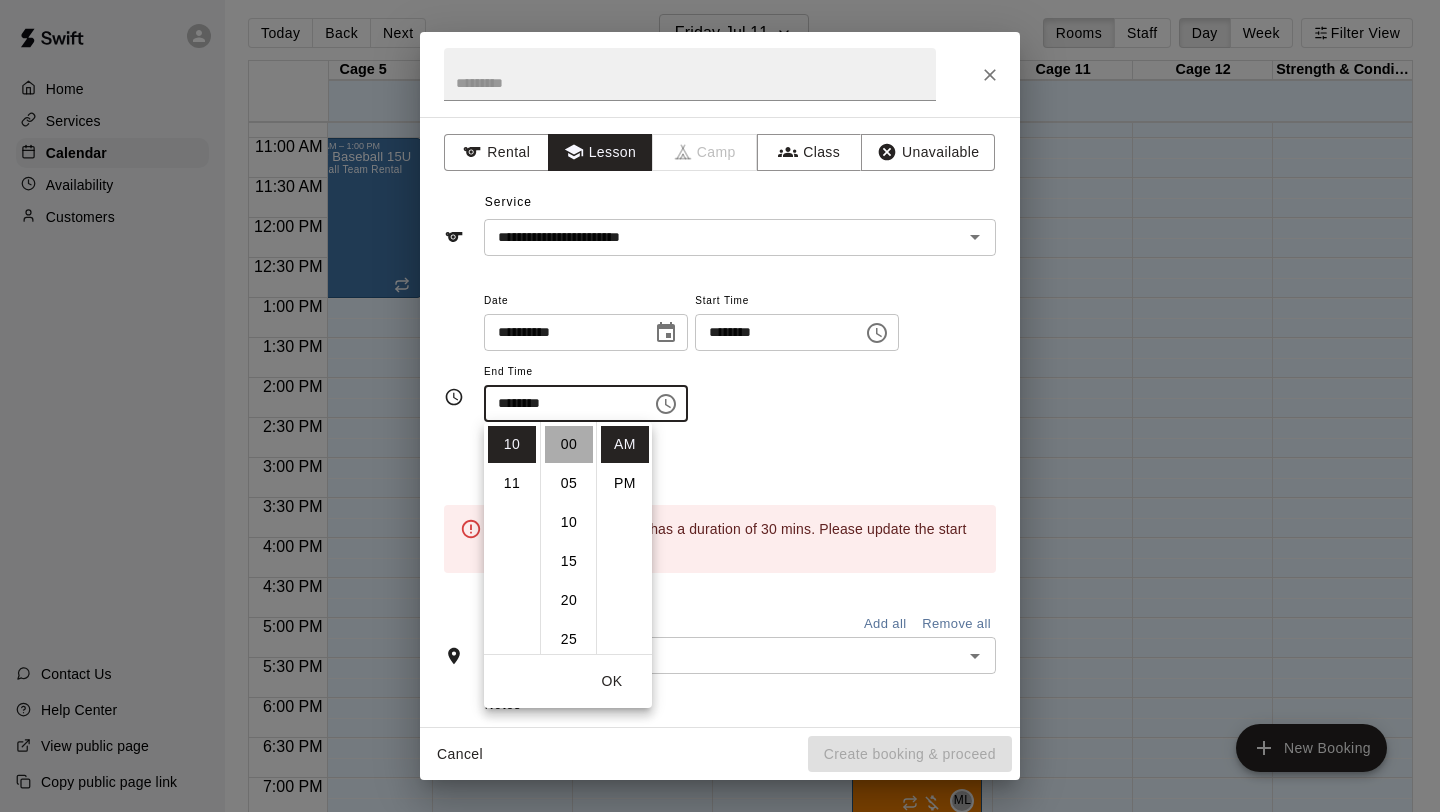 type on "********" 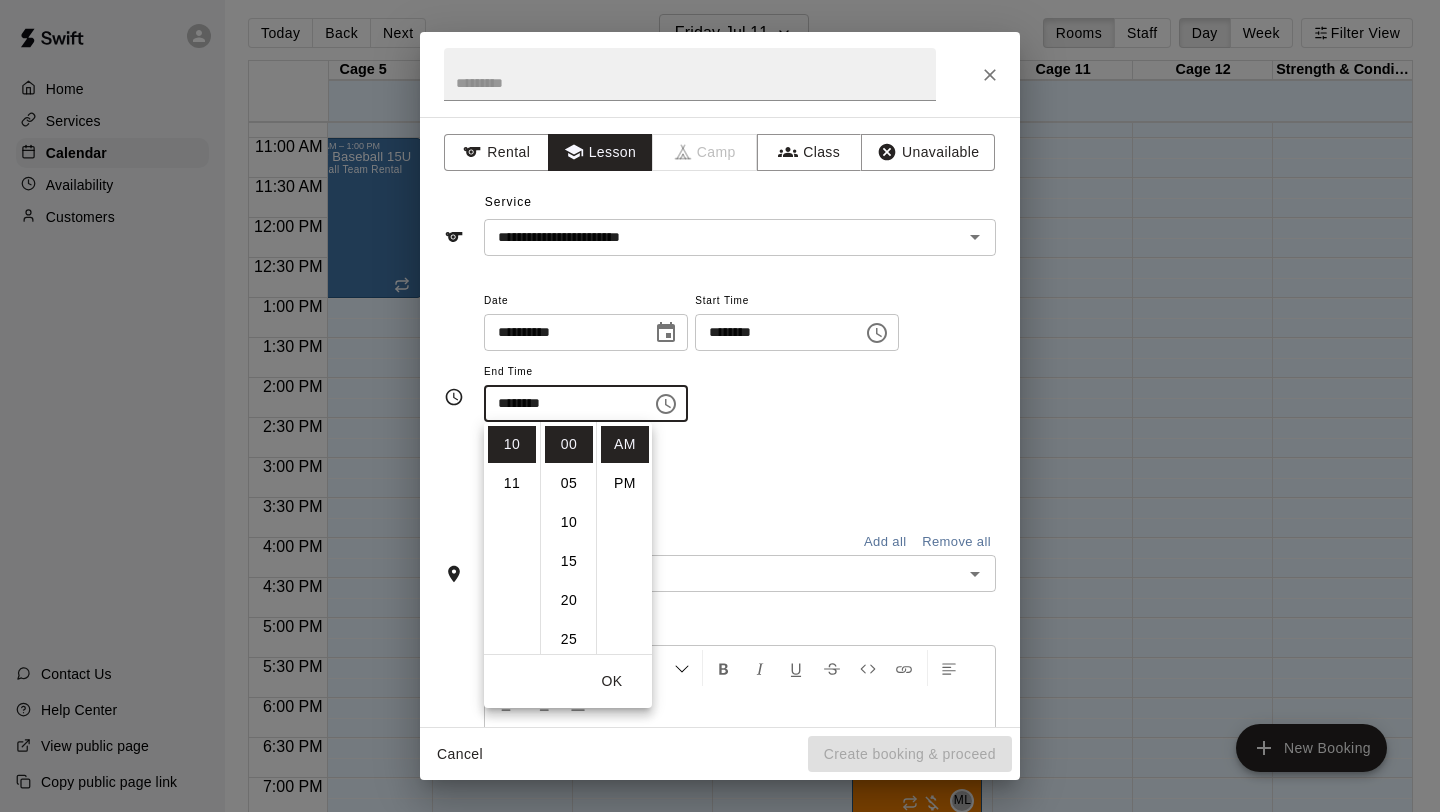 click on "Repeats No Yes" at bounding box center (740, 473) 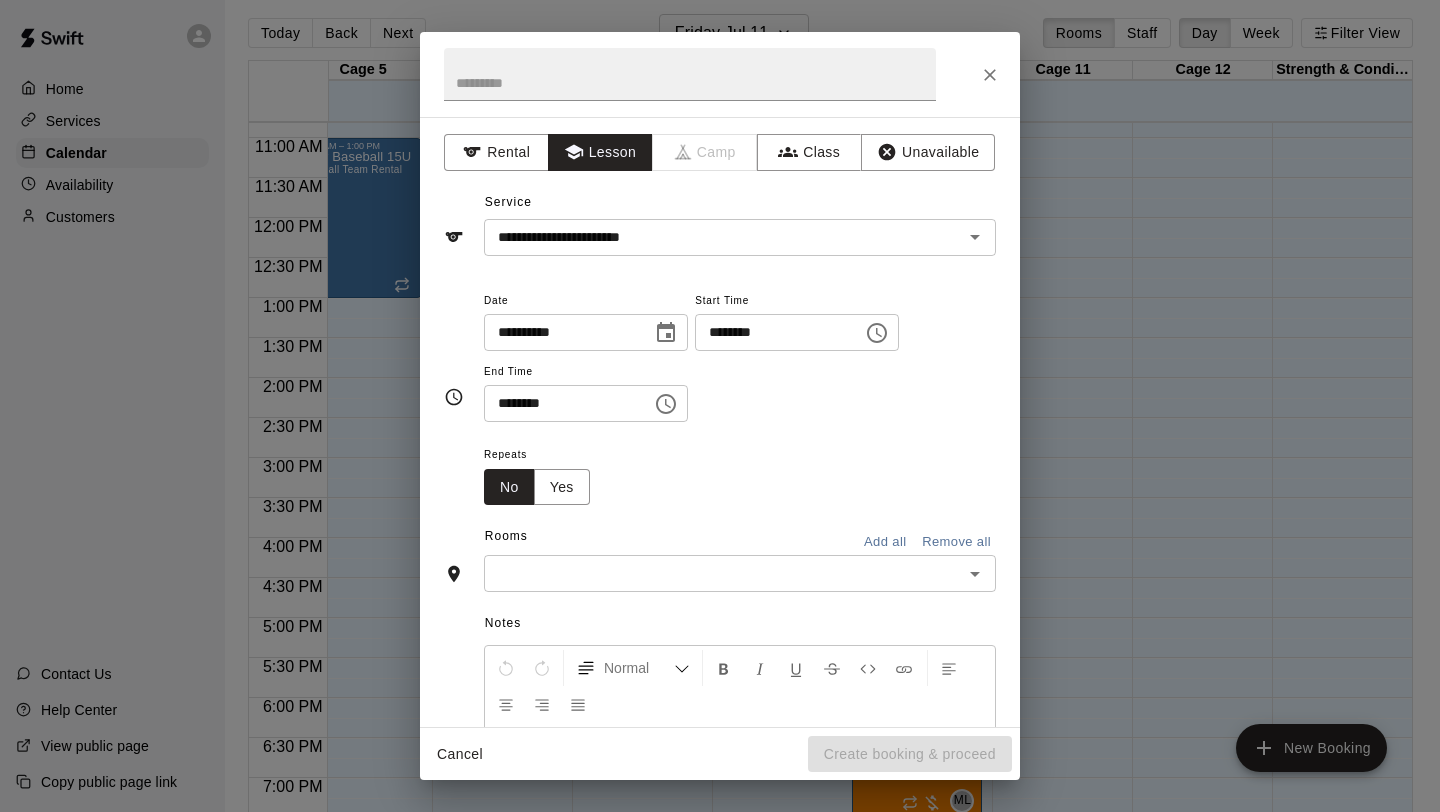 click at bounding box center (723, 573) 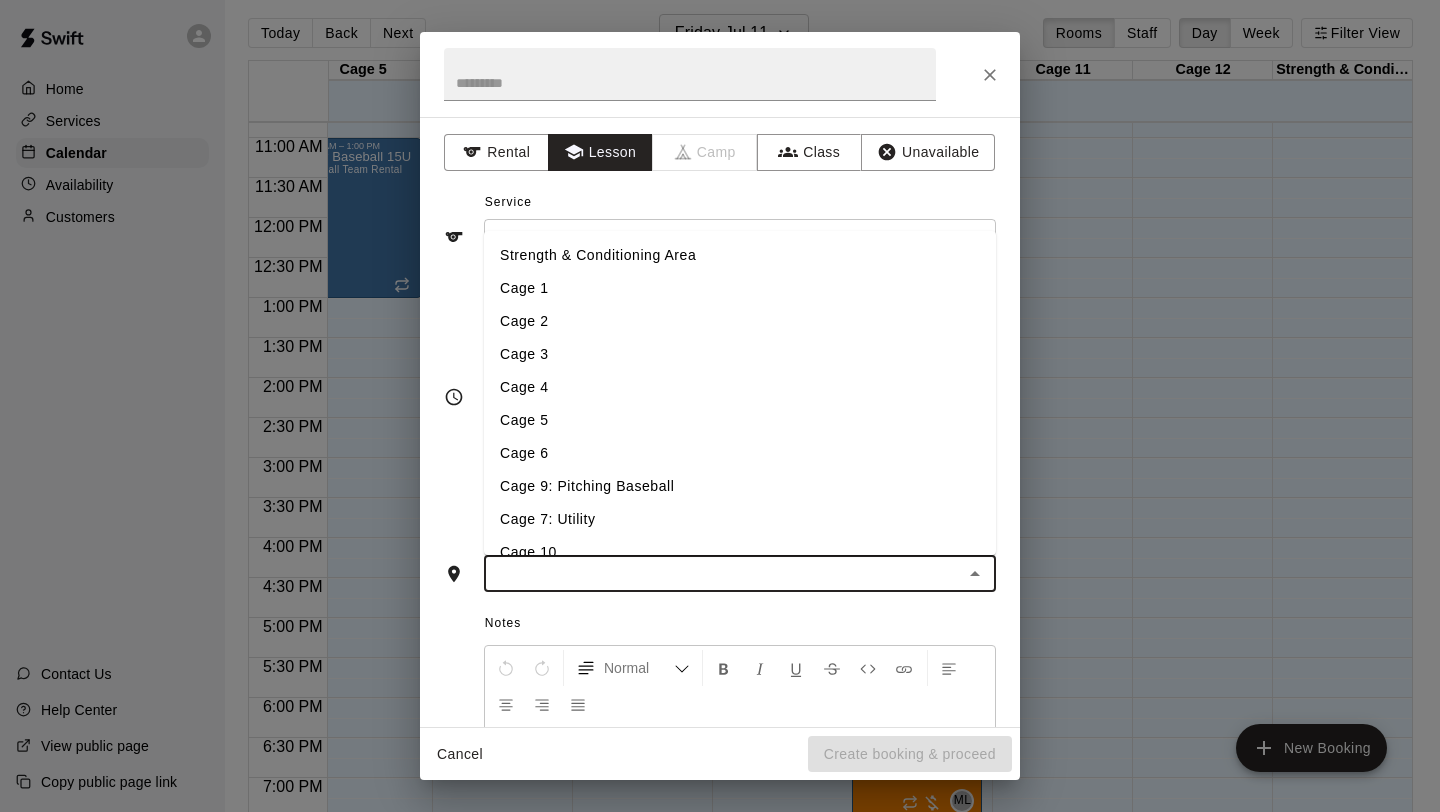 click on "Cage 7: Utility" at bounding box center (740, 519) 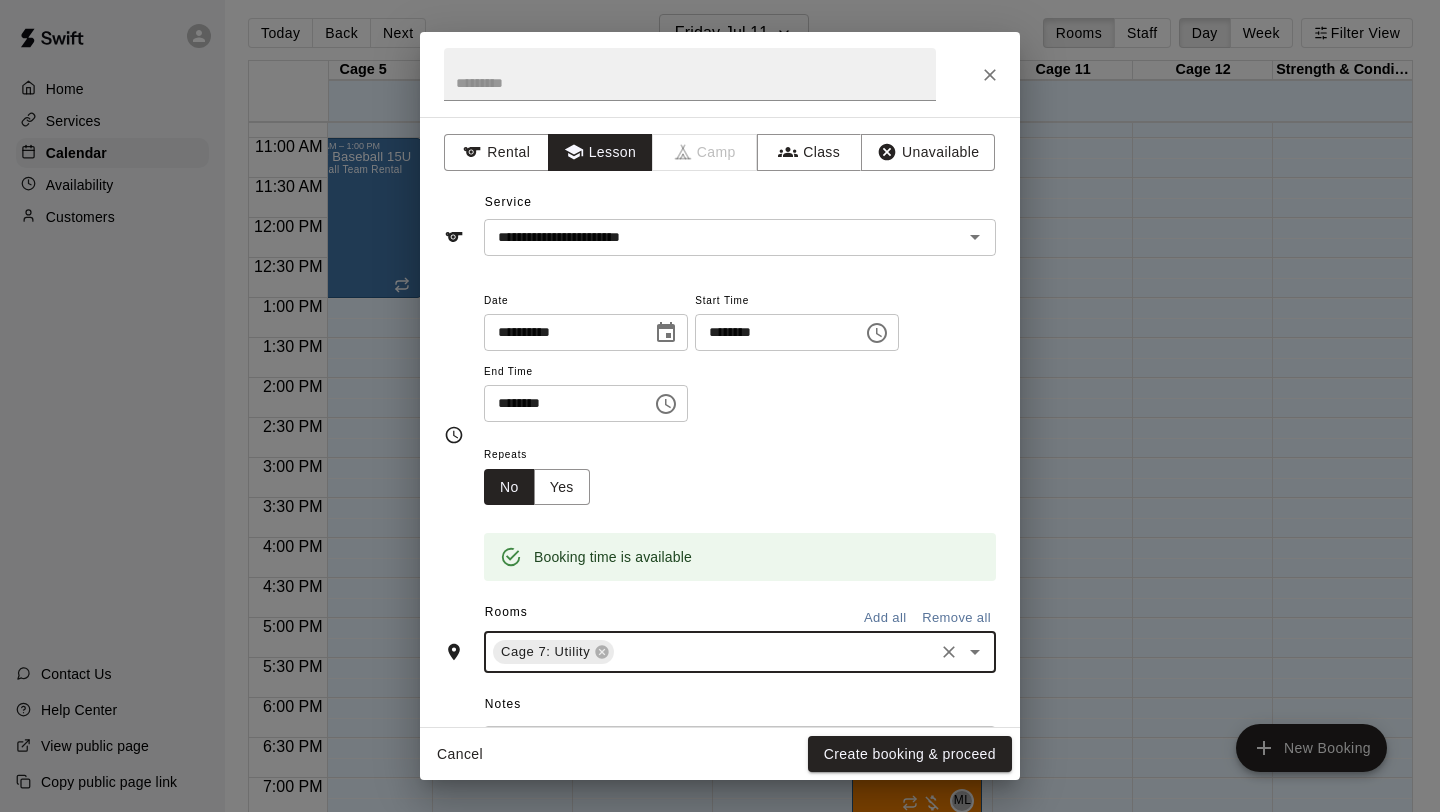 scroll, scrollTop: 269, scrollLeft: 0, axis: vertical 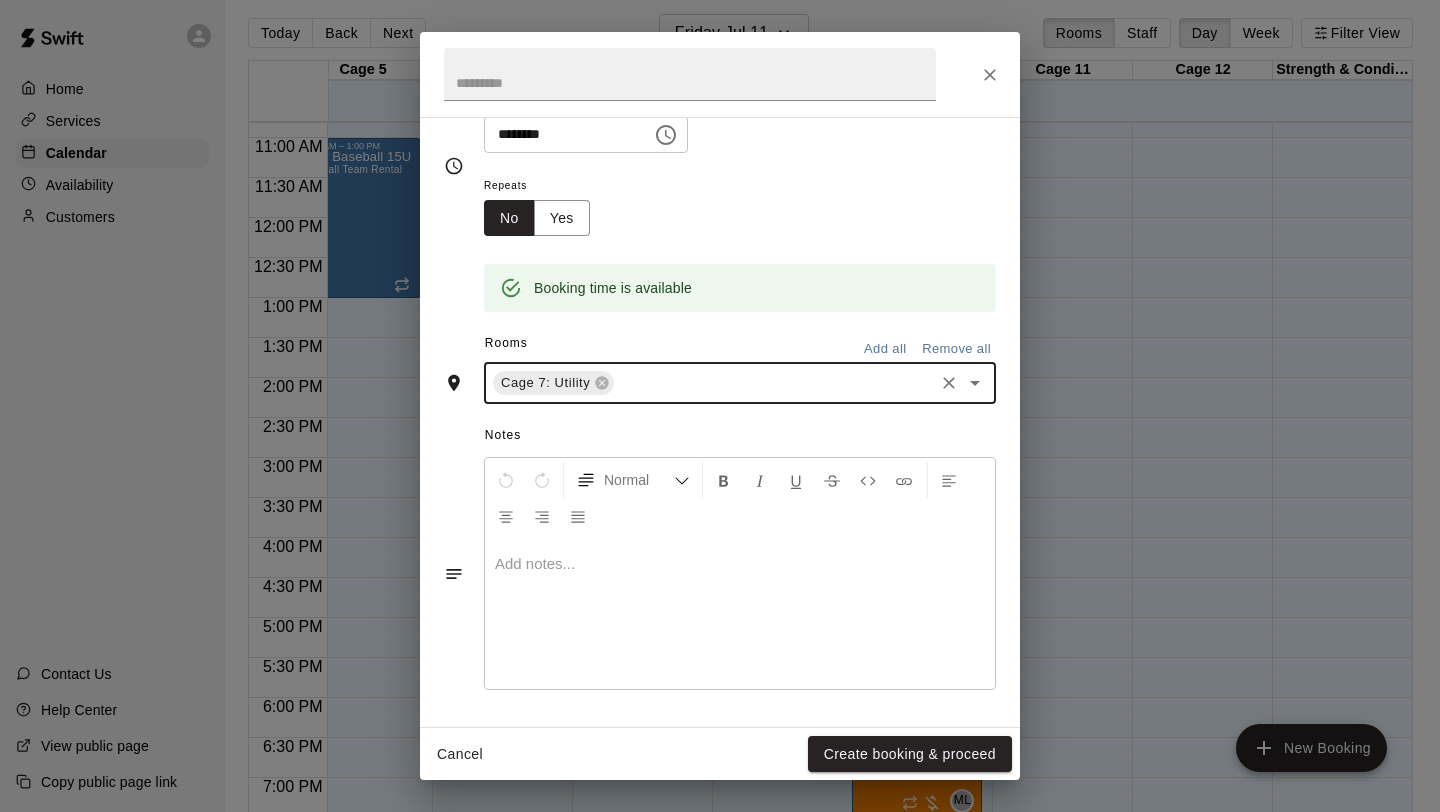 click at bounding box center (740, 614) 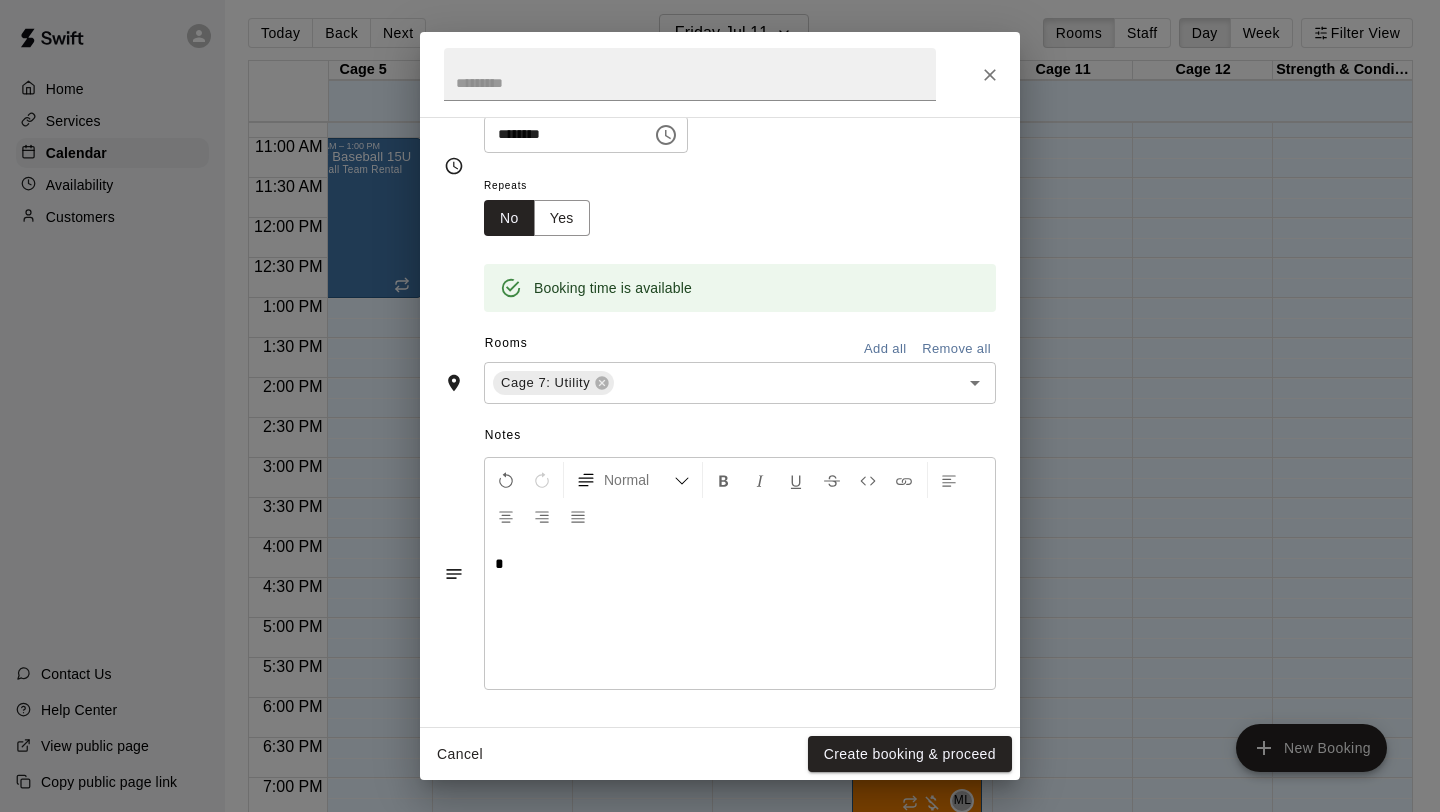 type 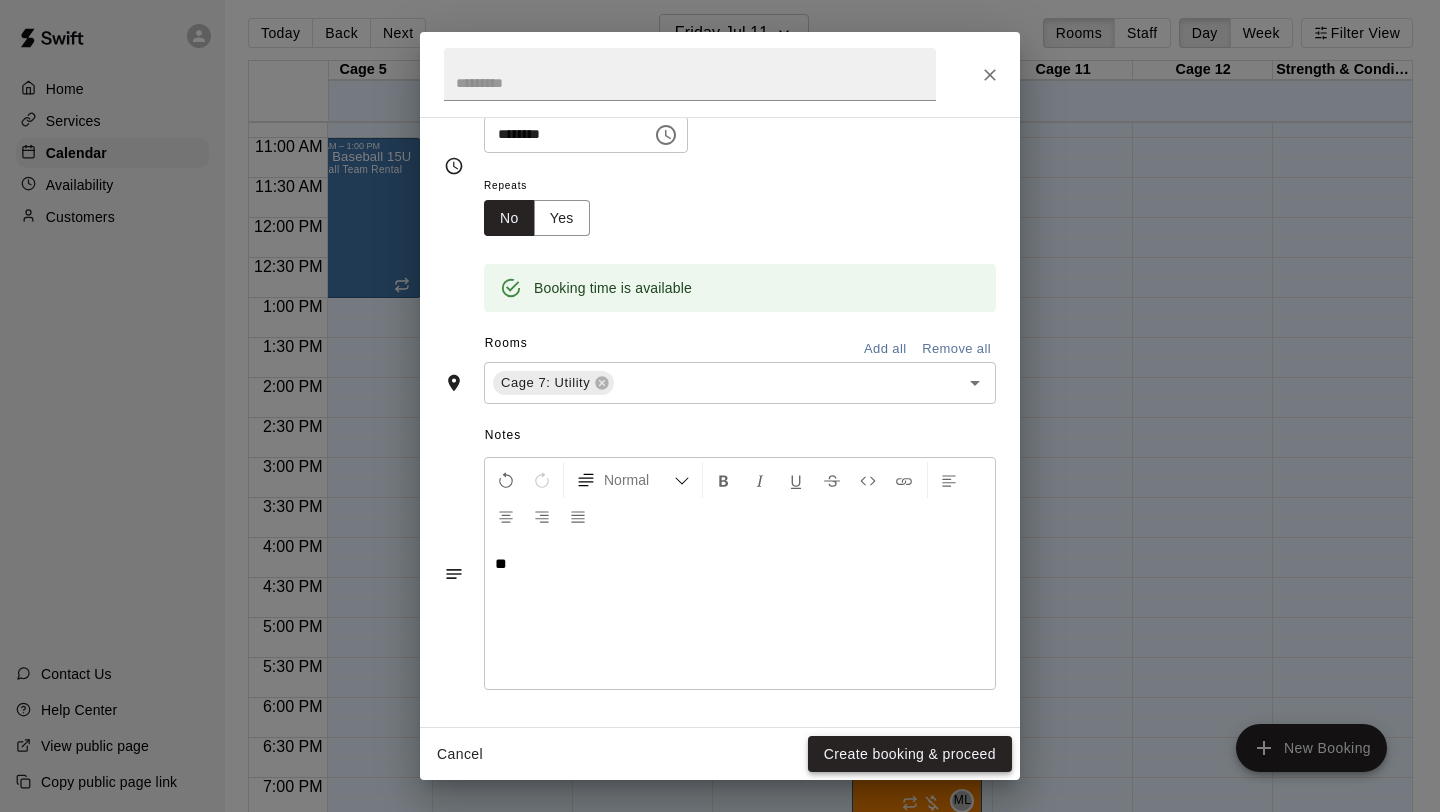 click on "Create booking & proceed" at bounding box center [910, 754] 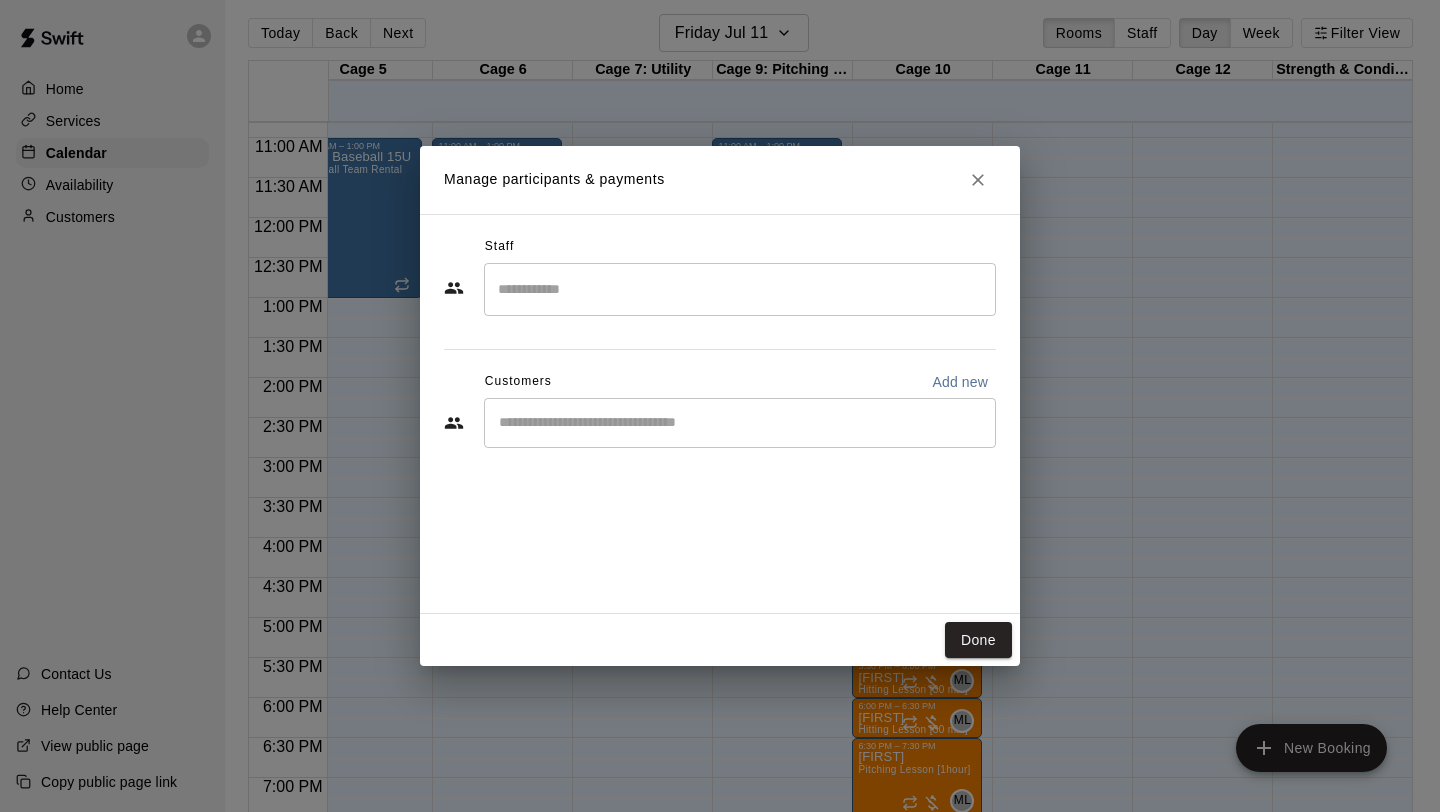 click at bounding box center (740, 289) 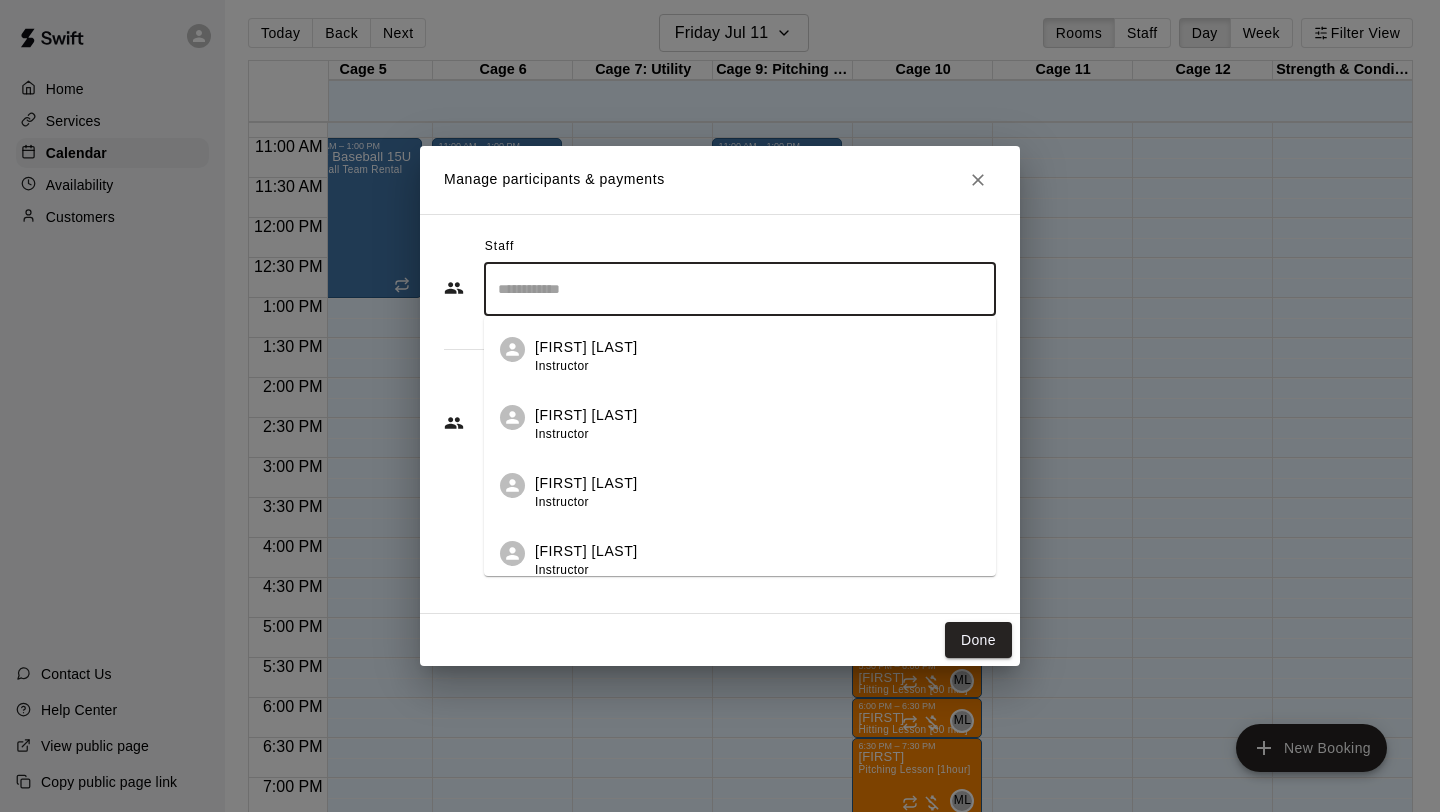 scroll, scrollTop: 343, scrollLeft: 0, axis: vertical 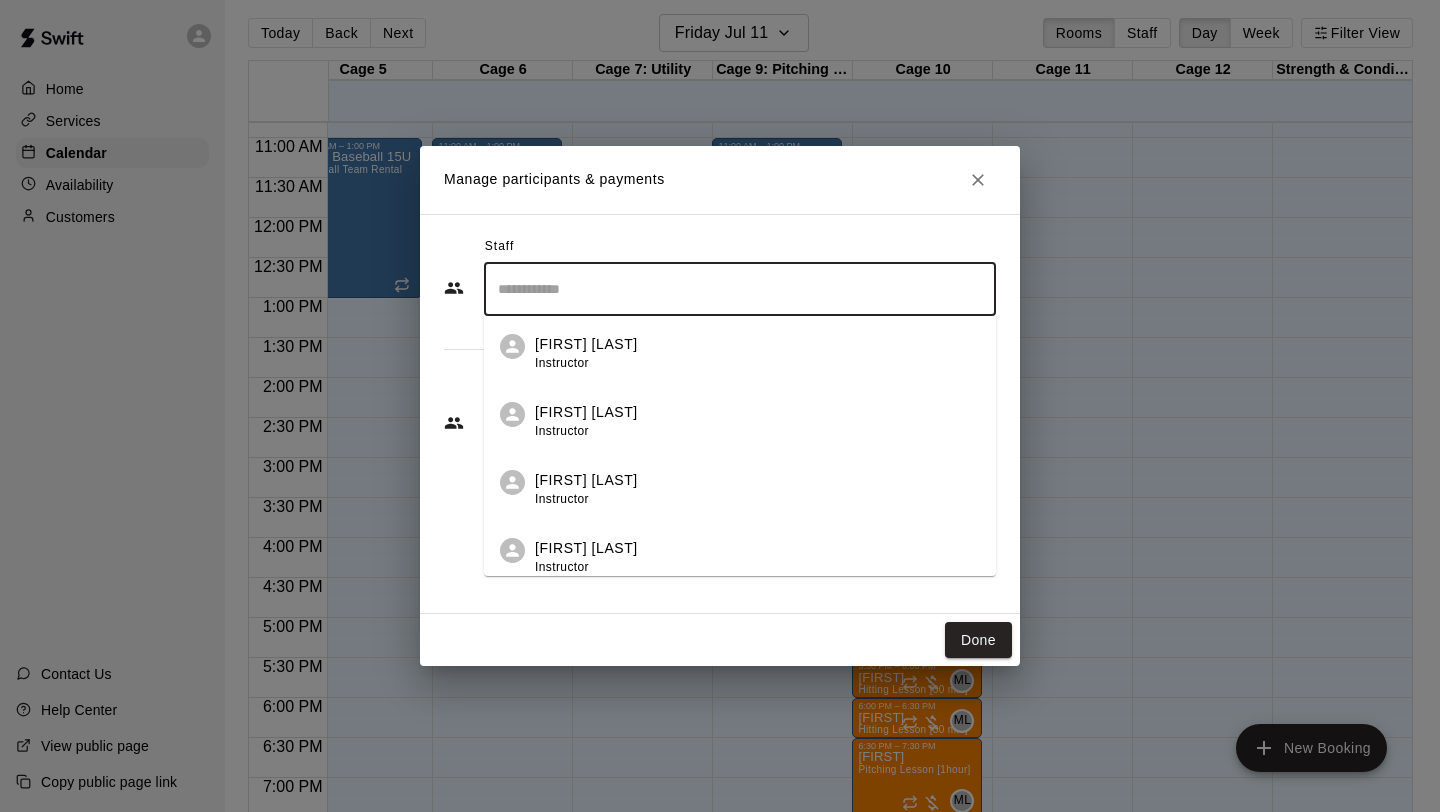click on "[FIRST] [LAST] Instructor" at bounding box center (757, 489) 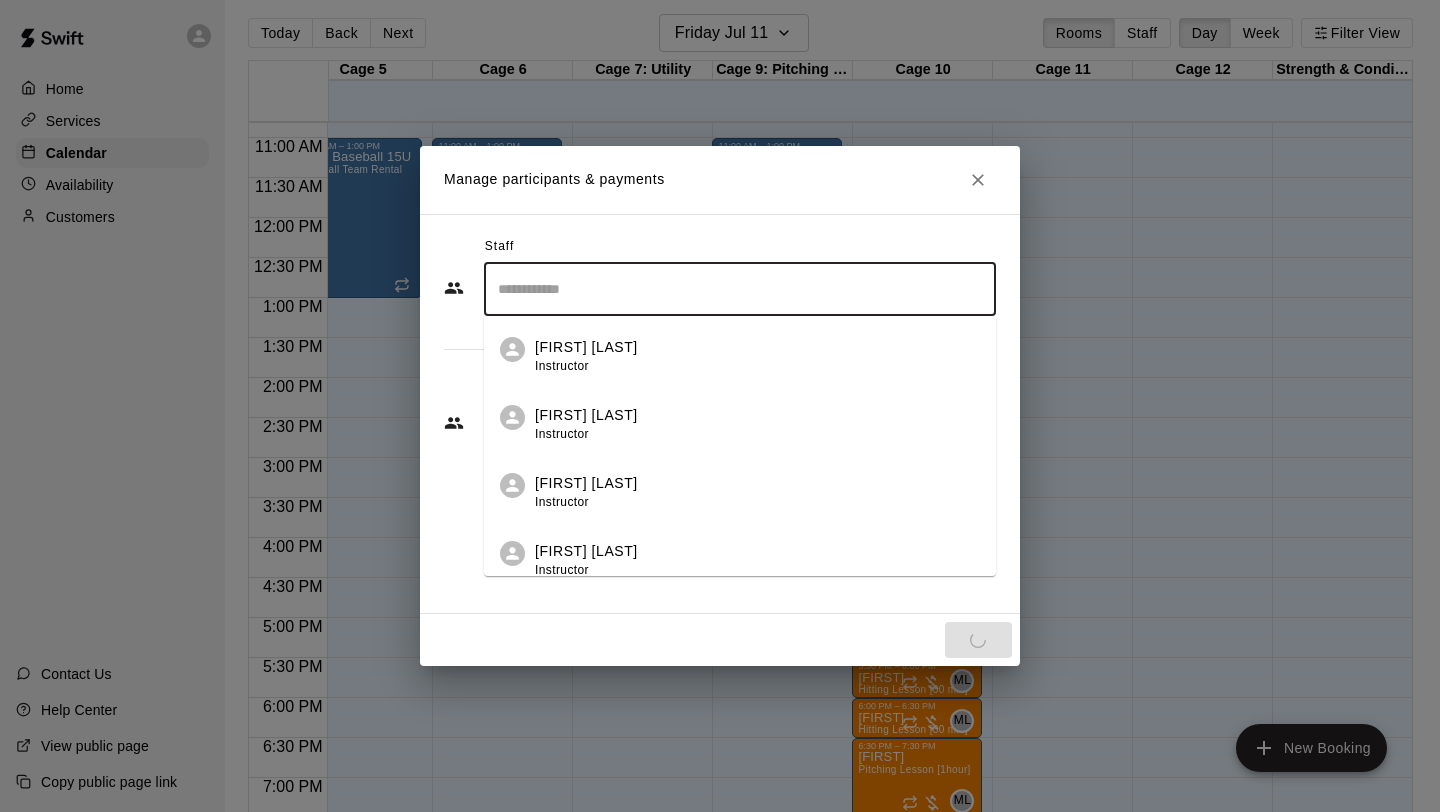 click on "Staff ​ [FIRST] [LAST] Instructor [FIRST] [LAST] Instructor [FIRST] [LAST] Instructor [FIRST] [LAST] Instructor [FIRST] [LAST] Instructor [FIRST] [LAST] Instructor [FIRST] [LAST] Instructor [FIRST] [LAST] Instructor [FIRST] [LAST] Instructor [FIRST] [LAST] Instructor [FIRST] [LAST] Instructor [FIRST] [LAST] Instructor [FIRST] [LAST] Admin Customers Add new ​" at bounding box center (720, 414) 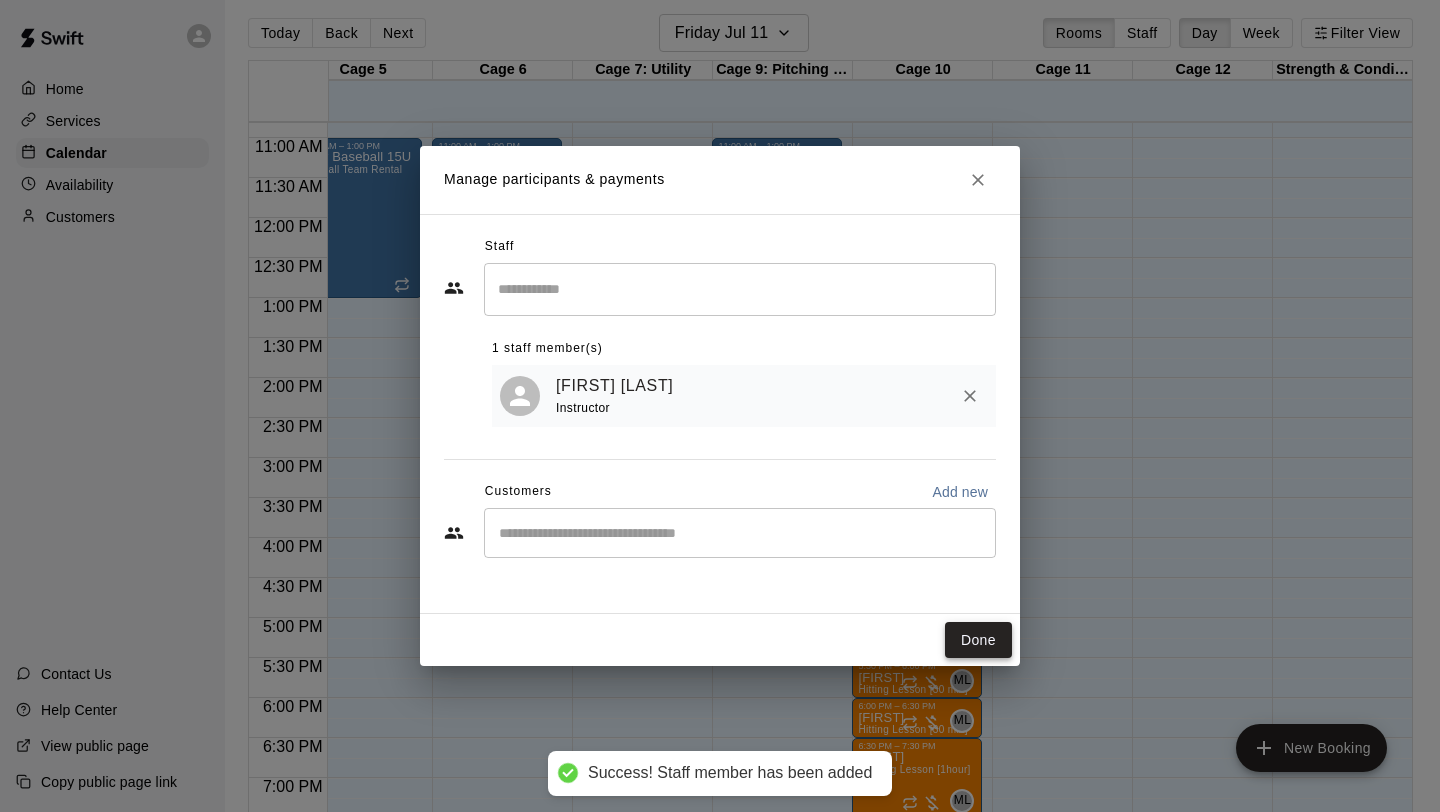 click on "Done" at bounding box center [978, 640] 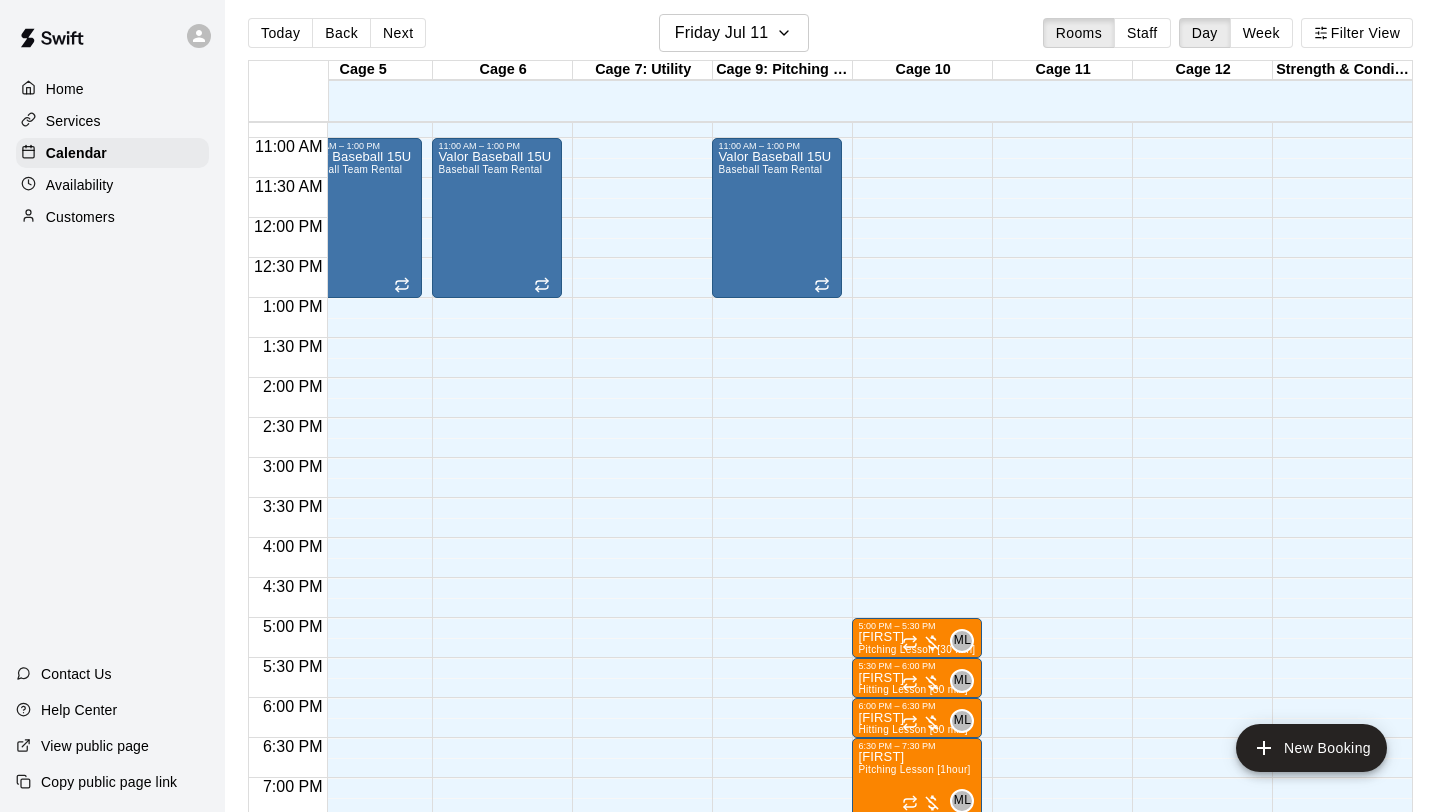 scroll, scrollTop: 865, scrollLeft: 482, axis: both 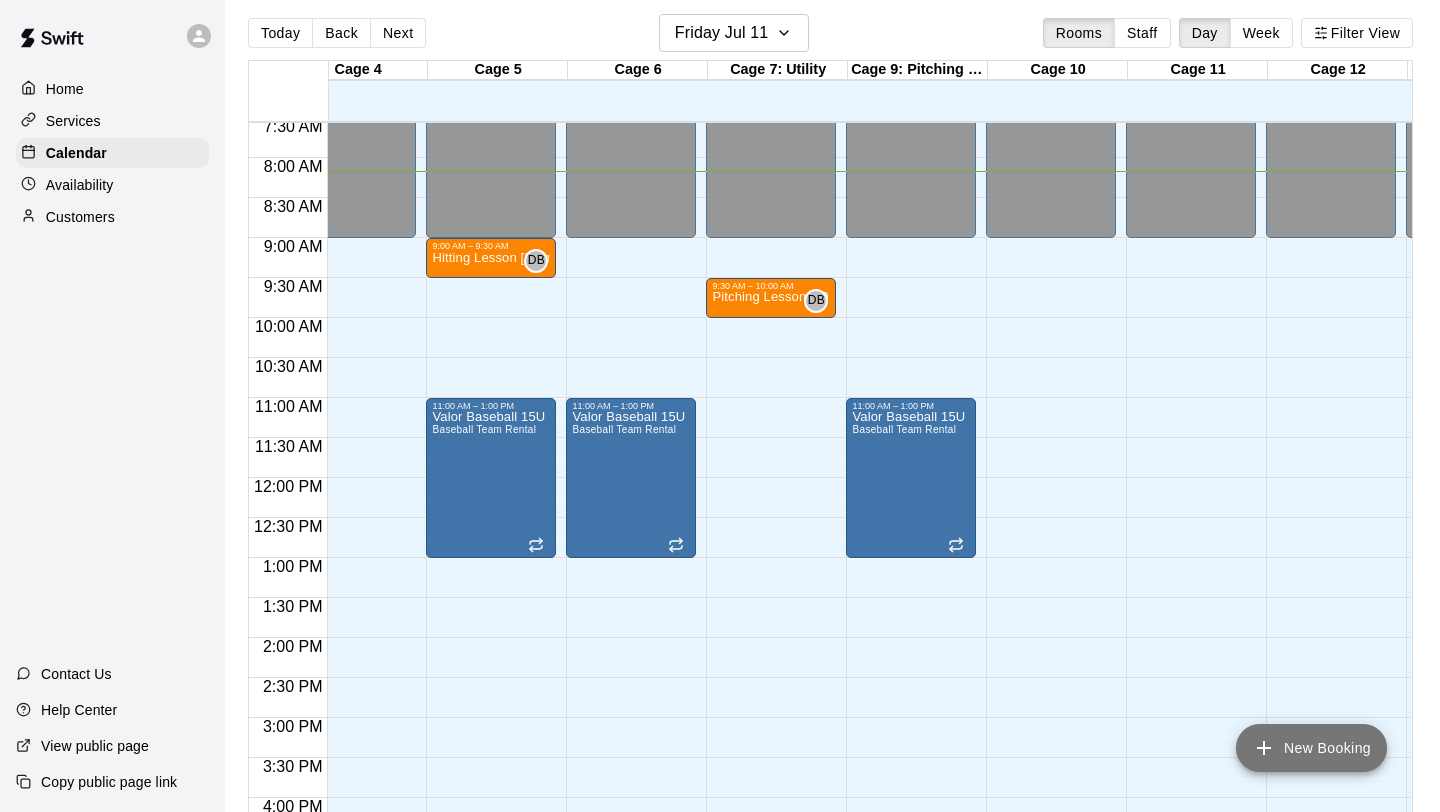 click on "New Booking" at bounding box center [1311, 748] 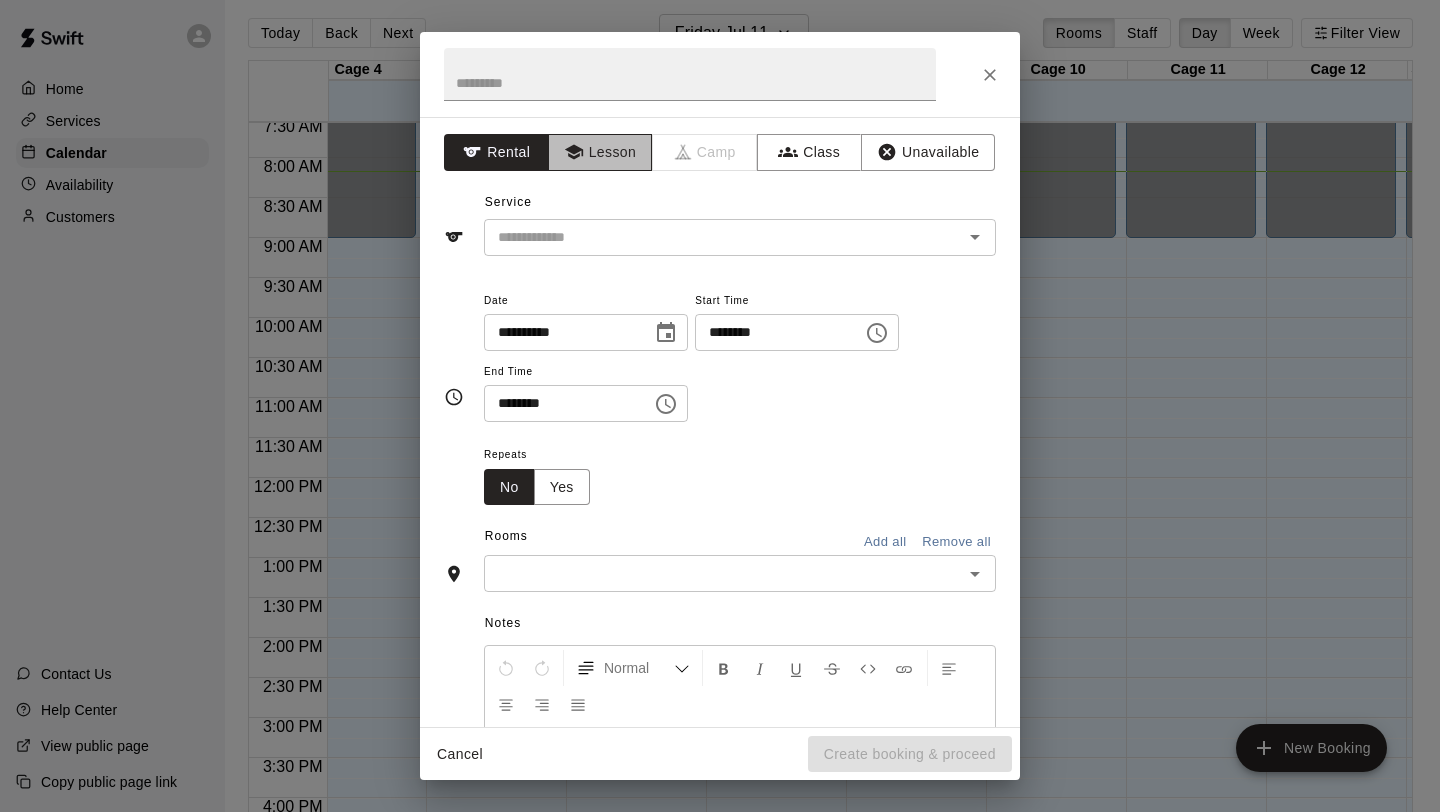 click on "Lesson" at bounding box center [600, 152] 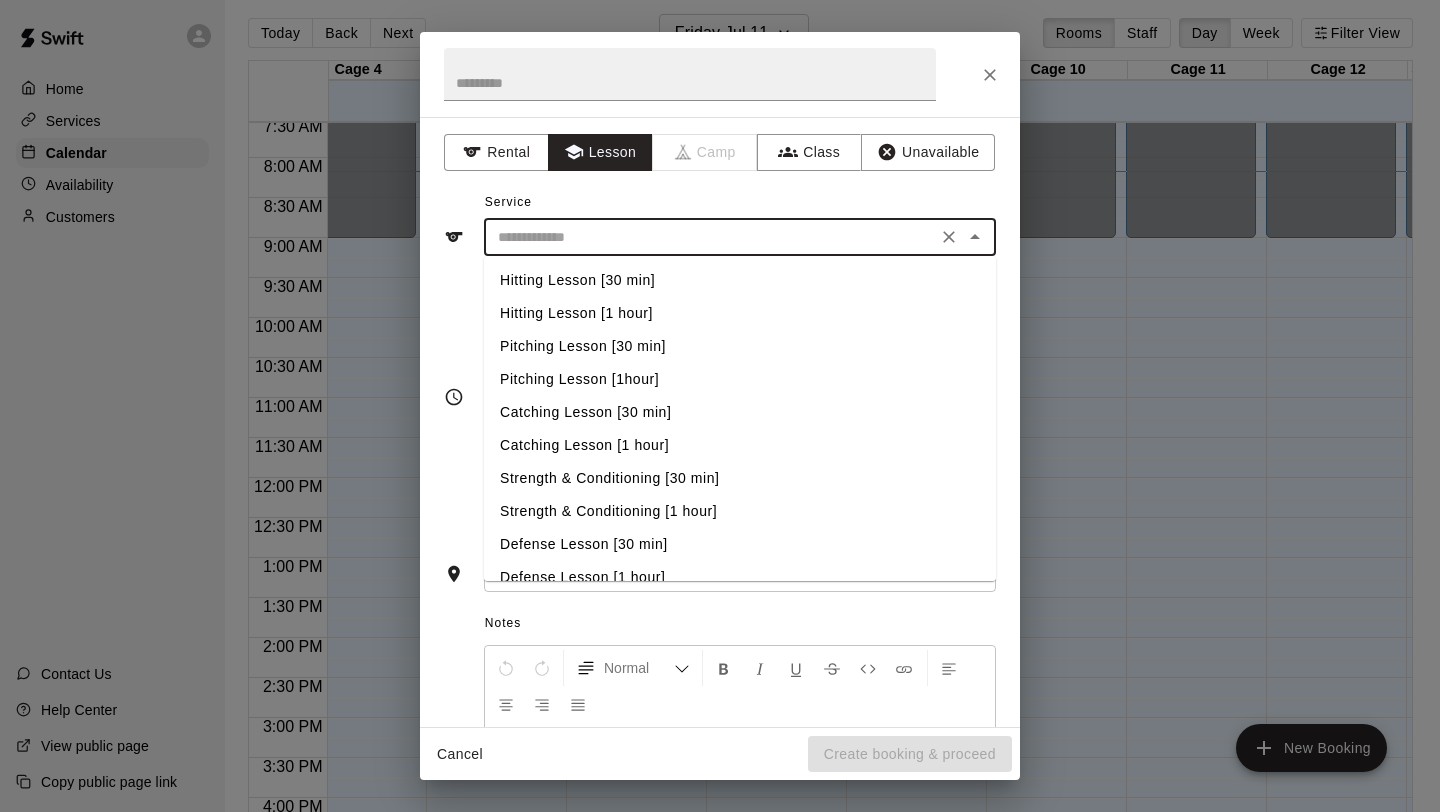 click at bounding box center [710, 237] 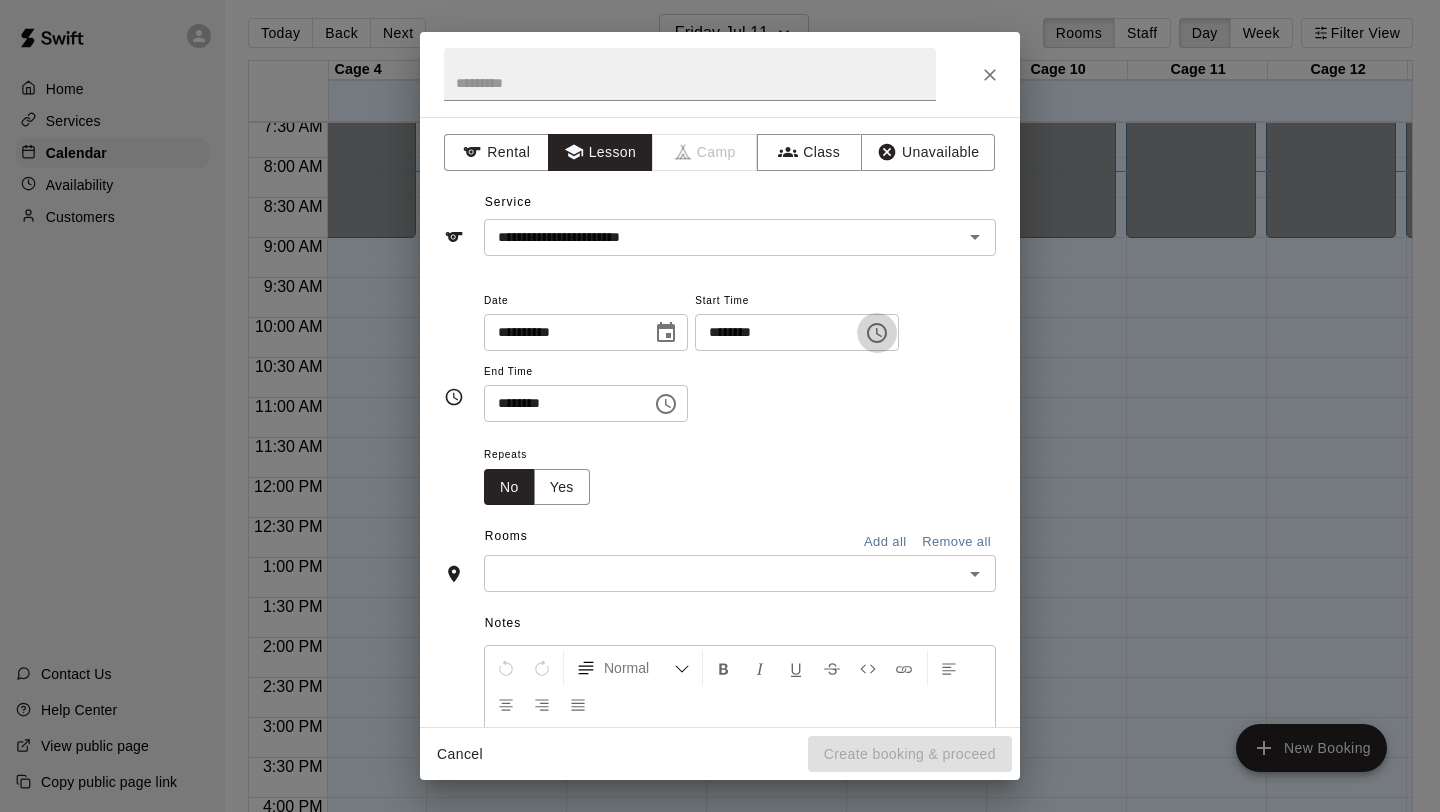 click 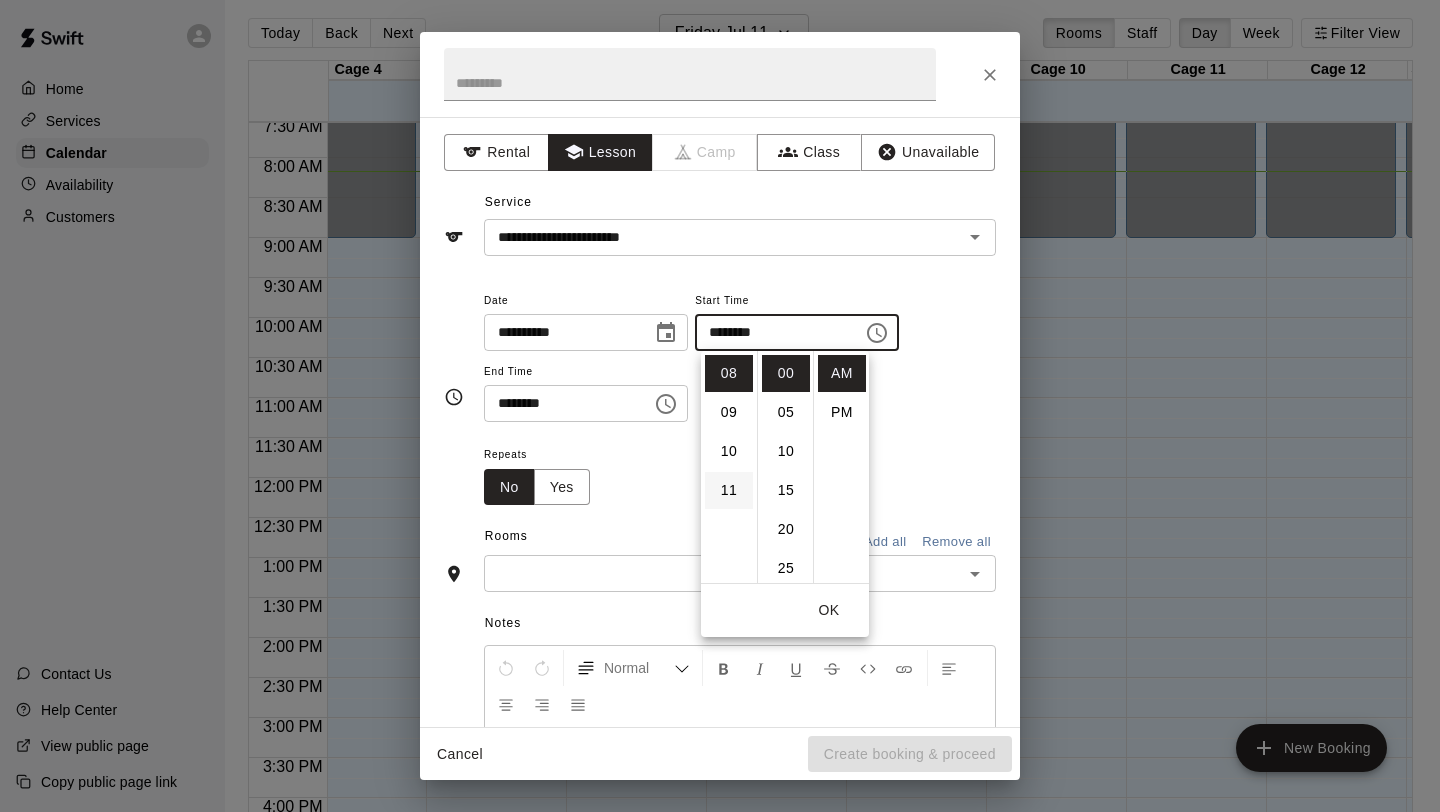 click on "11" at bounding box center (729, 490) 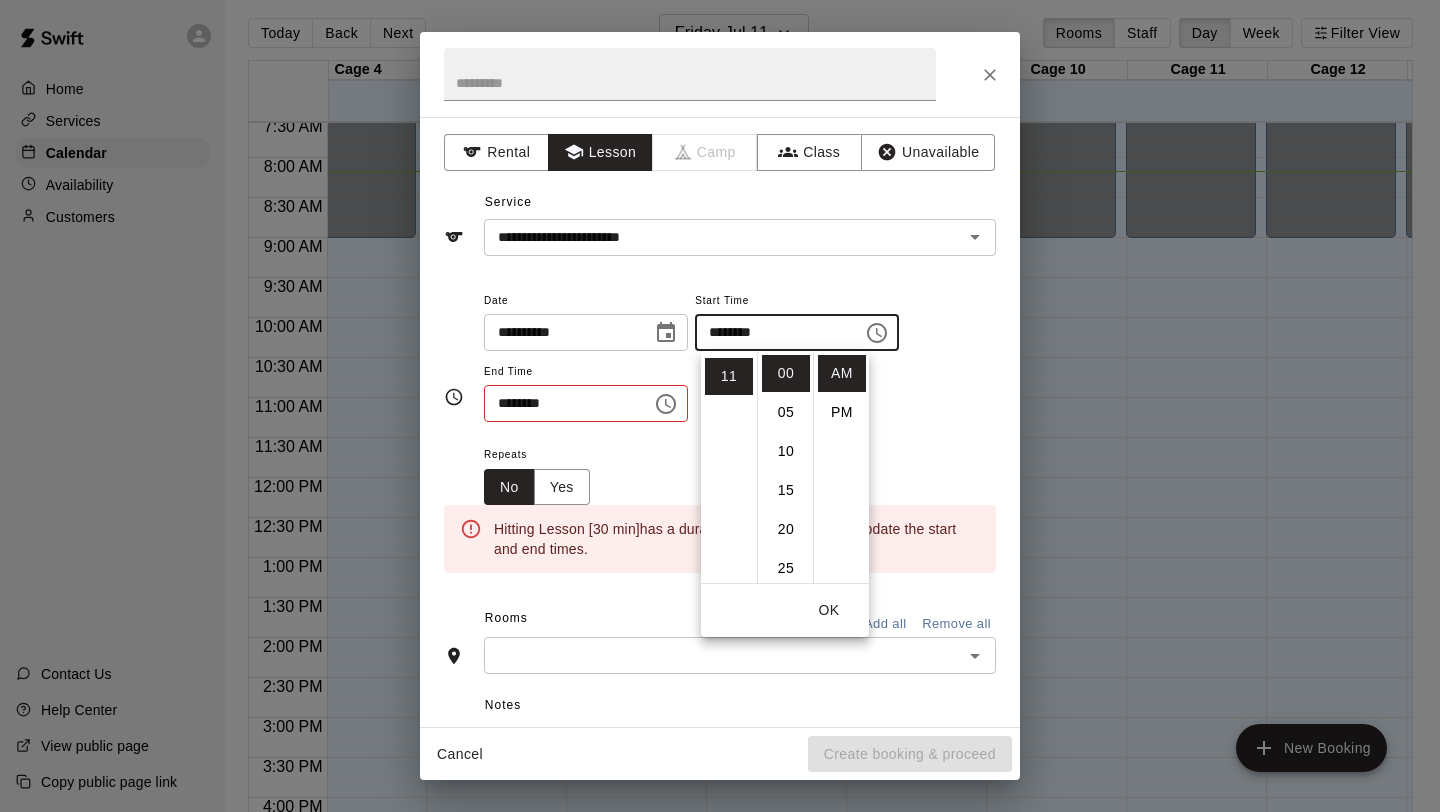 click at bounding box center [666, 404] 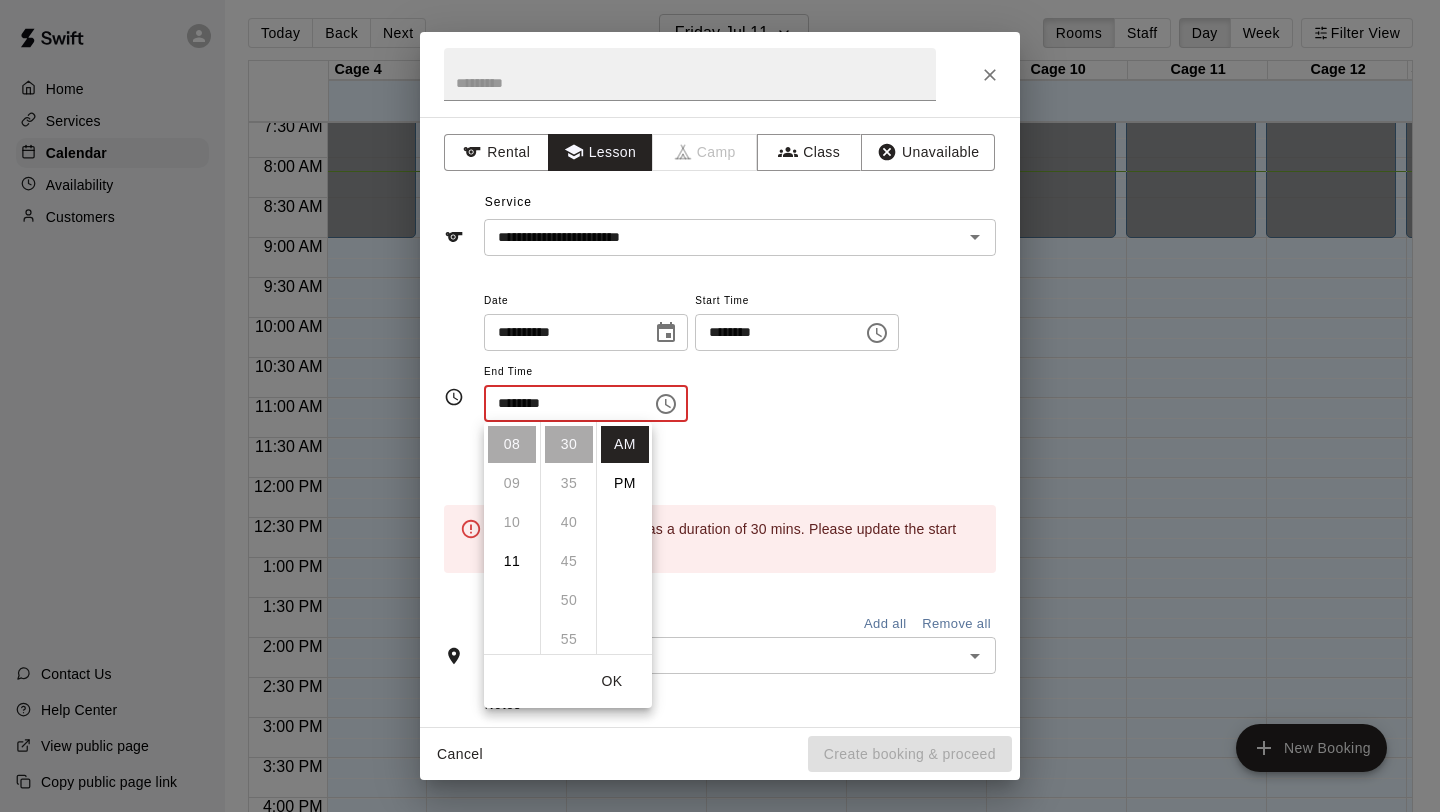 click on "11" at bounding box center (512, 561) 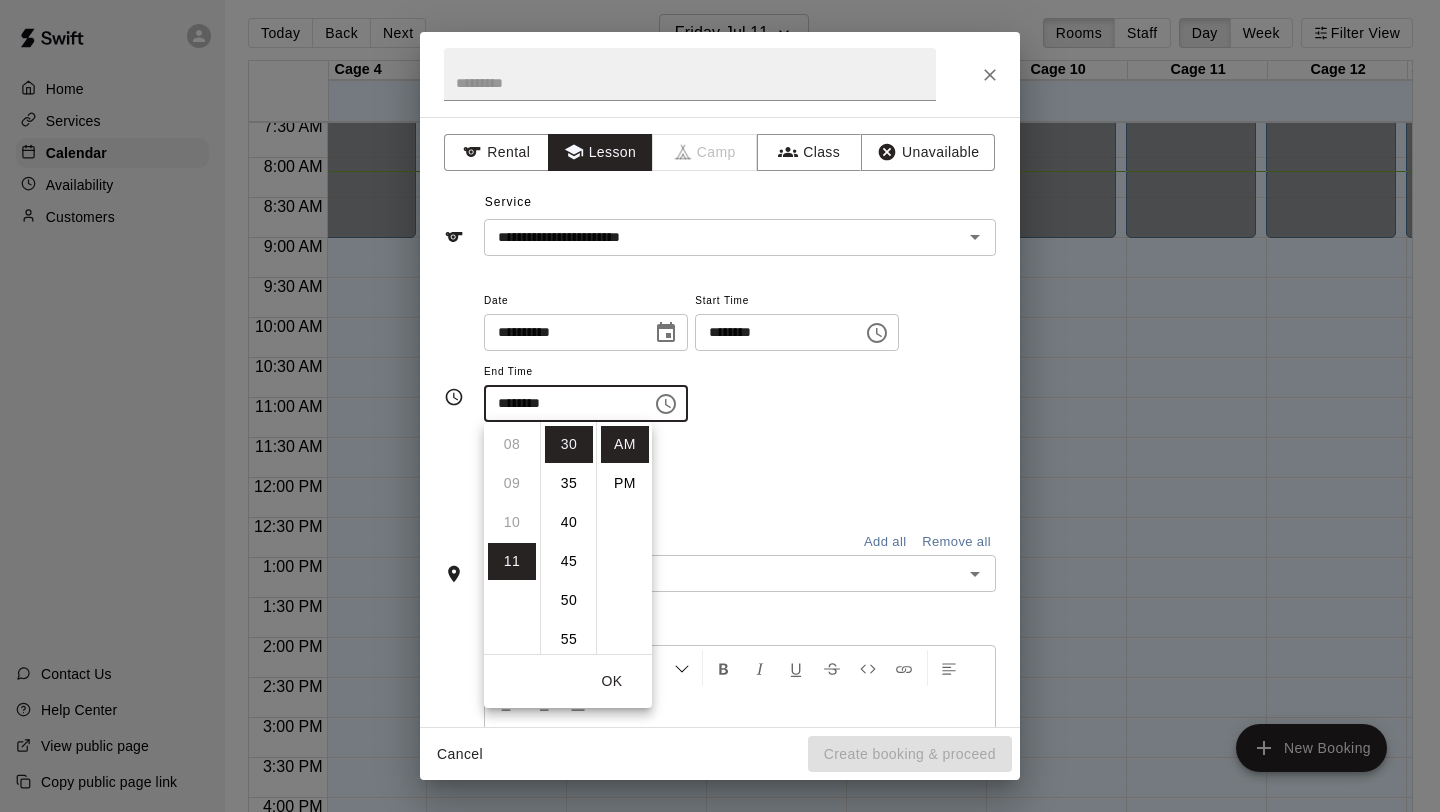 type on "********" 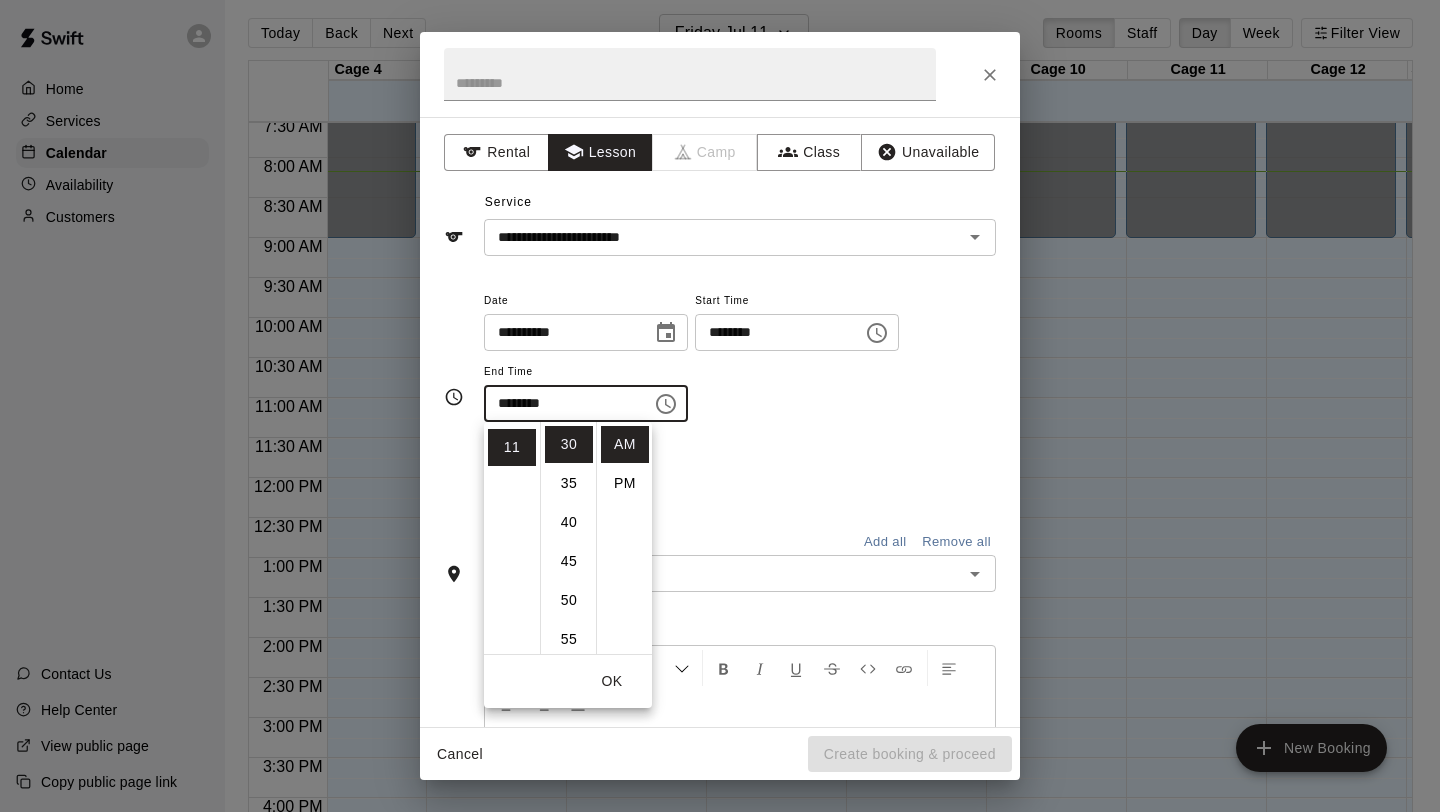 click on "**********" at bounding box center (740, 355) 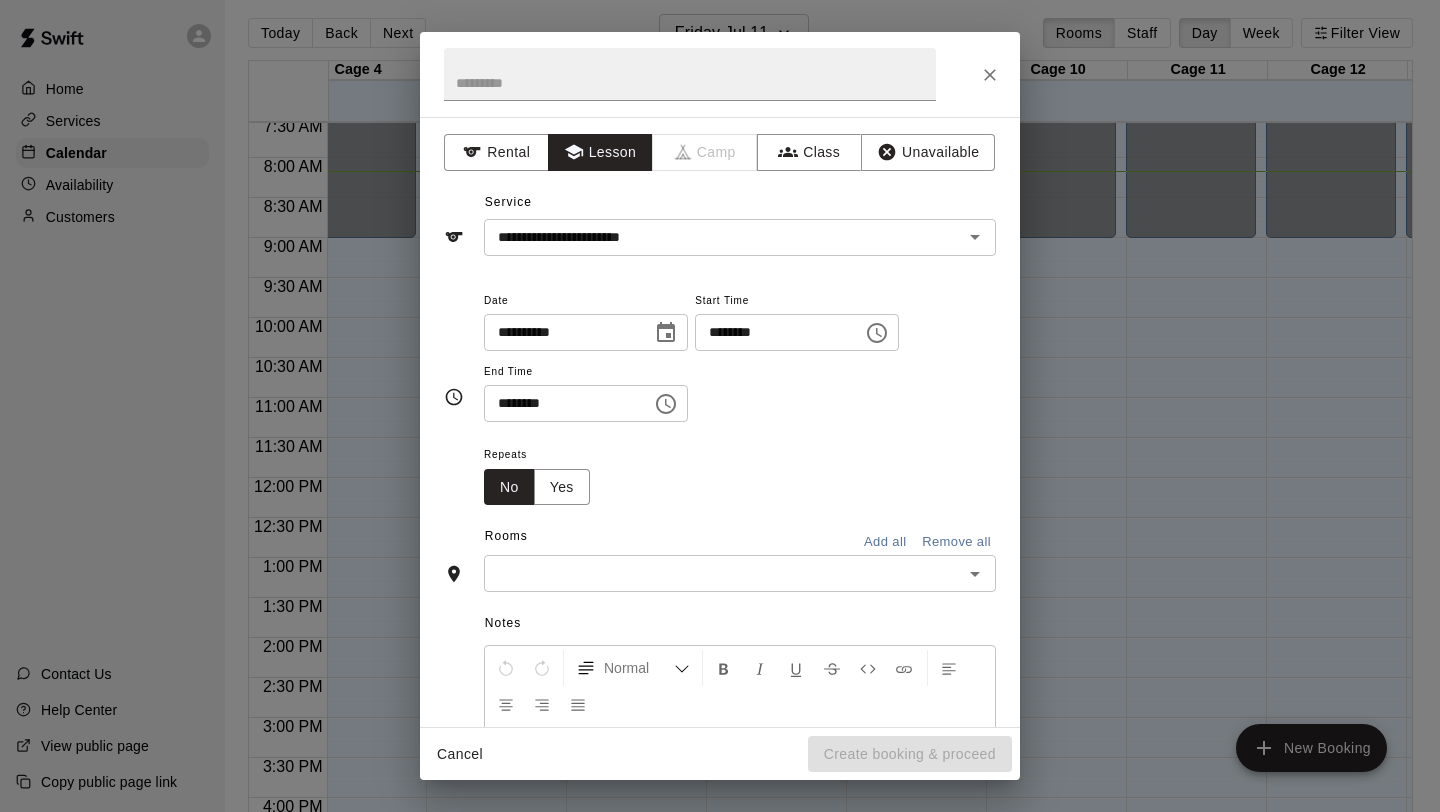 click at bounding box center (723, 573) 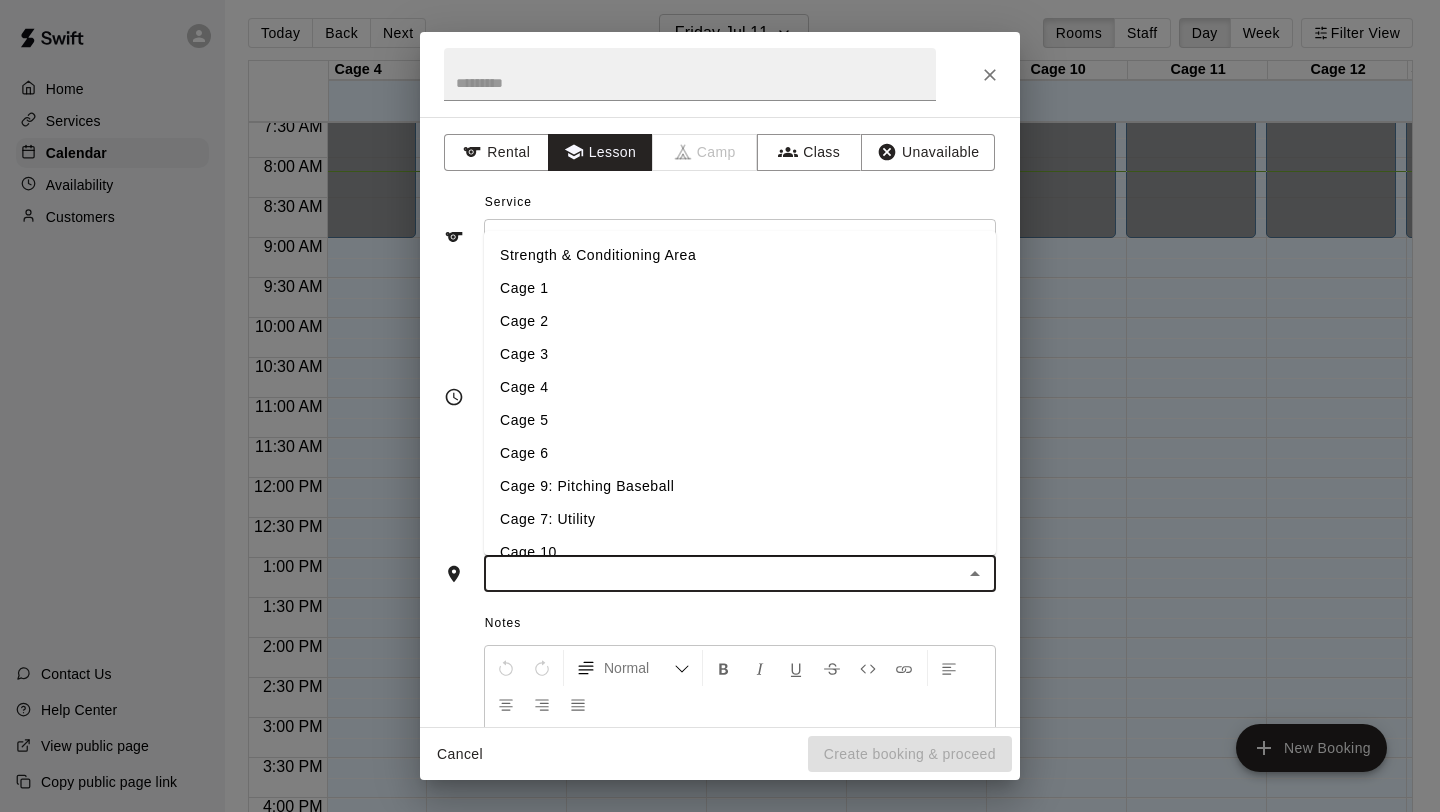 click on "Cage 7: Utility" at bounding box center [740, 519] 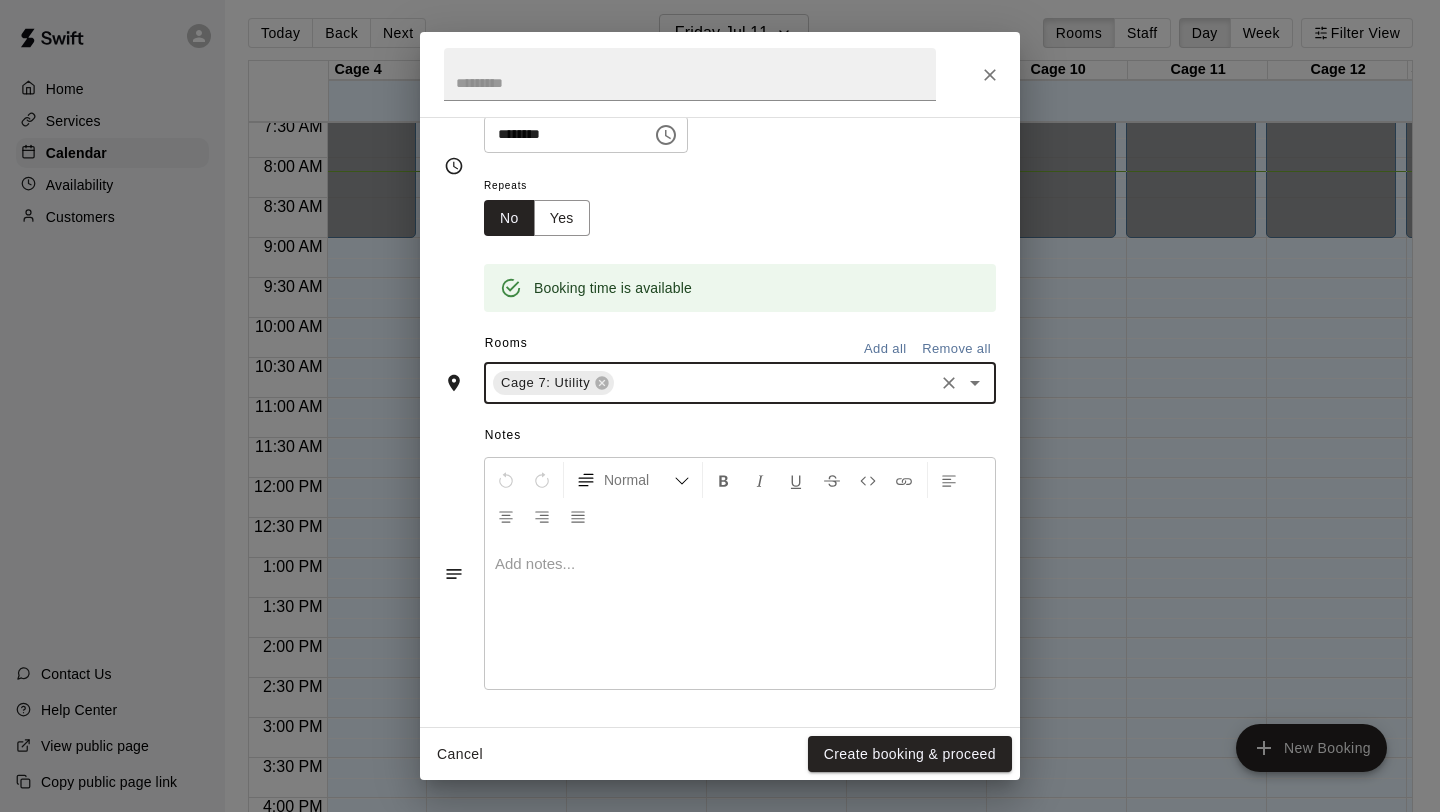 click at bounding box center [740, 614] 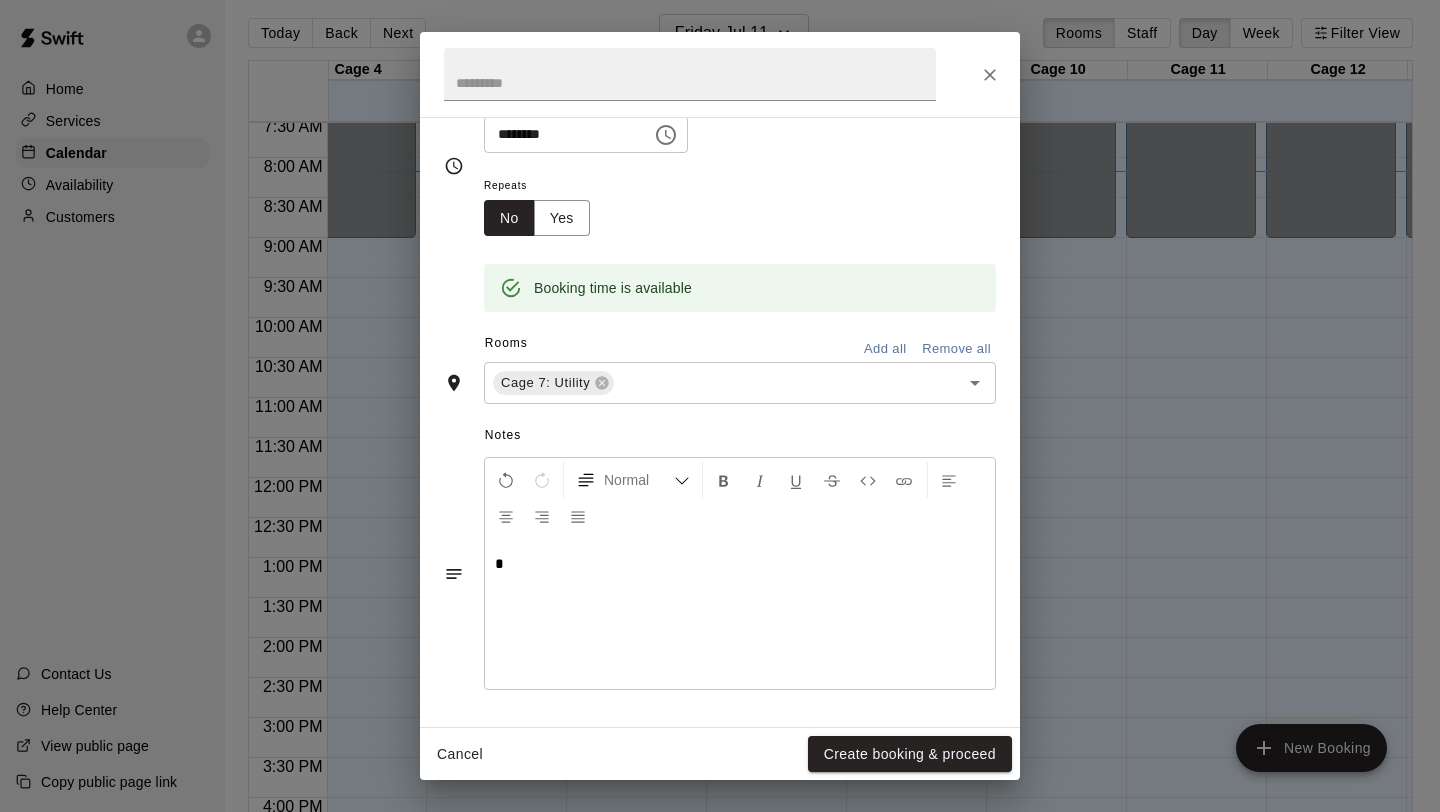 type 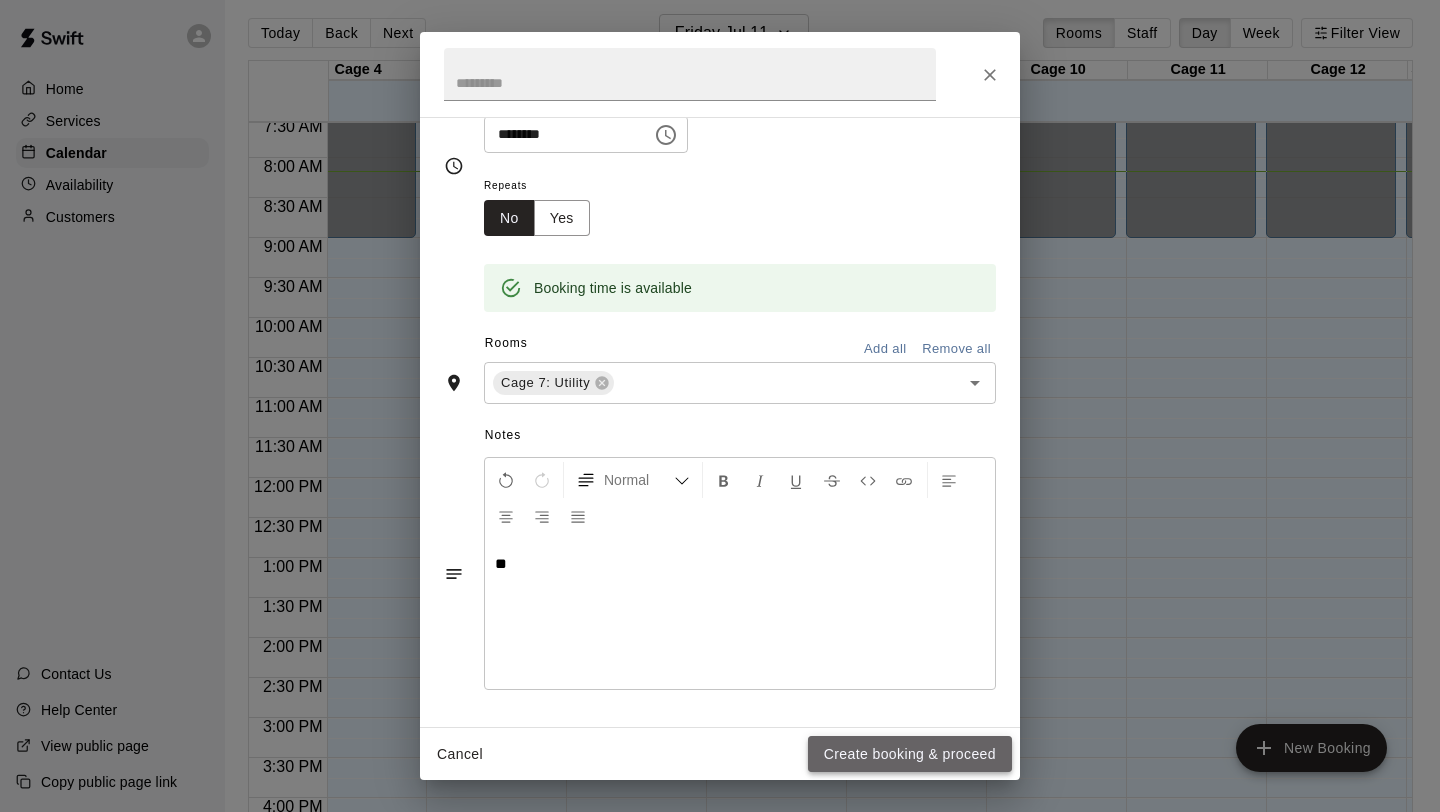 click on "Create booking & proceed" at bounding box center [910, 754] 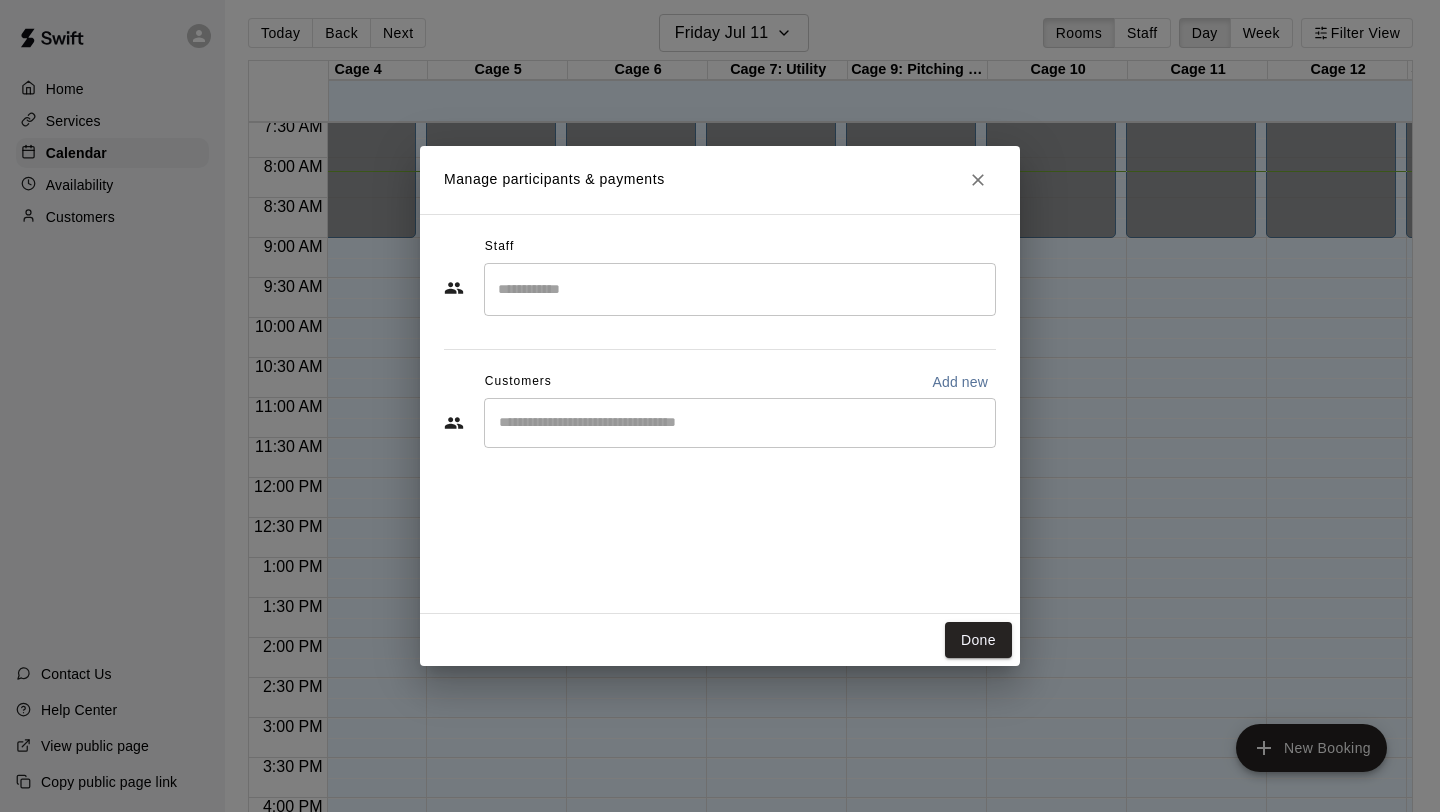 click at bounding box center [740, 289] 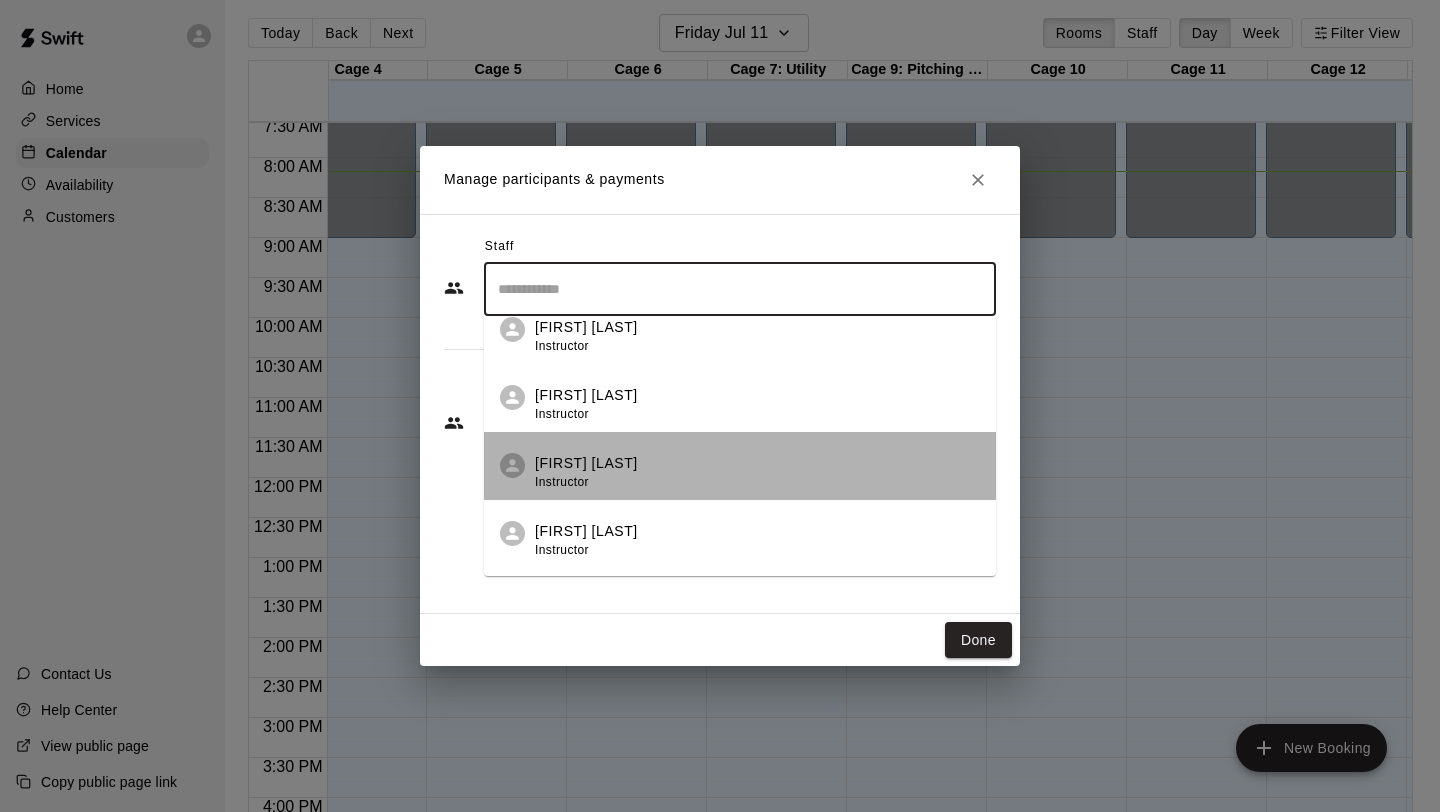 click on "[FIRST] [LAST]" at bounding box center [586, 463] 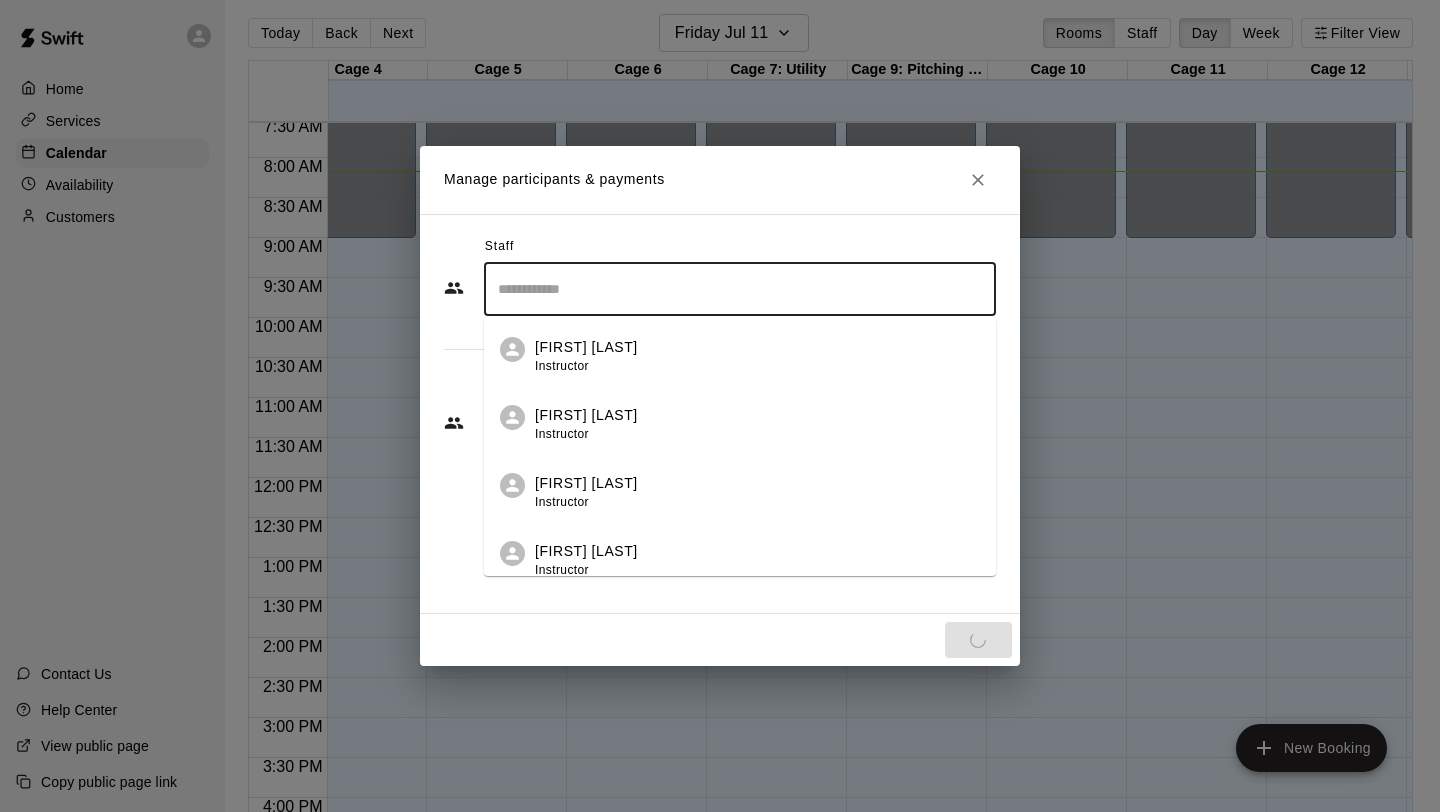 click on "Staff ​ [FIRST] [LAST] Instructor [FIRST] [LAST] Instructor [FIRST] [LAST] Instructor [FIRST] [LAST] Instructor [FIRST] [LAST] Instructor [FIRST] [LAST] Instructor [FIRST] [LAST] Instructor [FIRST] [LAST] Instructor [FIRST] [LAST] Instructor [FIRST] [LAST] Instructor [FIRST] [LAST] Instructor [FIRST] [LAST] Instructor [FIRST] [LAST] Admin Customers Add new ​" at bounding box center [720, 414] 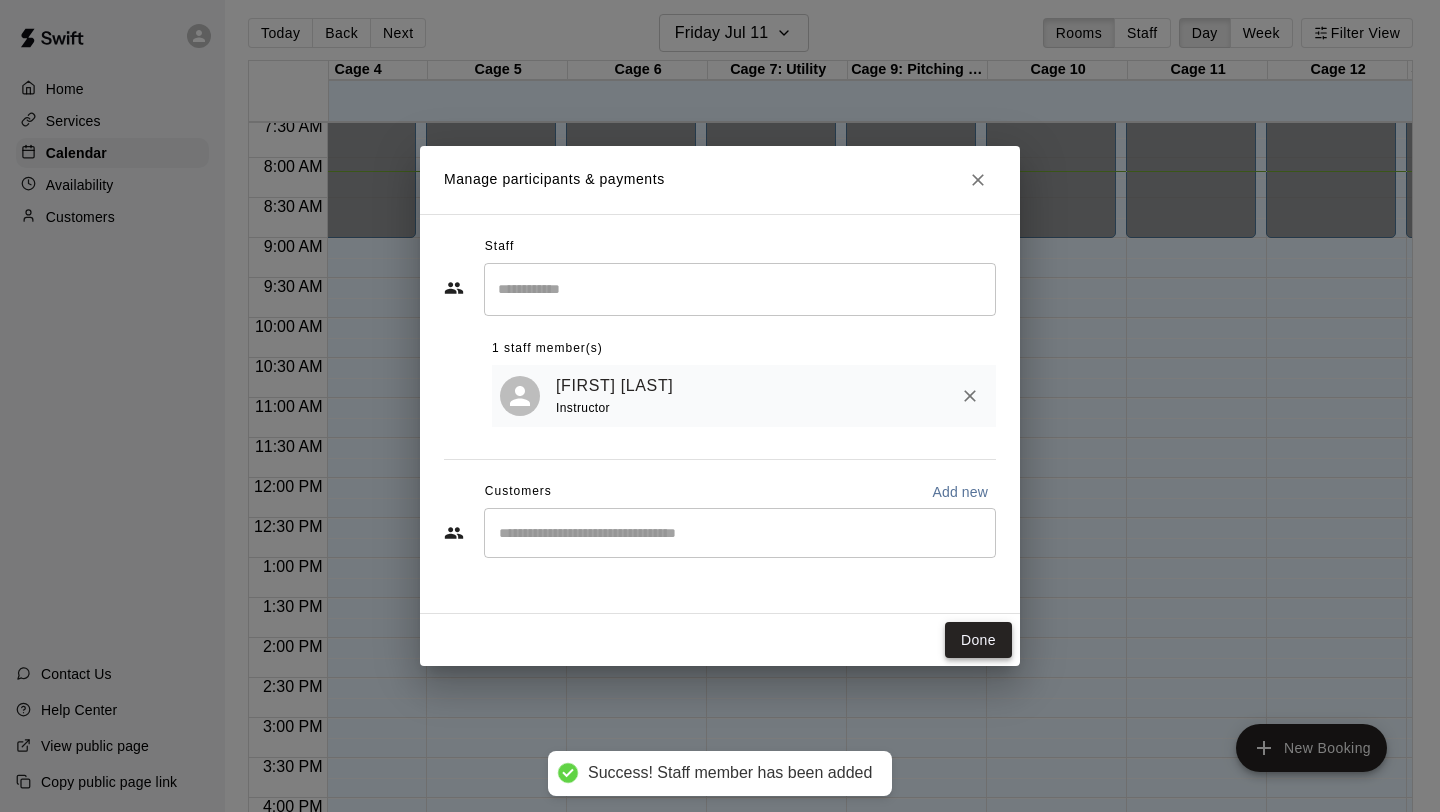 click on "Done" at bounding box center [978, 640] 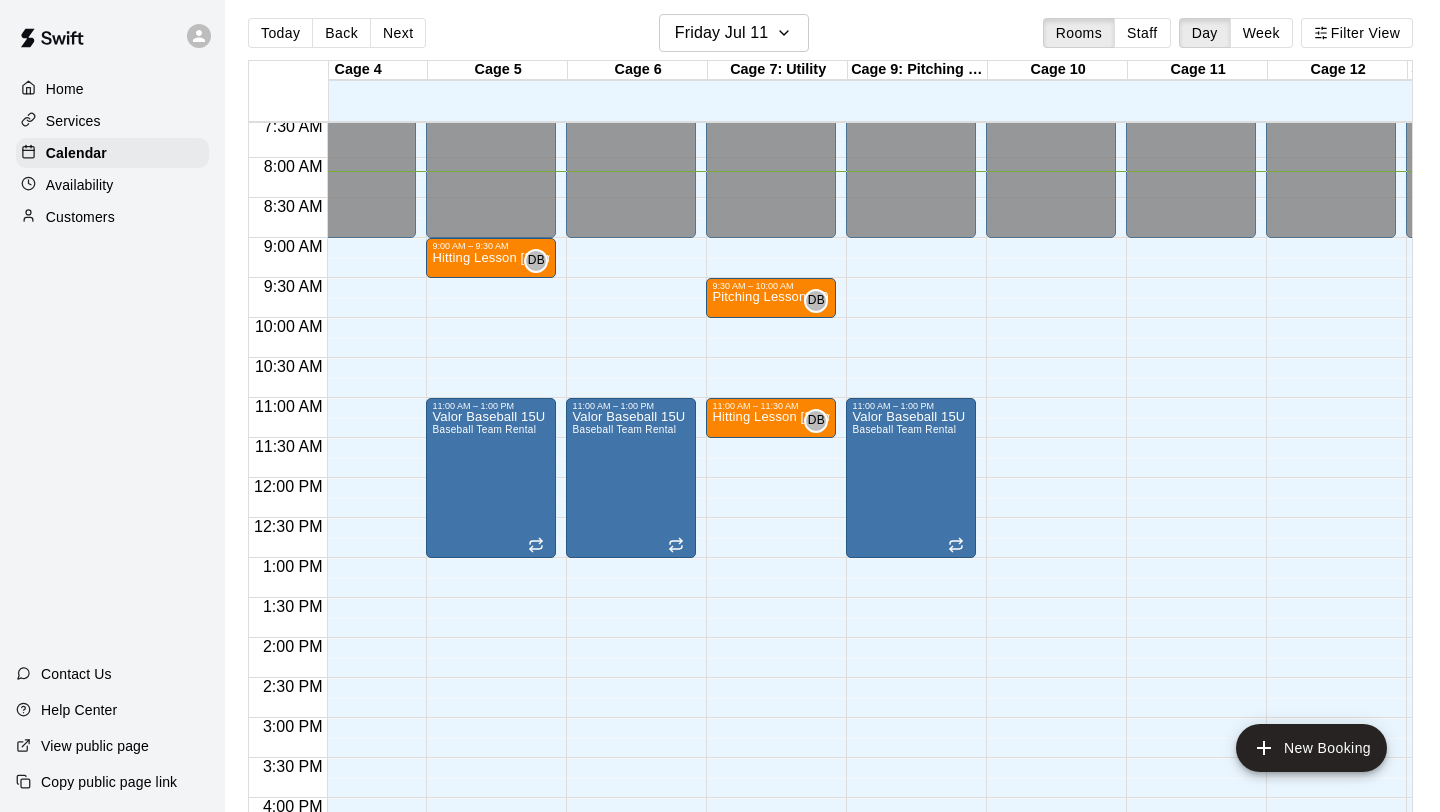 scroll, scrollTop: 605, scrollLeft: 448, axis: both 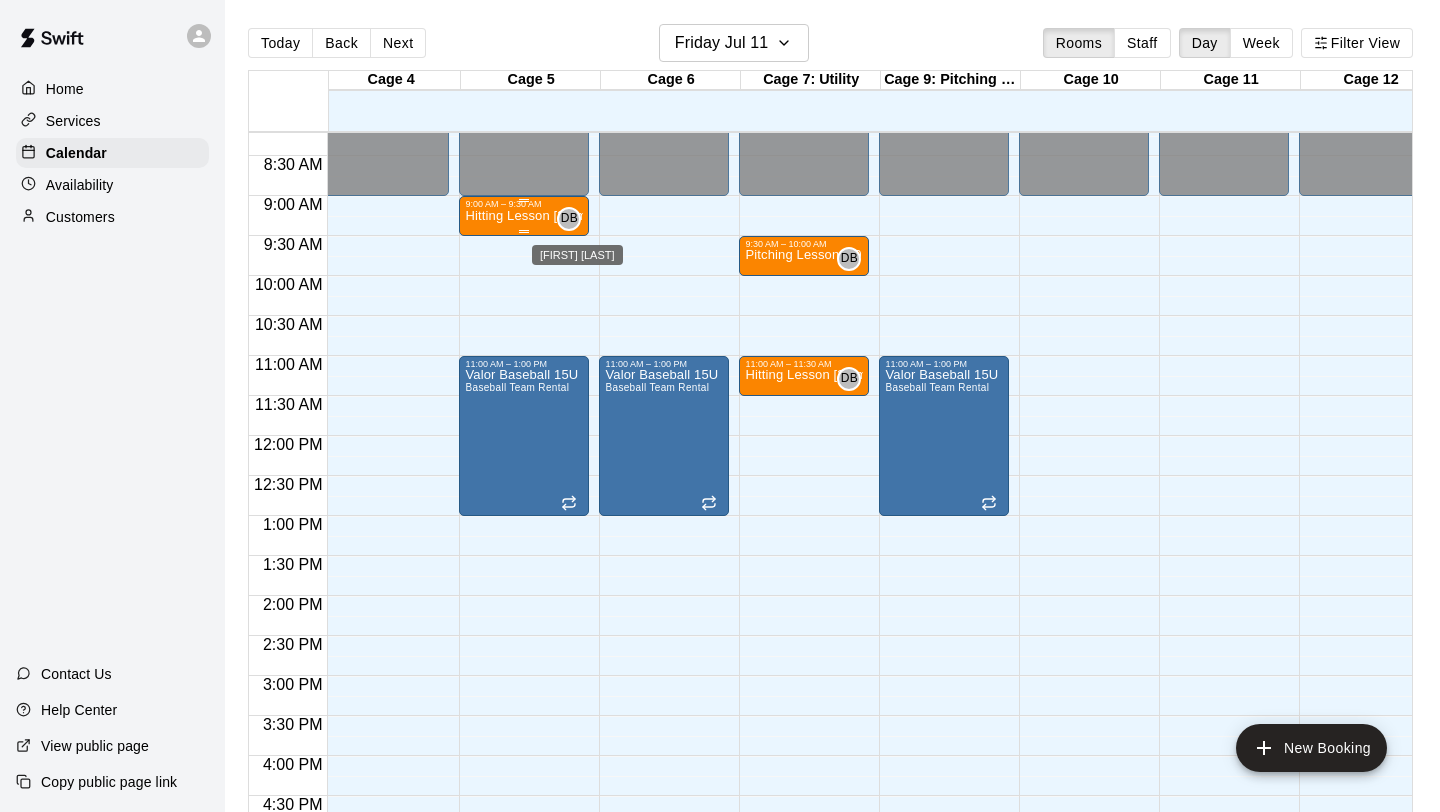 click on "DB" at bounding box center (569, 219) 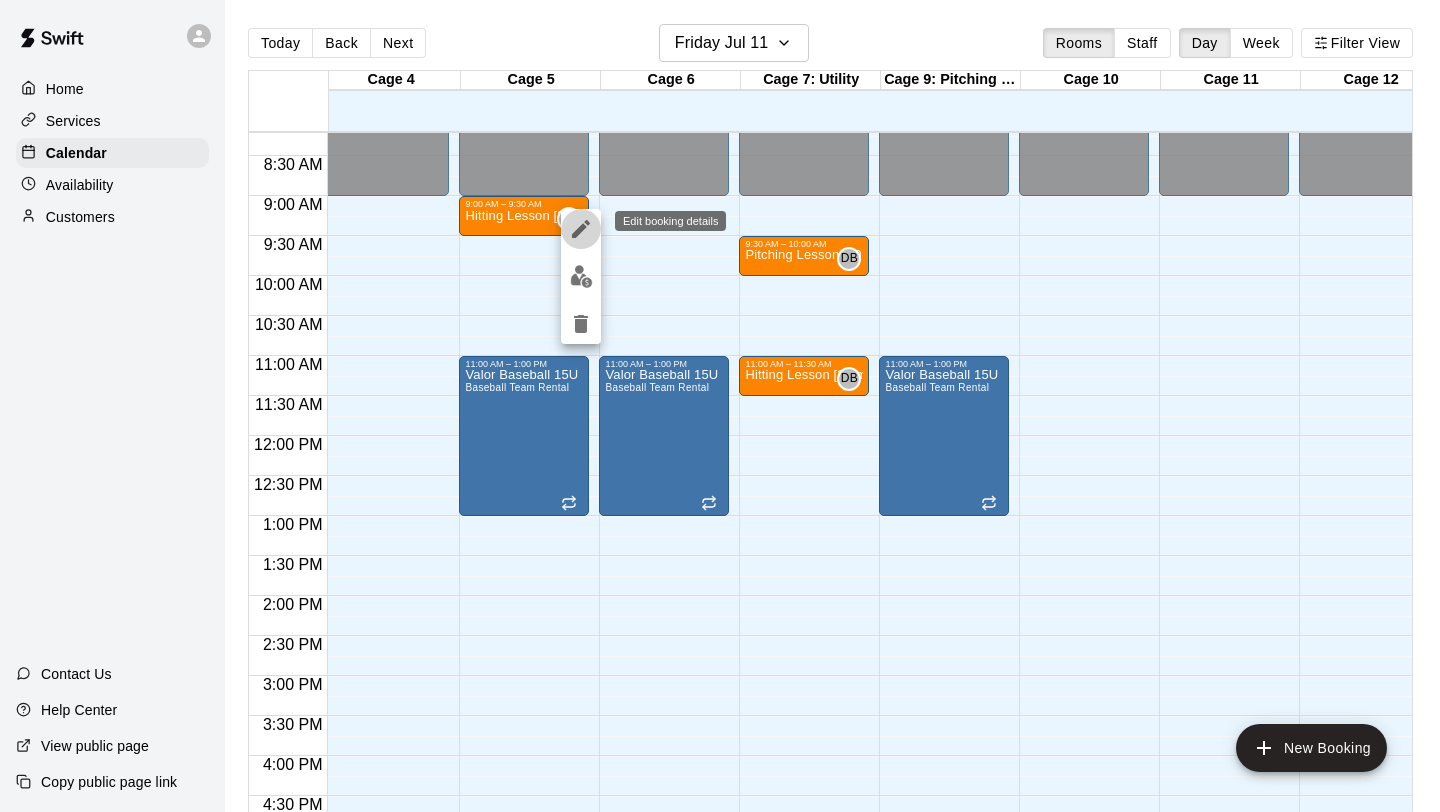 click 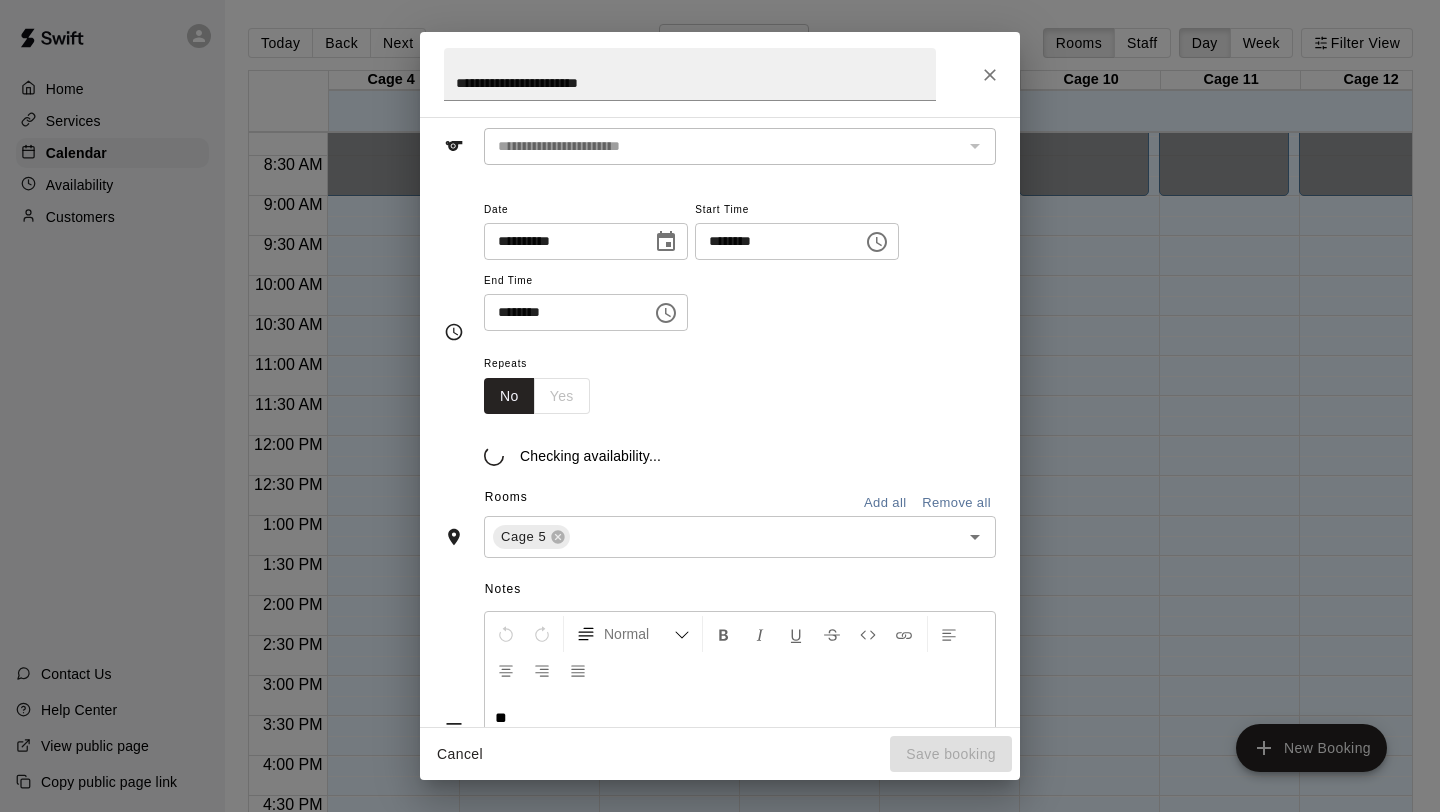 scroll, scrollTop: 115, scrollLeft: 0, axis: vertical 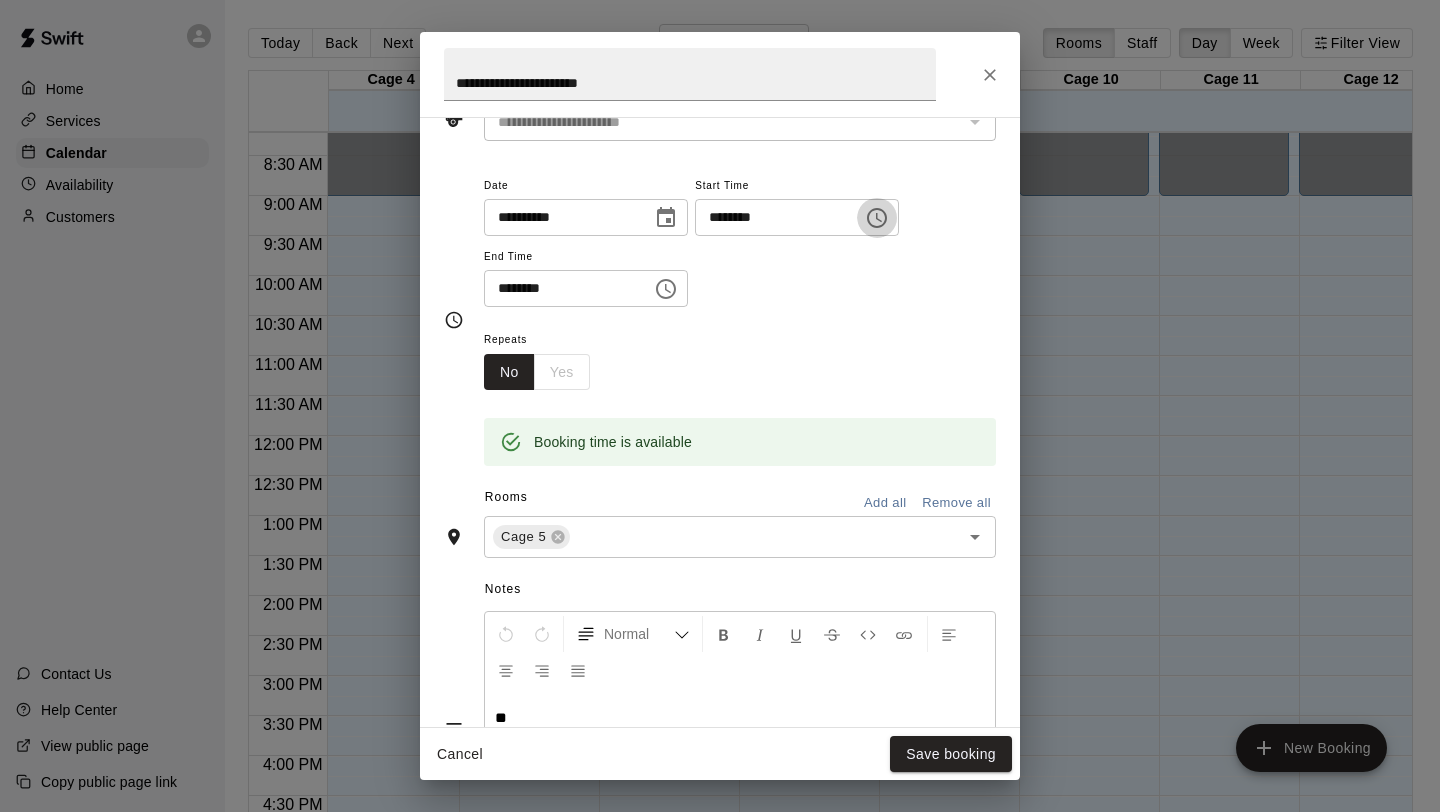 click 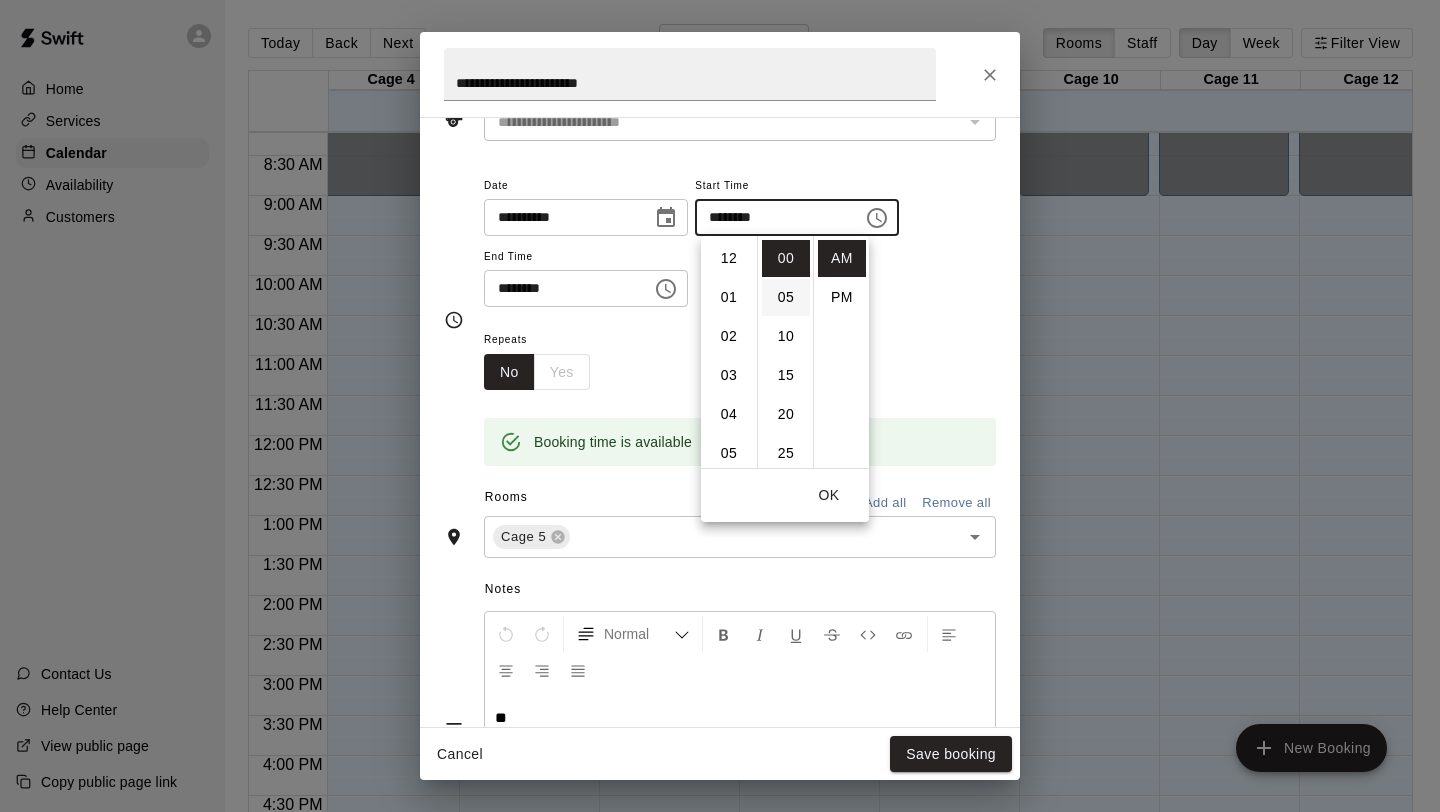 scroll, scrollTop: 351, scrollLeft: 0, axis: vertical 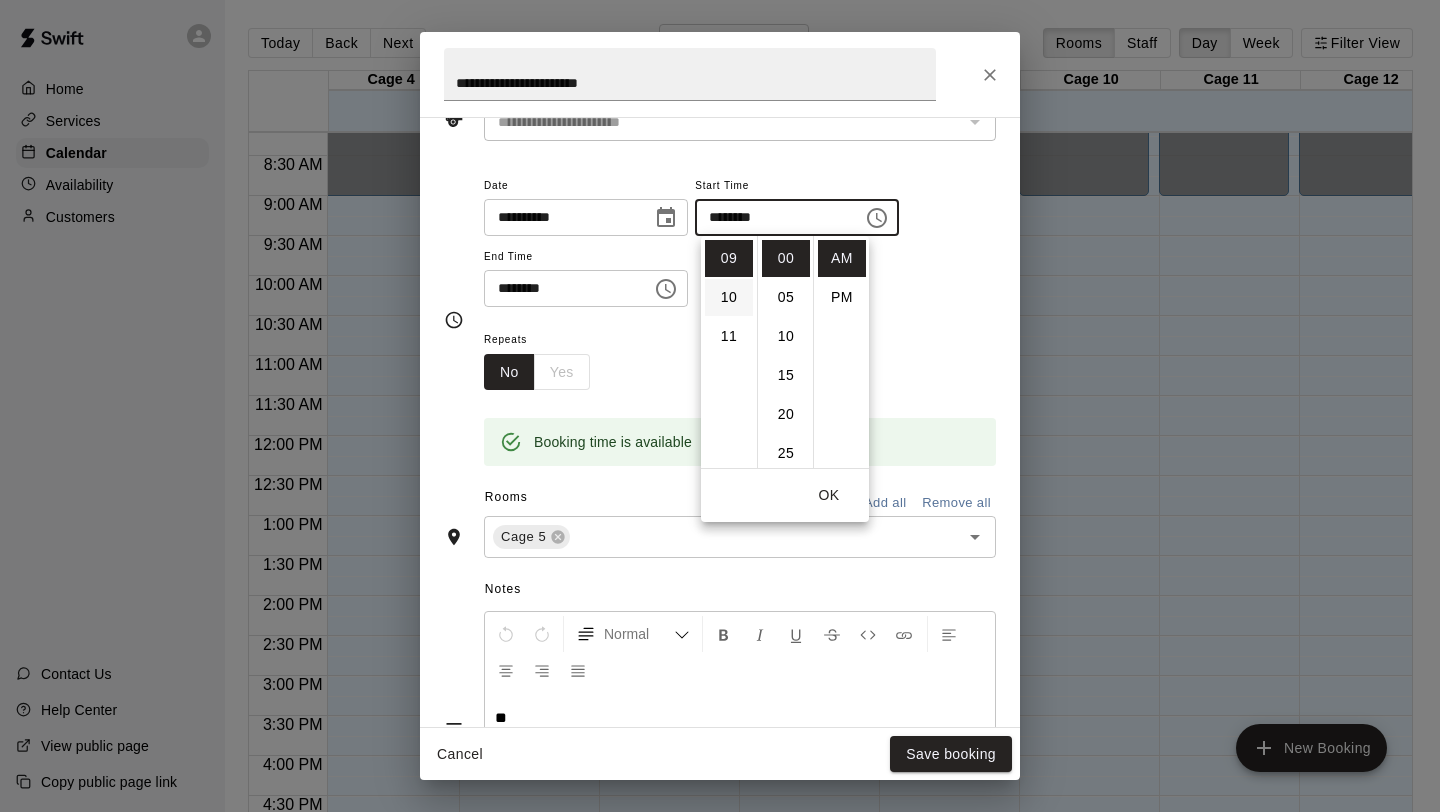 click on "10" at bounding box center [729, 297] 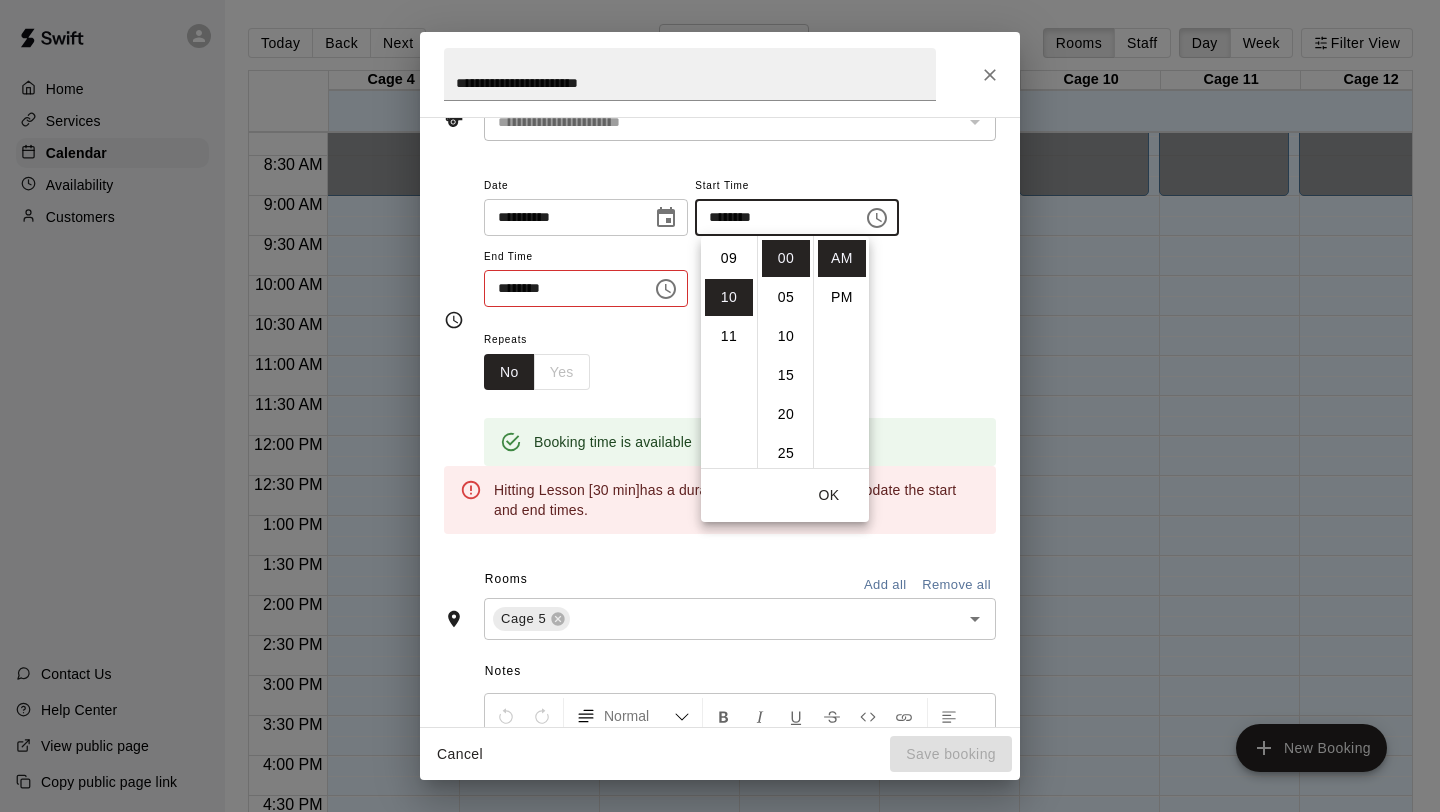 scroll, scrollTop: 390, scrollLeft: 0, axis: vertical 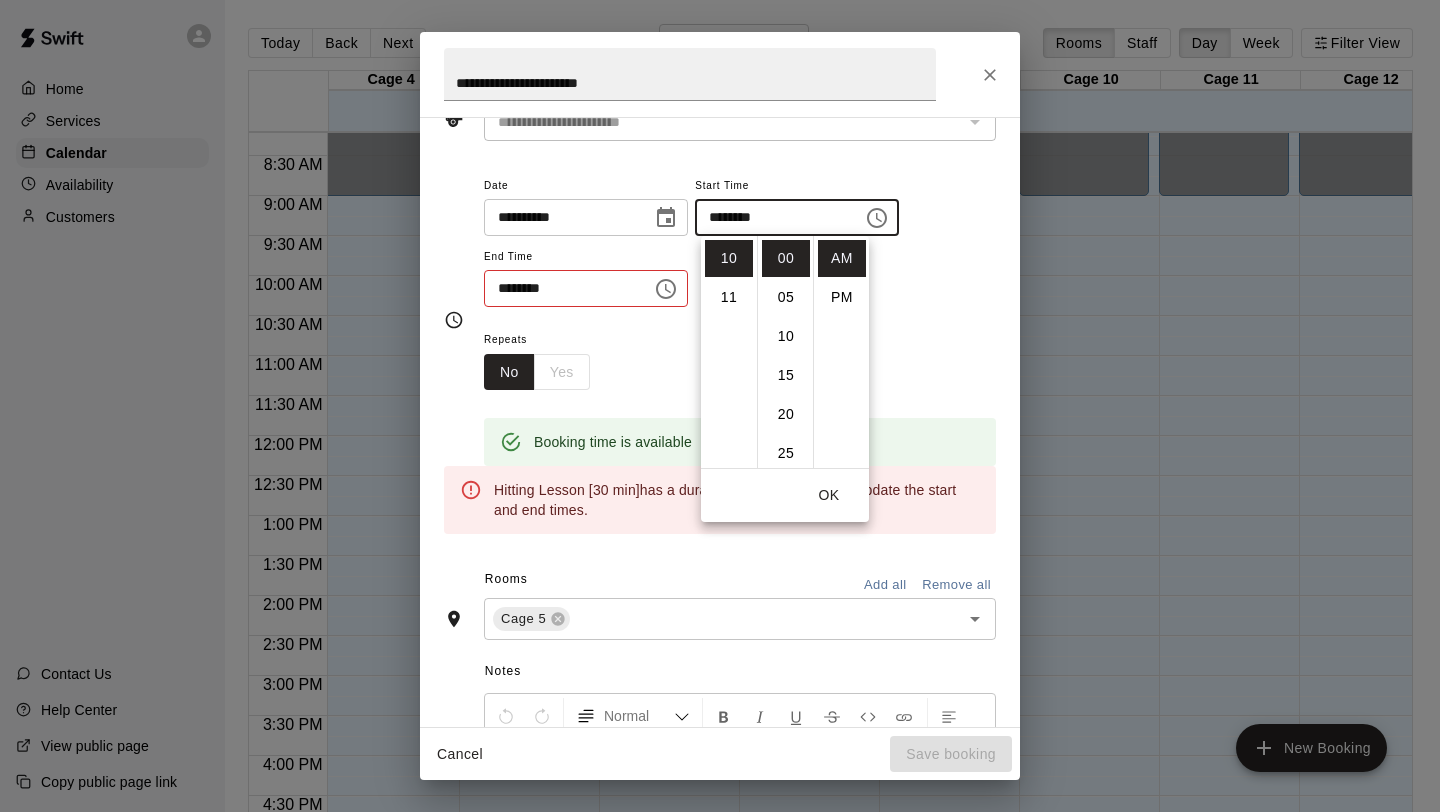 click 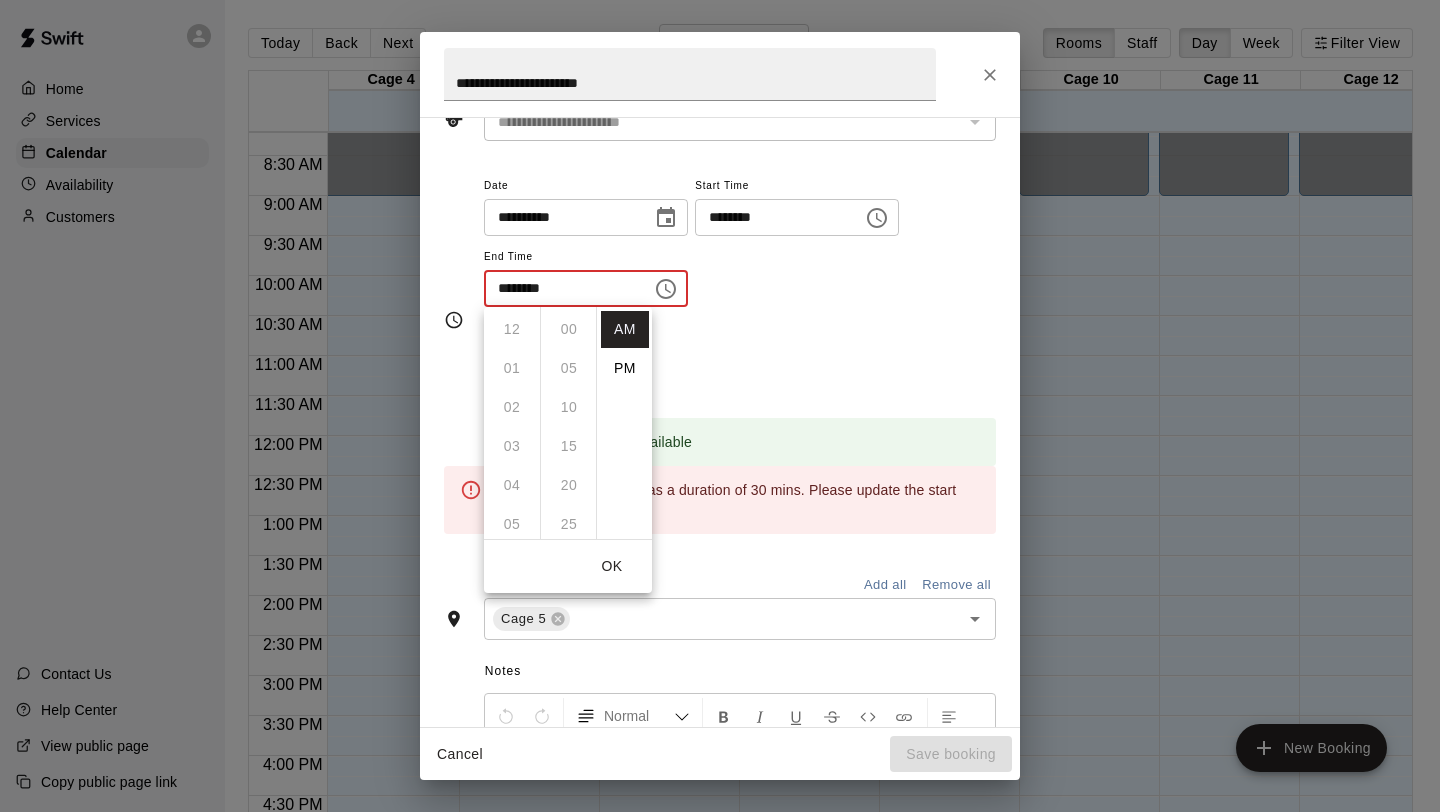 scroll, scrollTop: 351, scrollLeft: 0, axis: vertical 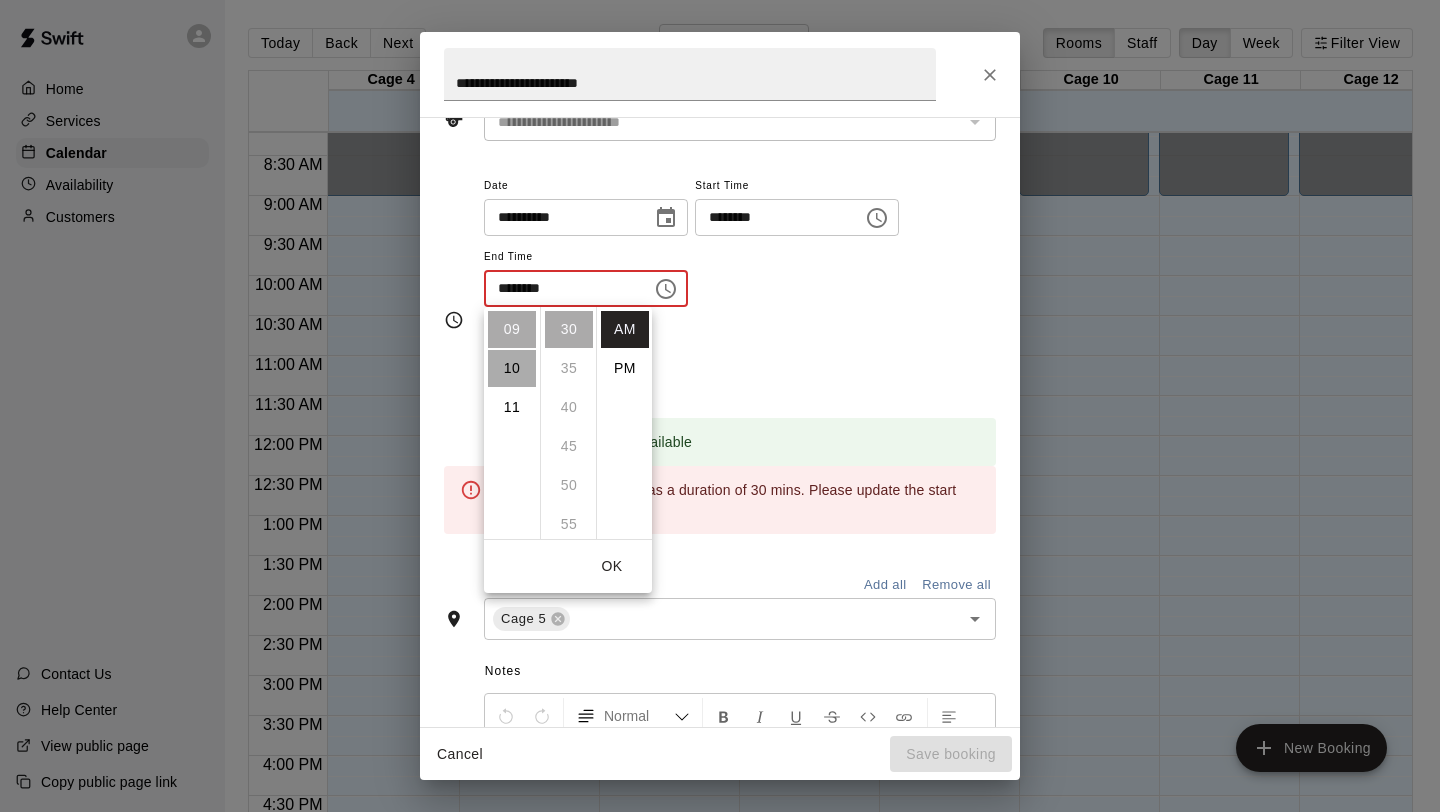 click on "10" at bounding box center [512, 368] 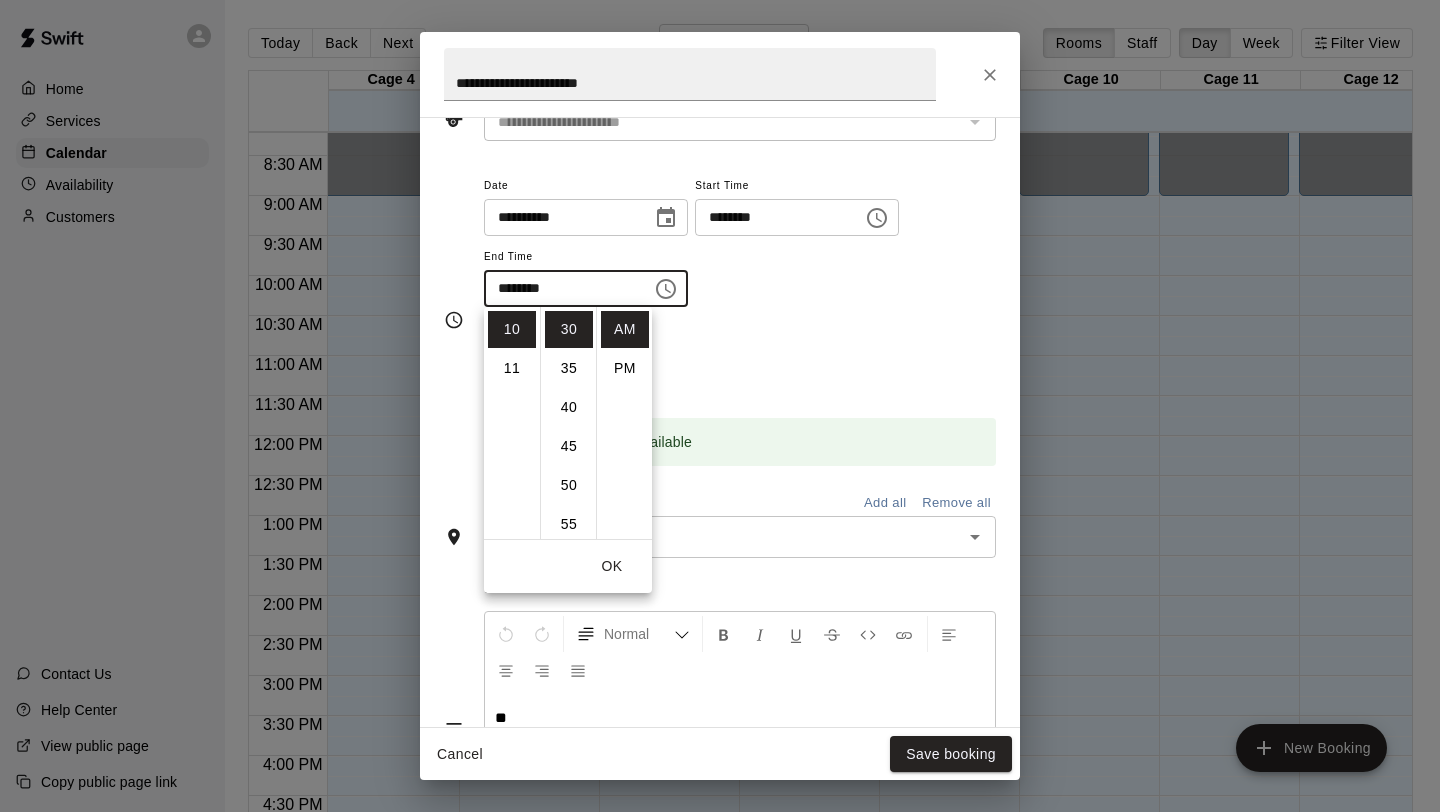 click on "Repeats No Yes" at bounding box center (740, 358) 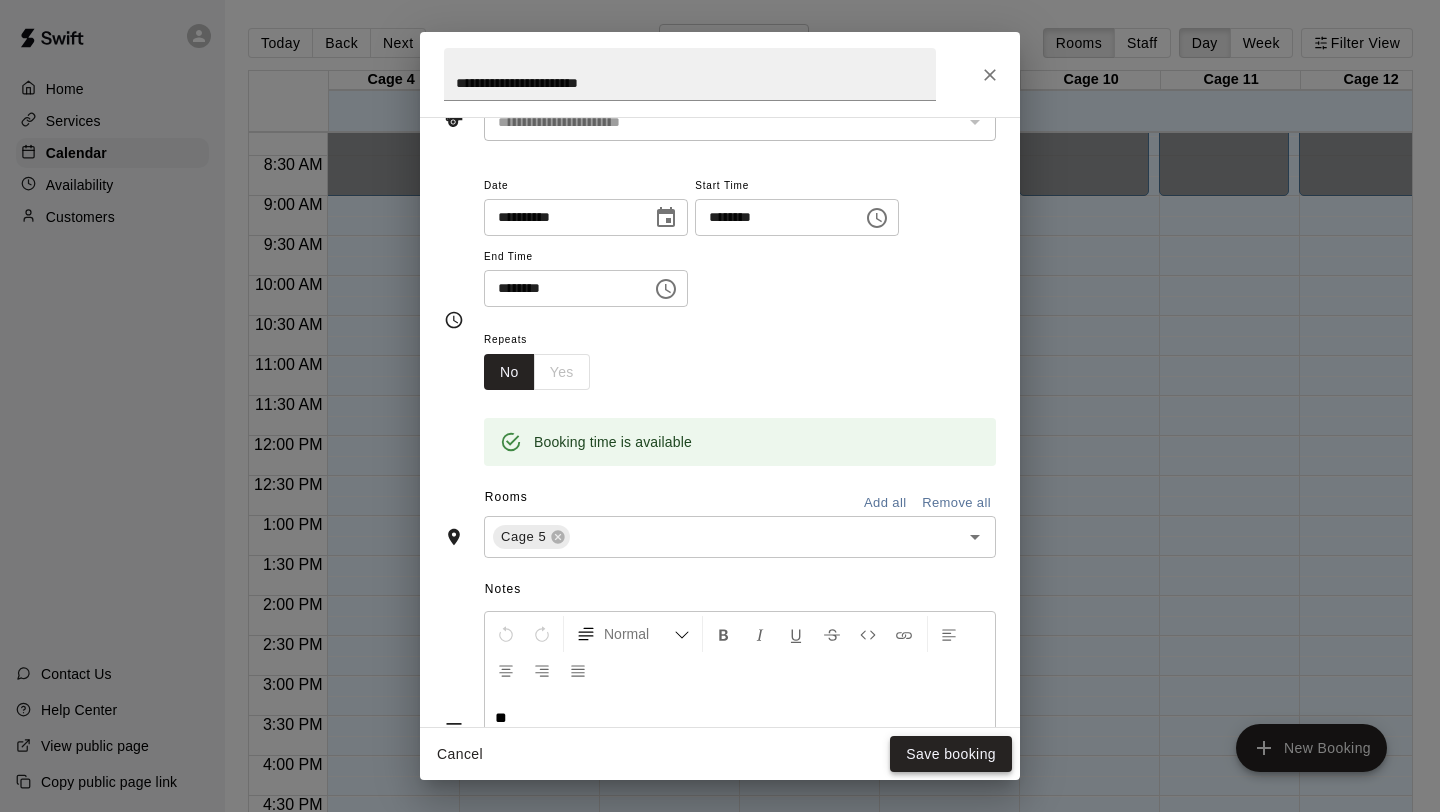 click on "Save booking" at bounding box center (951, 754) 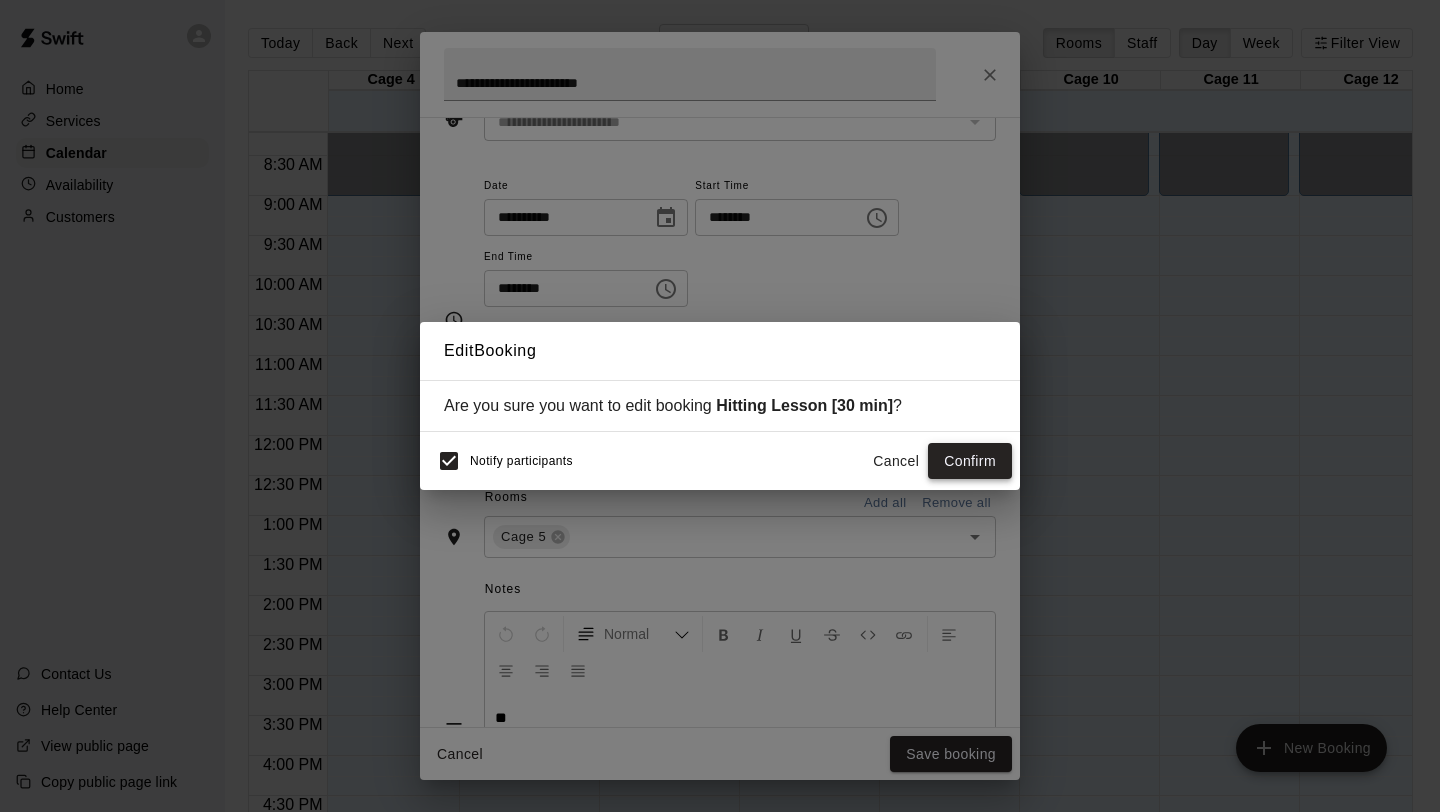 click on "Confirm" at bounding box center [970, 461] 